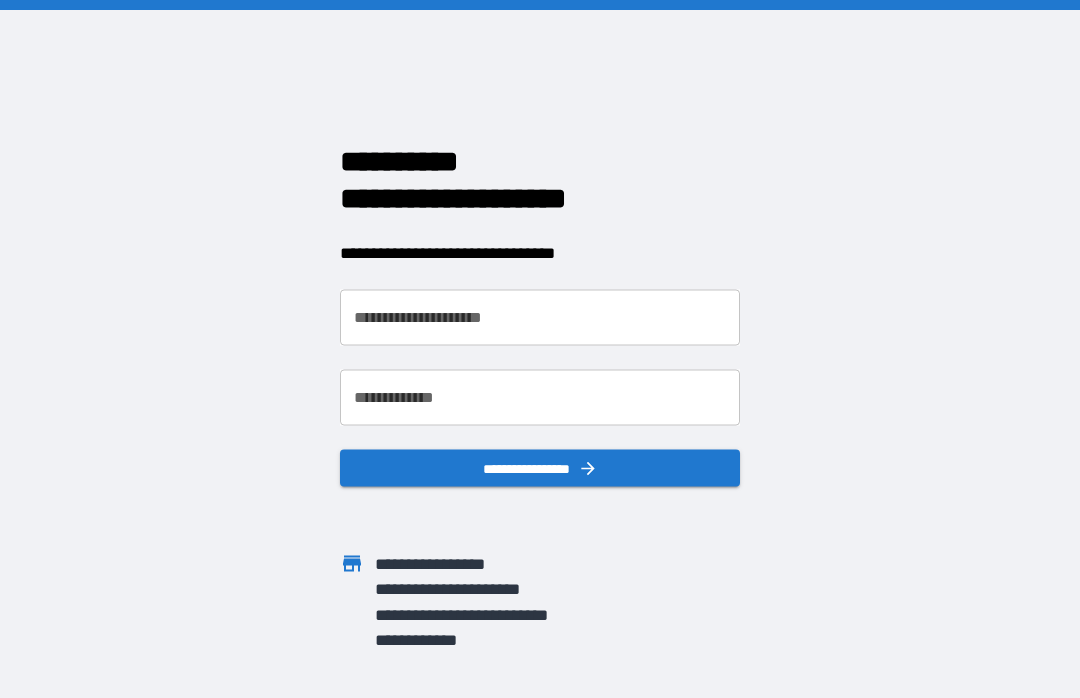 scroll, scrollTop: 0, scrollLeft: 0, axis: both 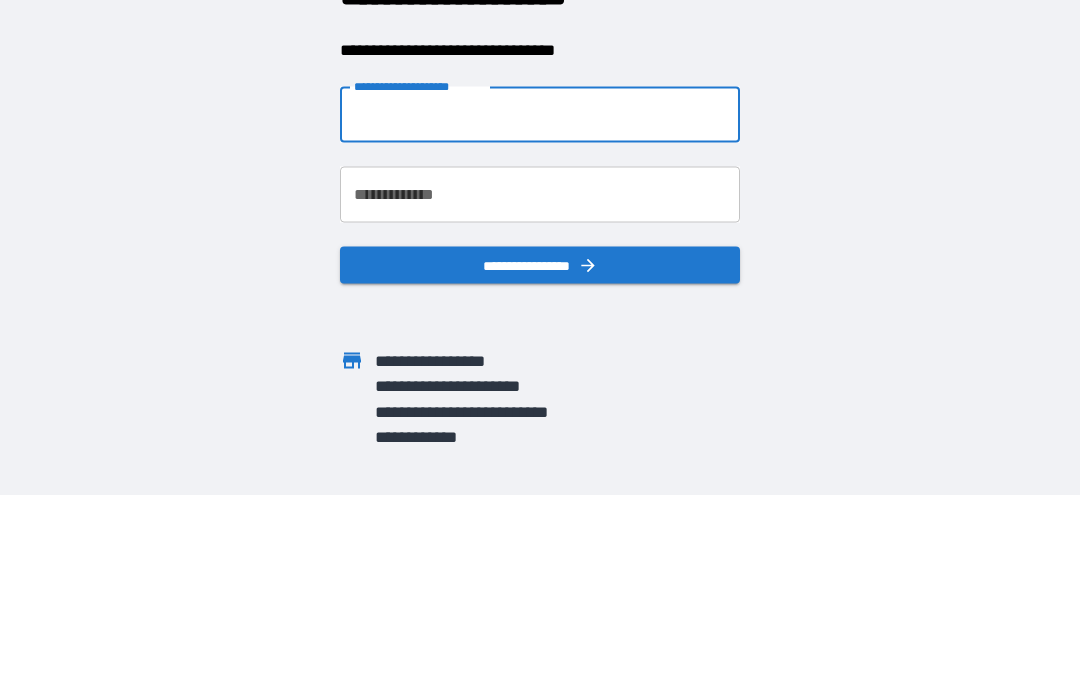 click on "**********" at bounding box center (540, 318) 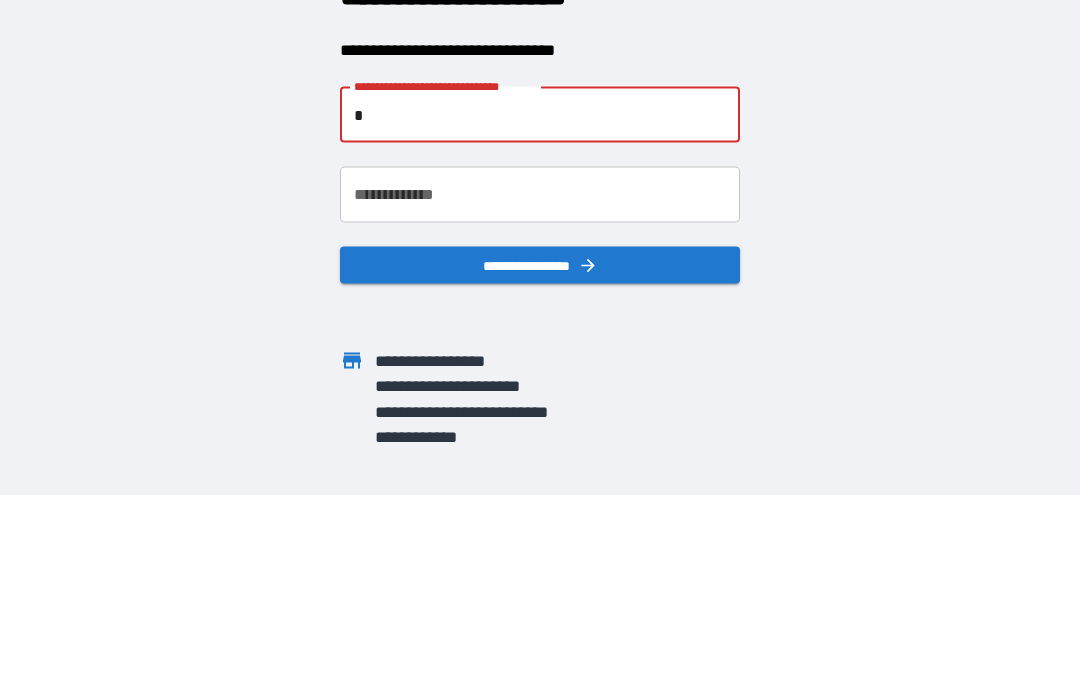 type on "**" 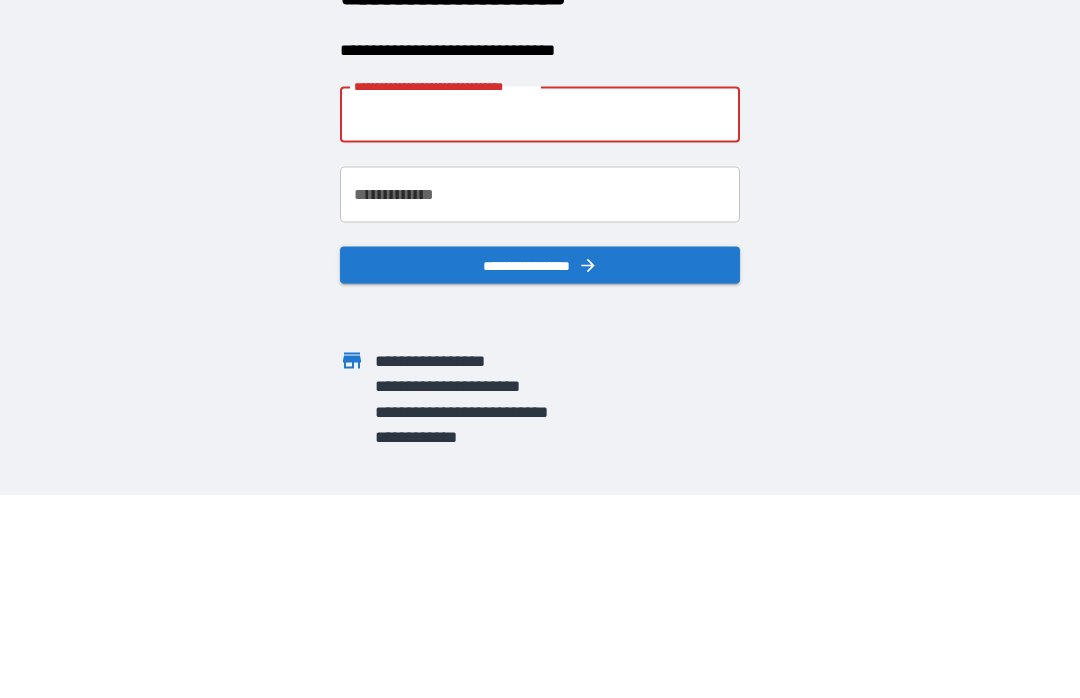 type on "**********" 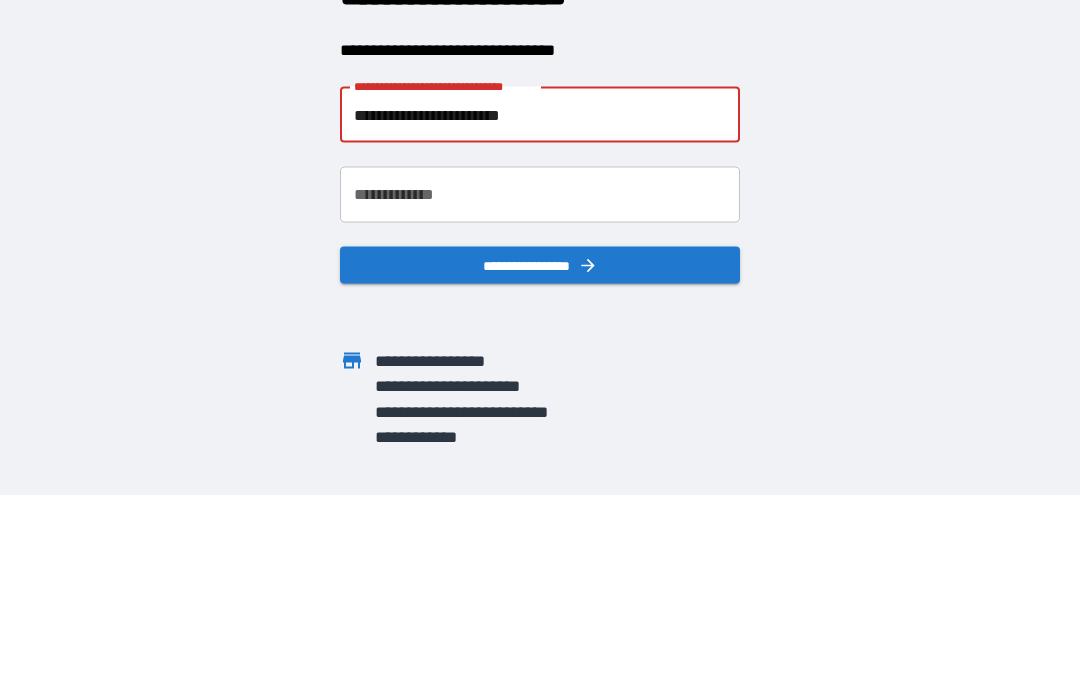 scroll, scrollTop: 63, scrollLeft: 0, axis: vertical 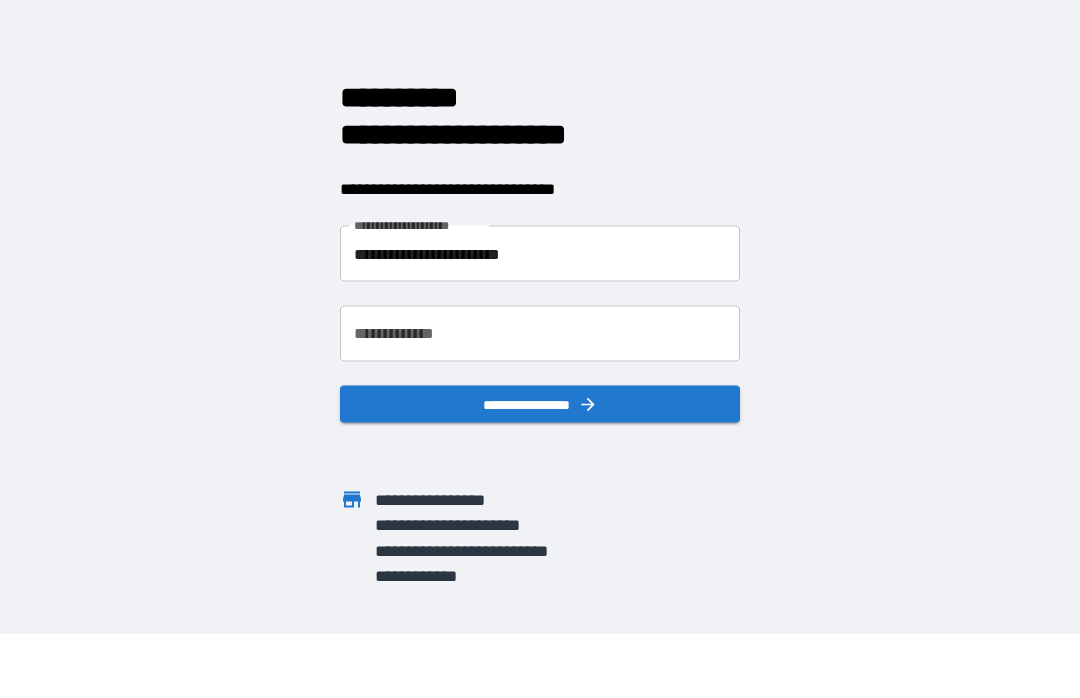click on "**********" at bounding box center (540, 335) 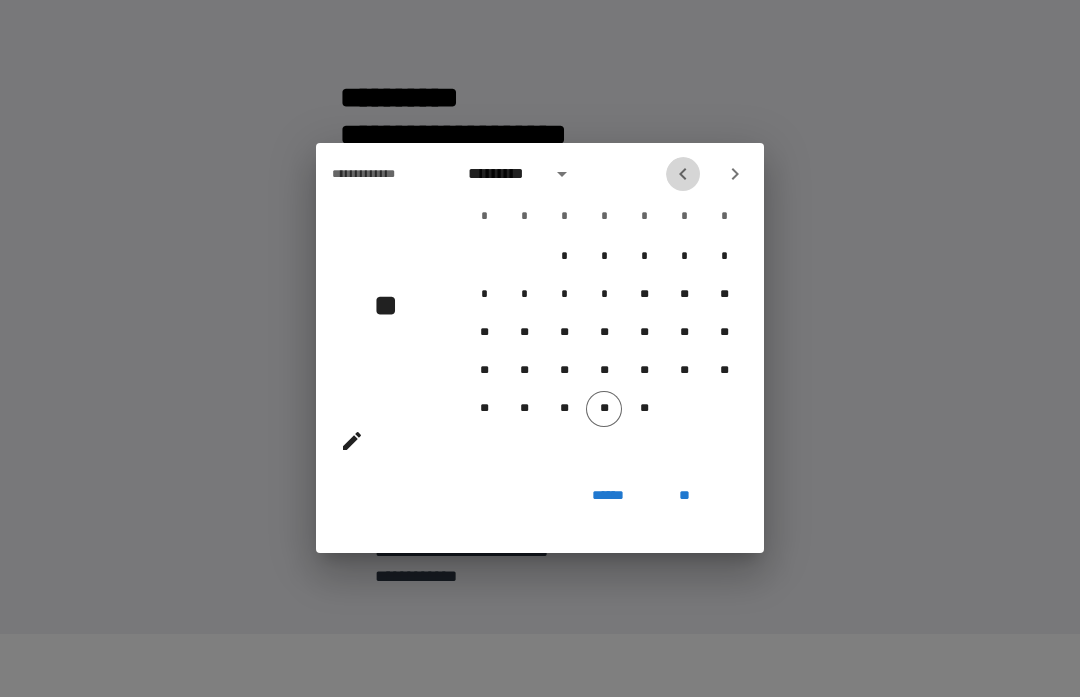 click 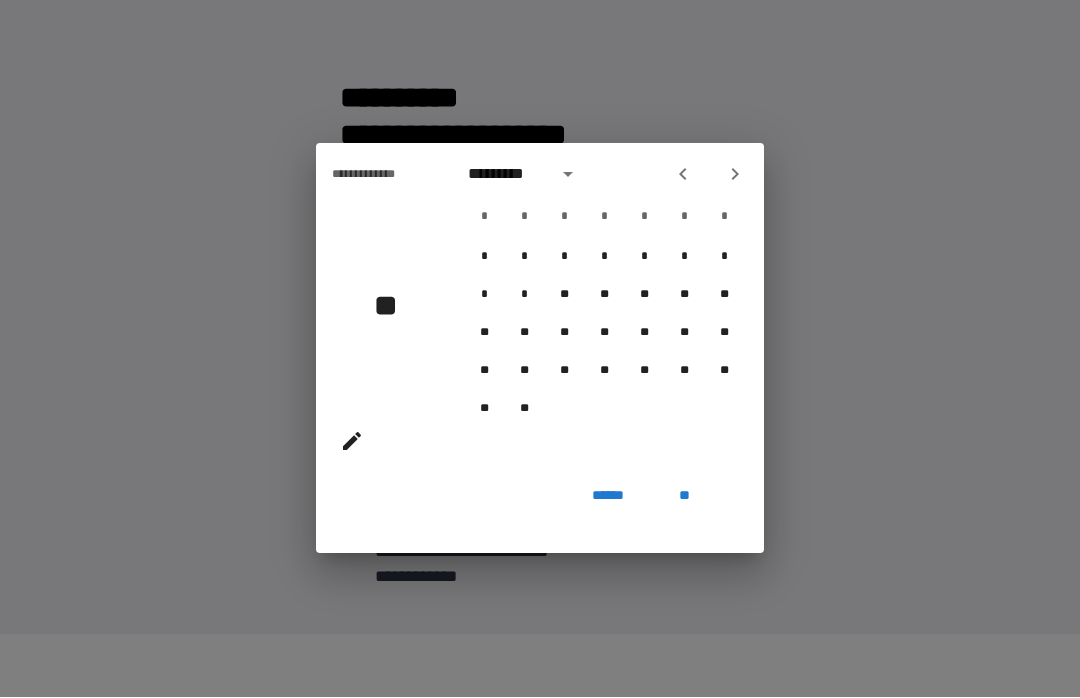 click 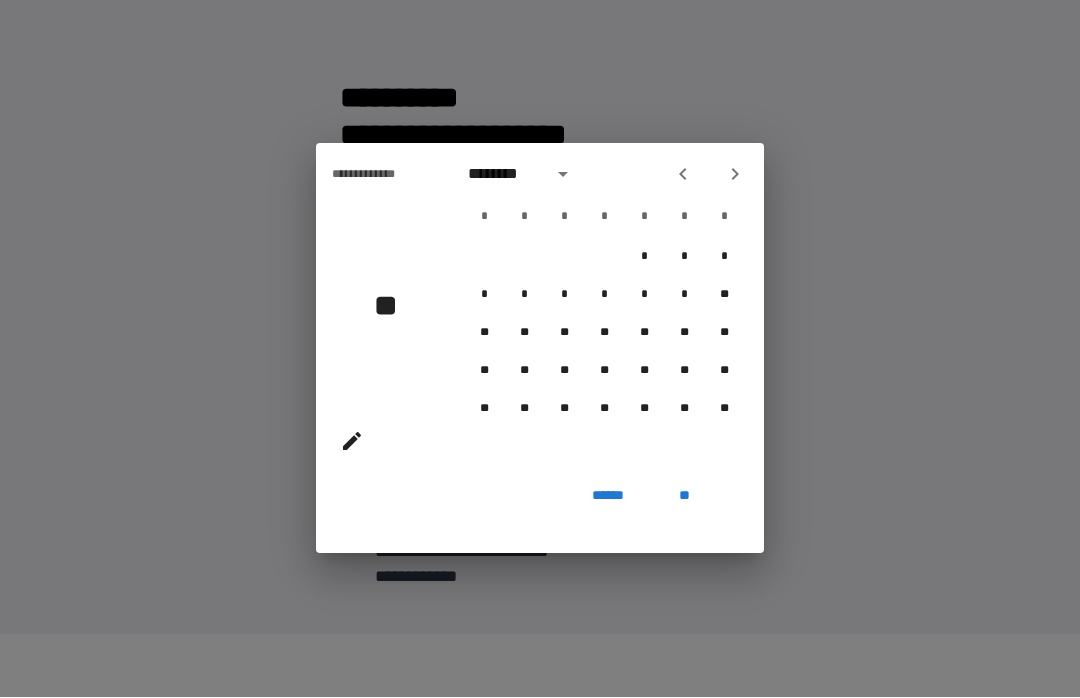 click 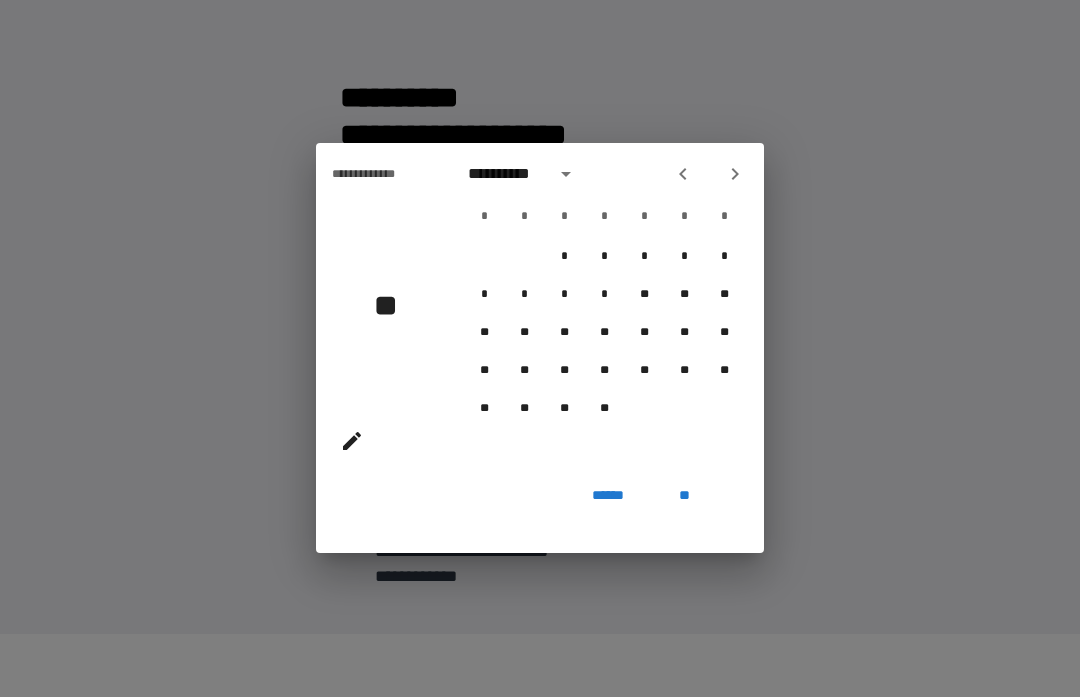 click 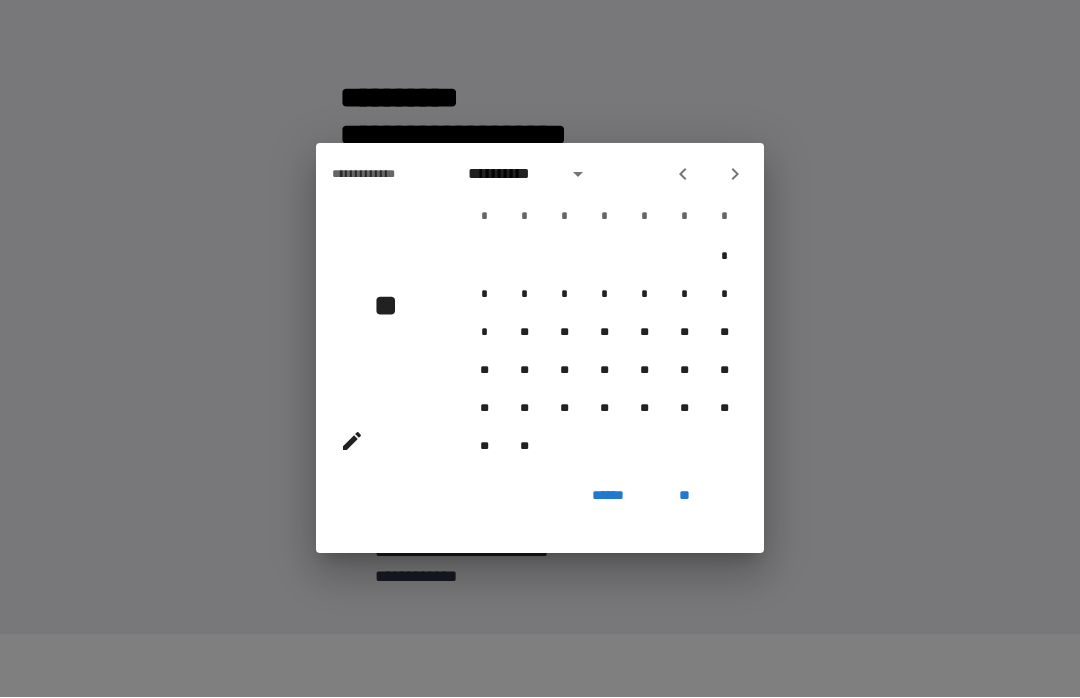 click 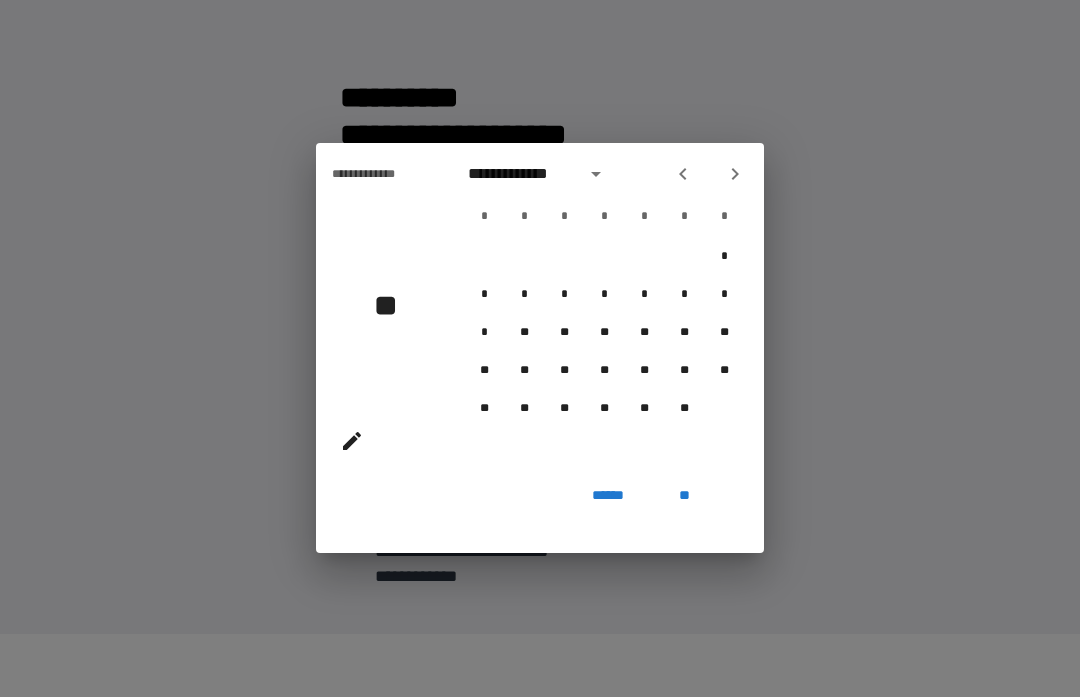 click 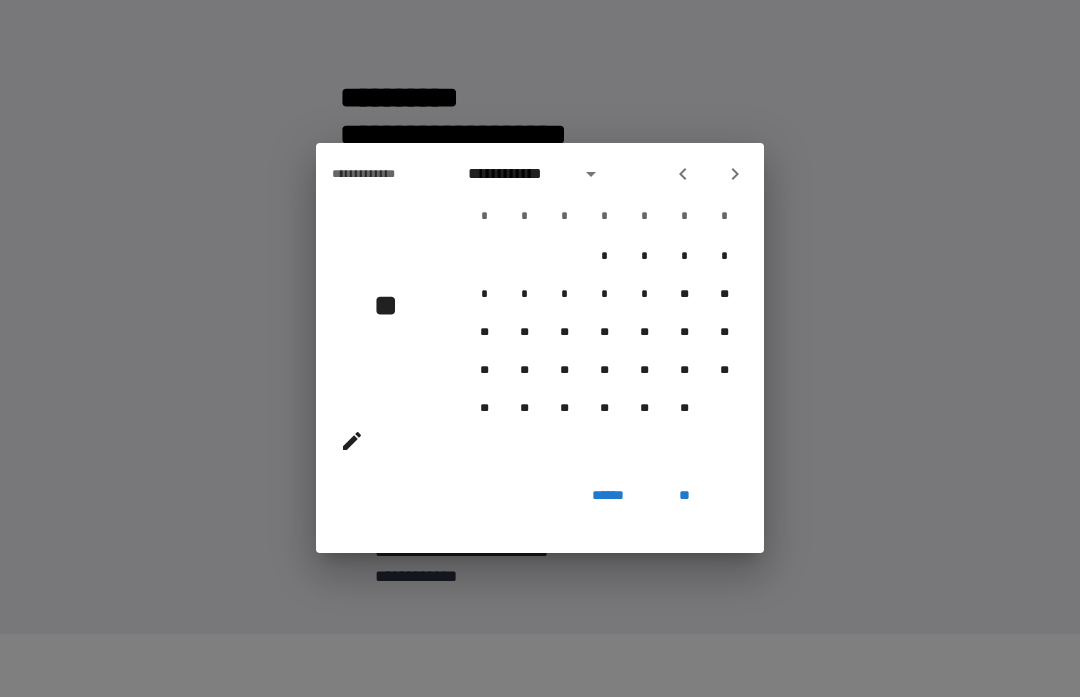 click 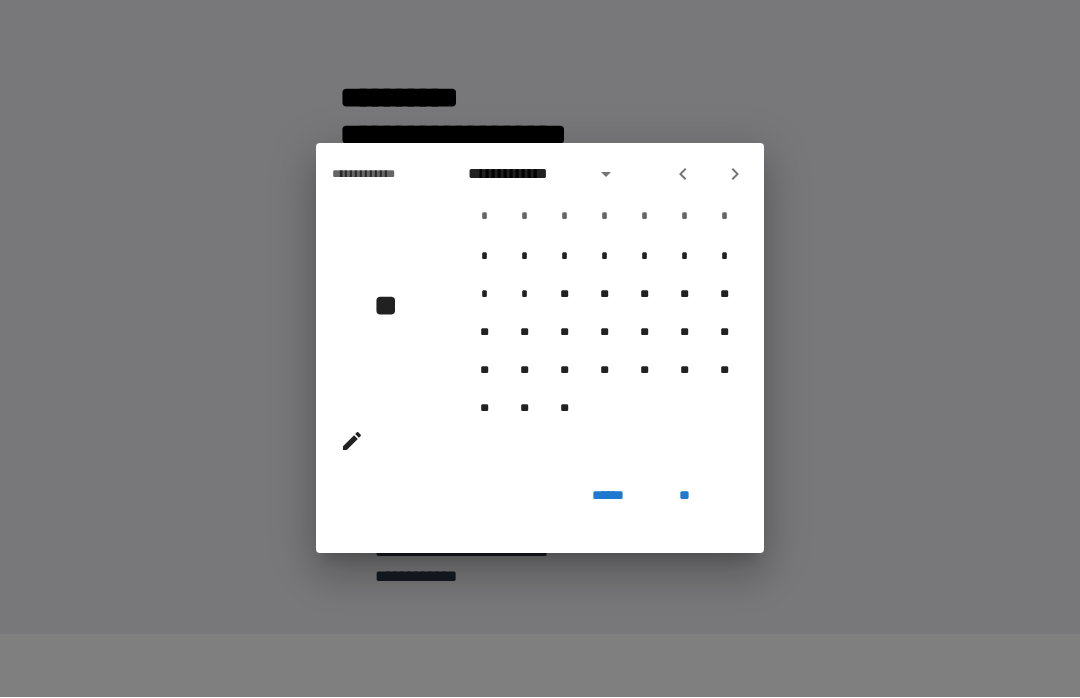 click 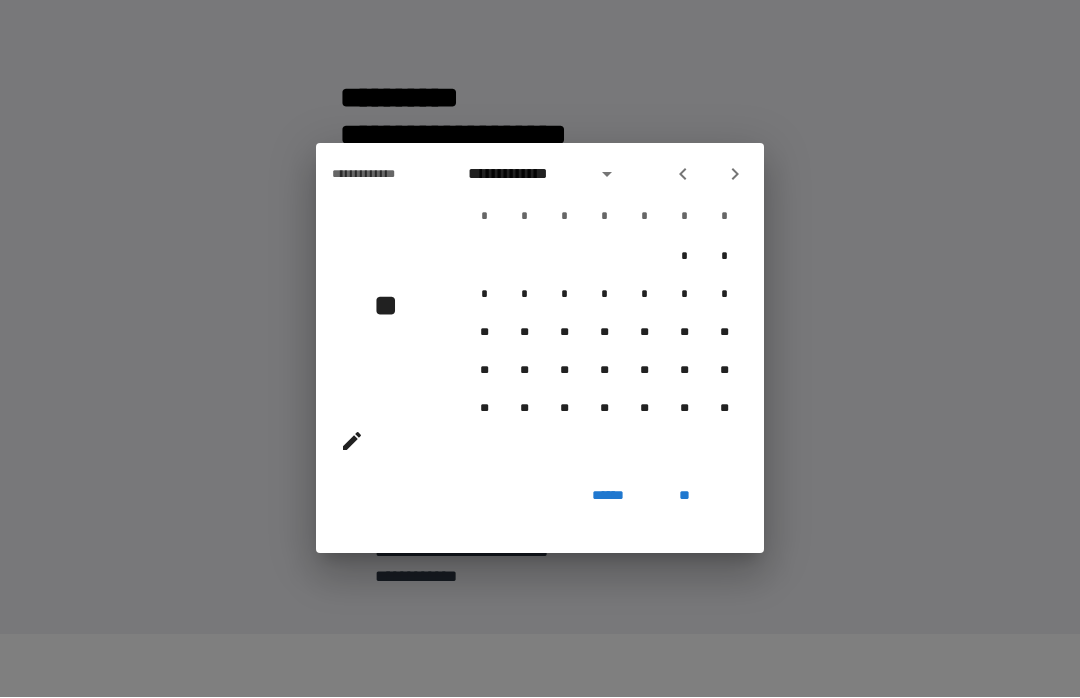click 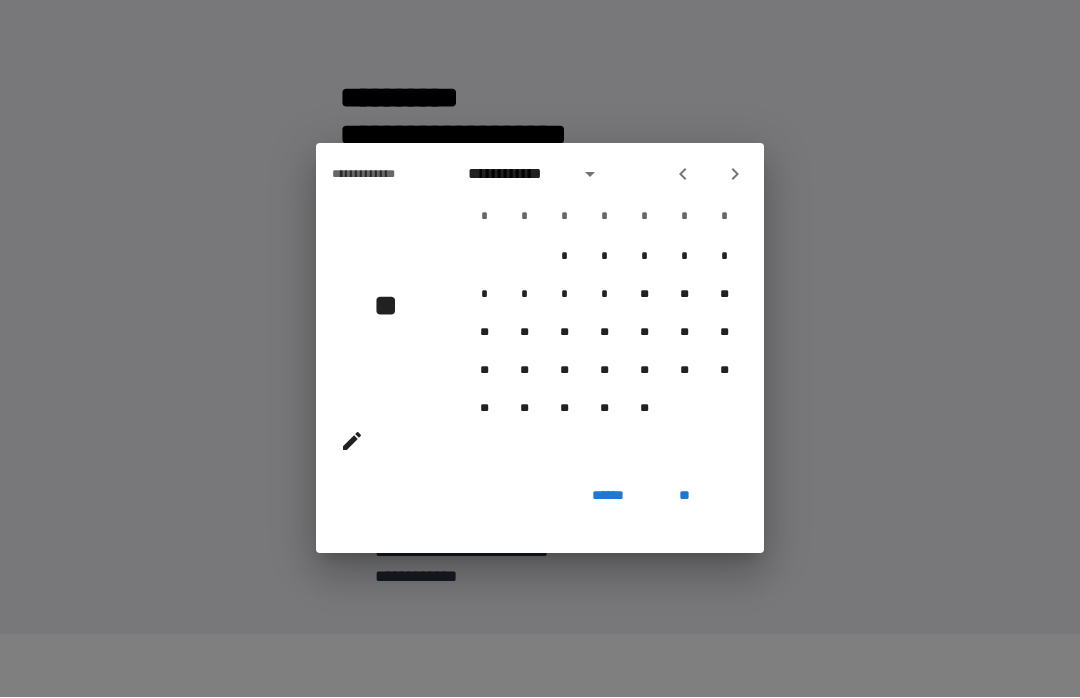 click 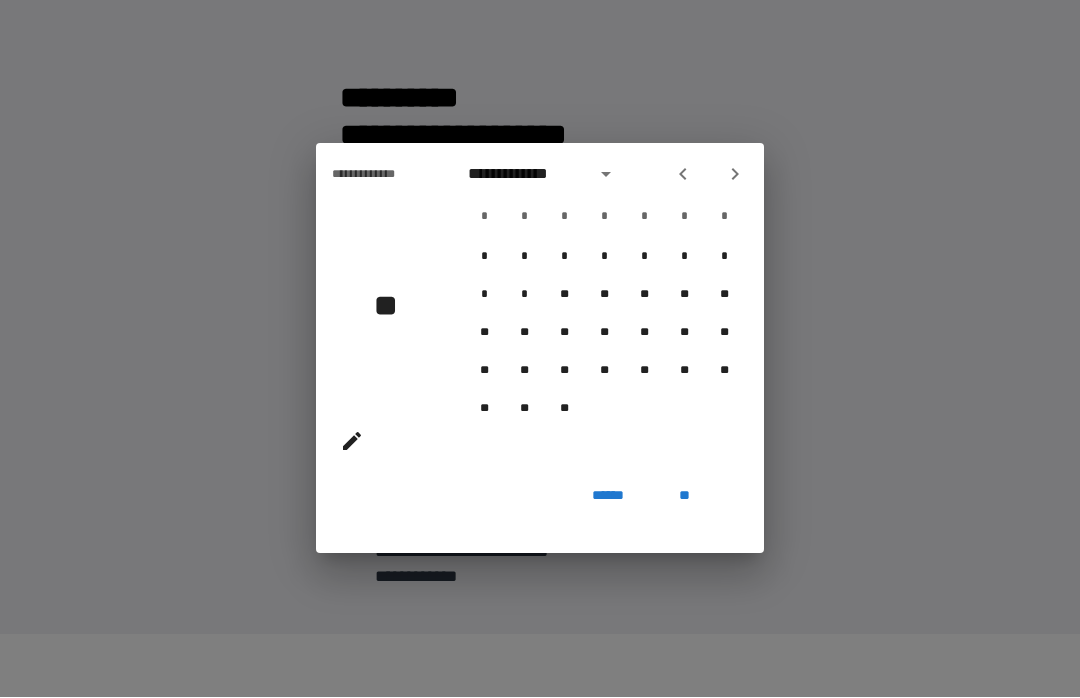 click at bounding box center [735, 175] 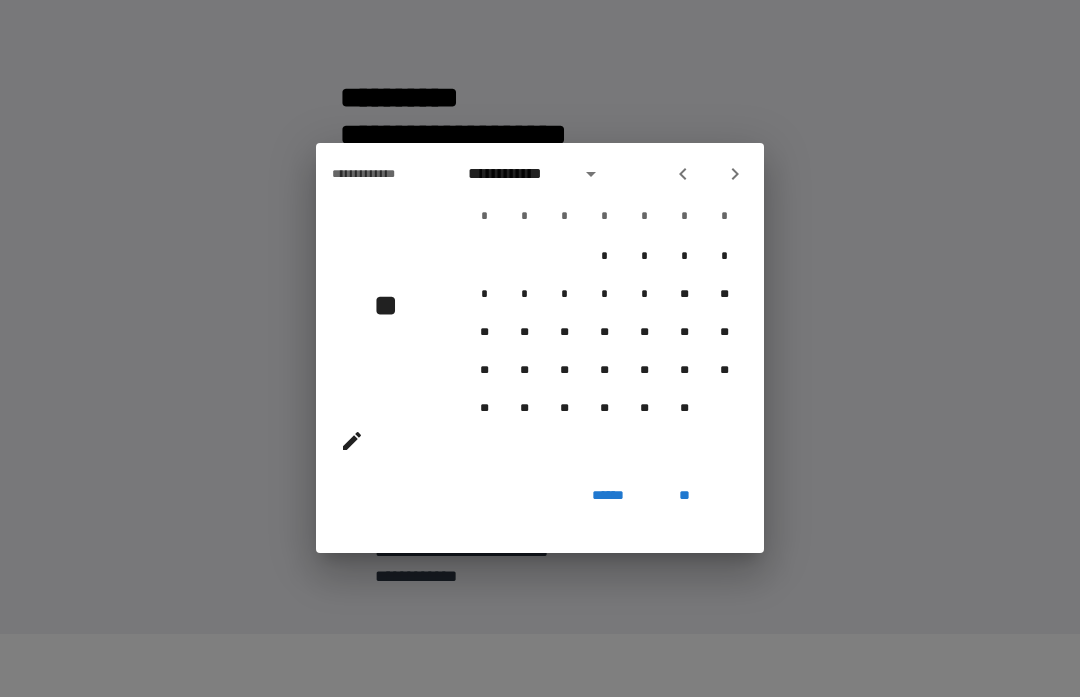 click at bounding box center (735, 175) 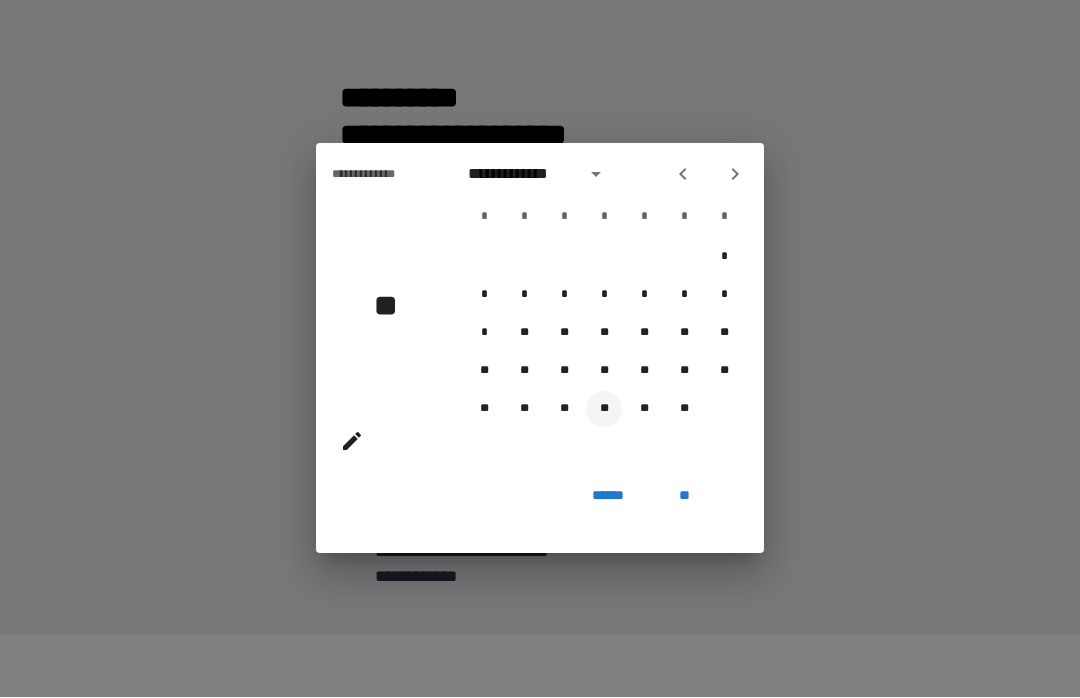 click on "**" at bounding box center [604, 410] 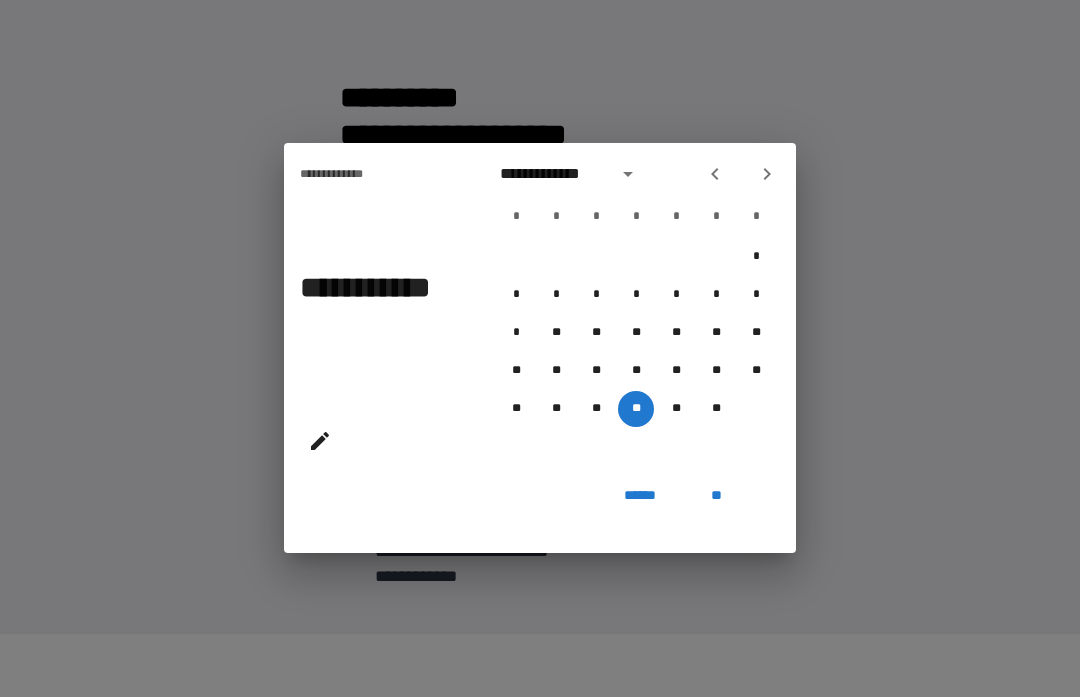 click 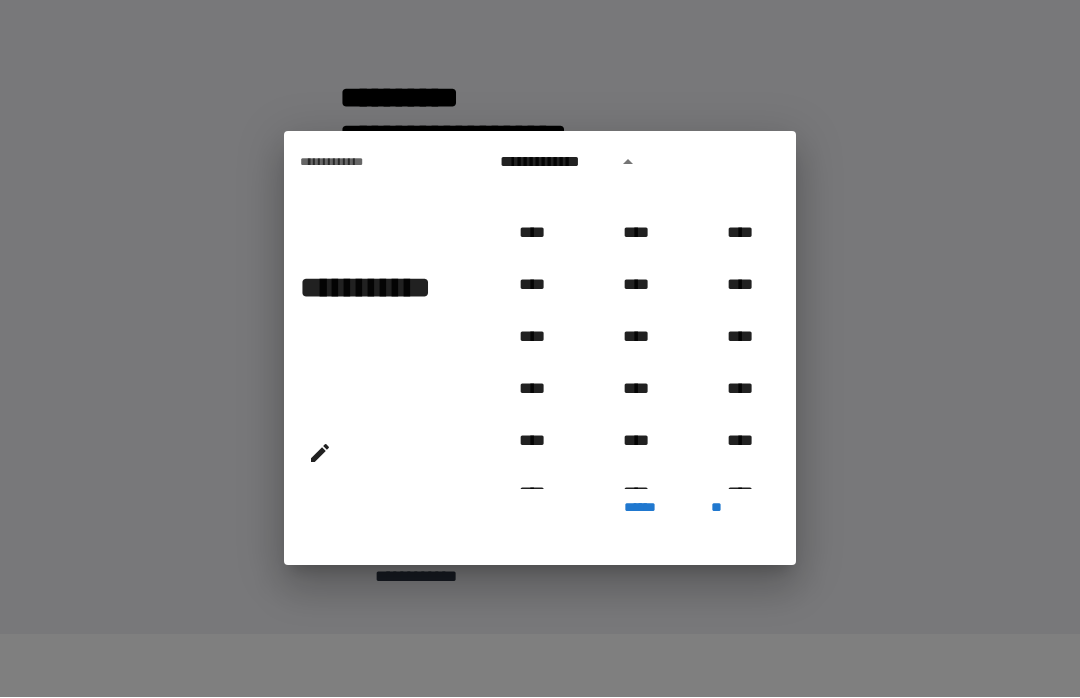 scroll, scrollTop: 858, scrollLeft: 0, axis: vertical 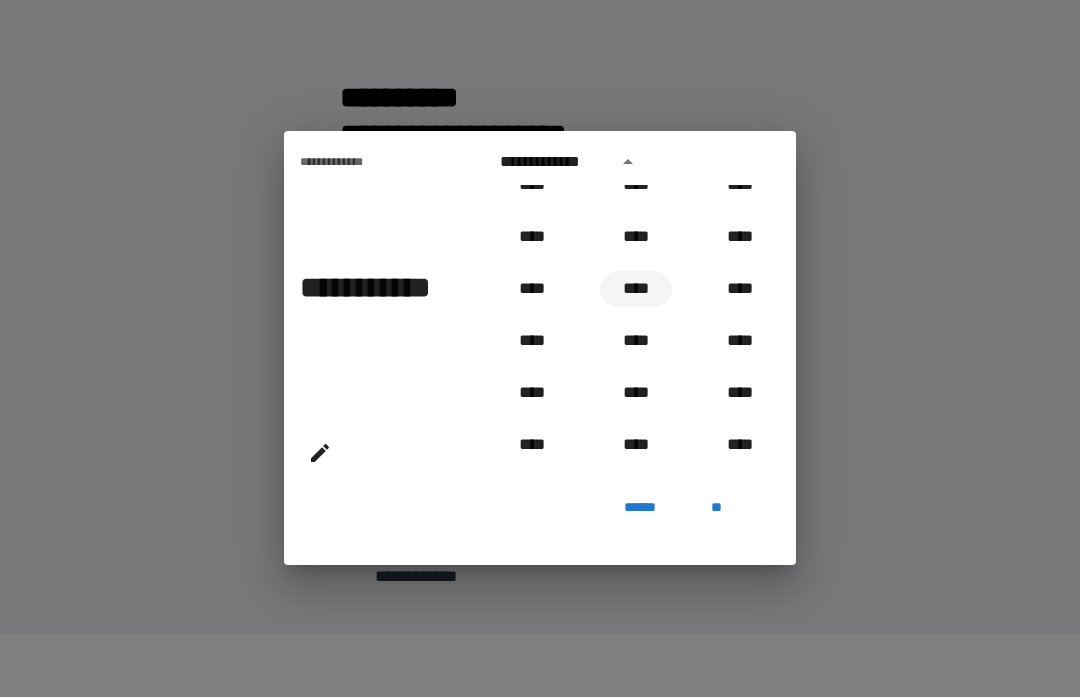 click on "****" at bounding box center (636, 290) 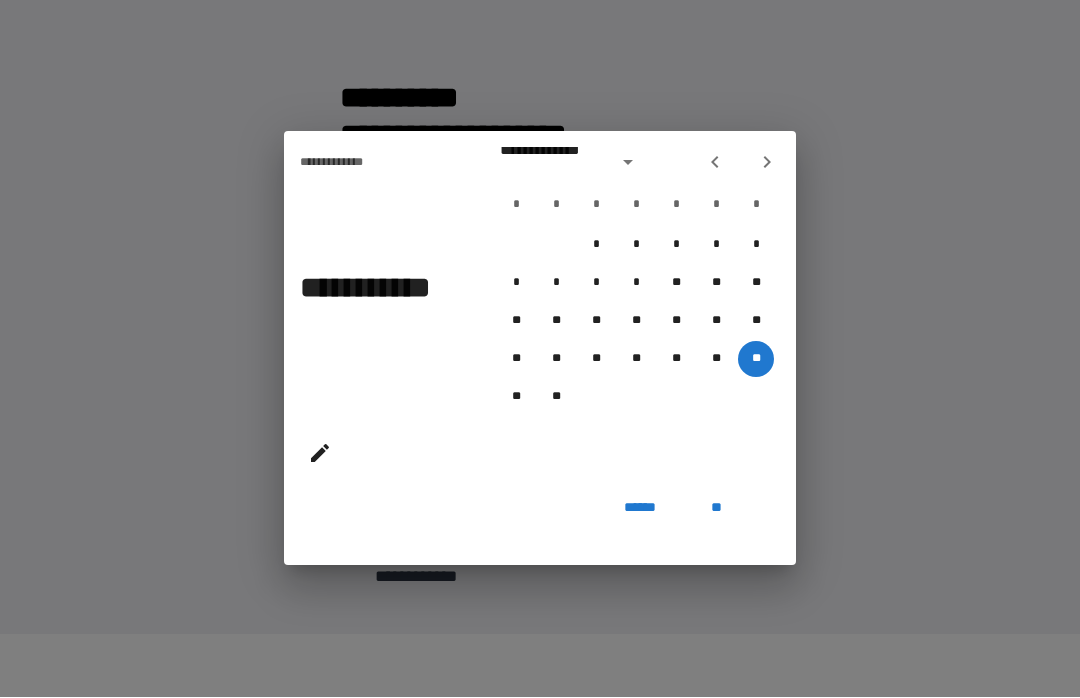 type on "**********" 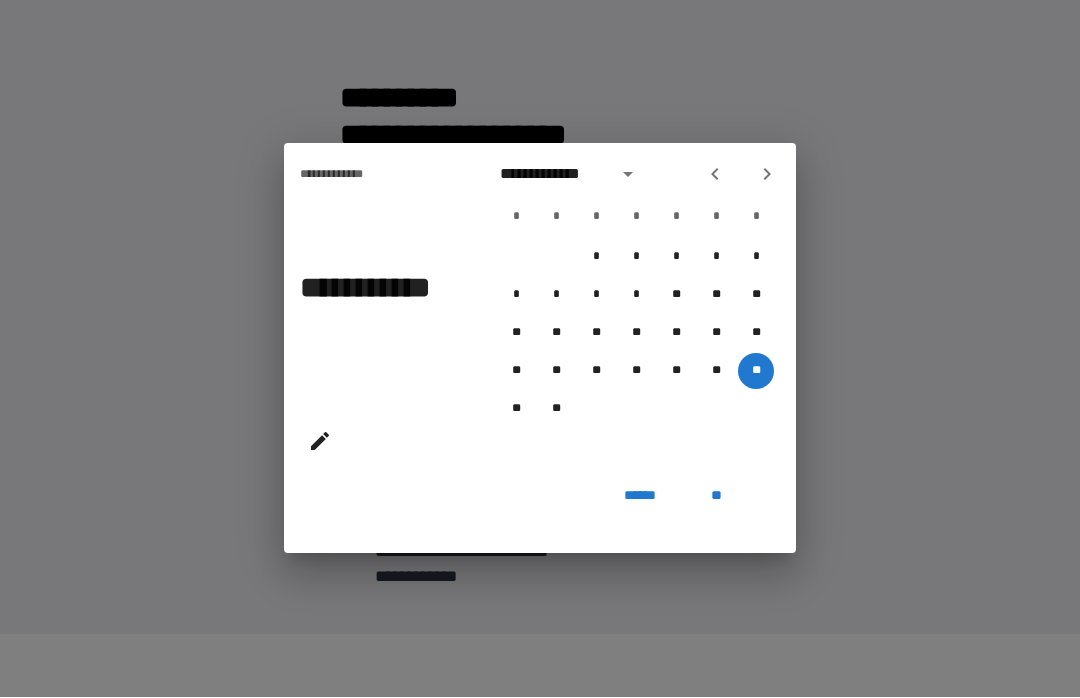 click on "**" at bounding box center [716, 496] 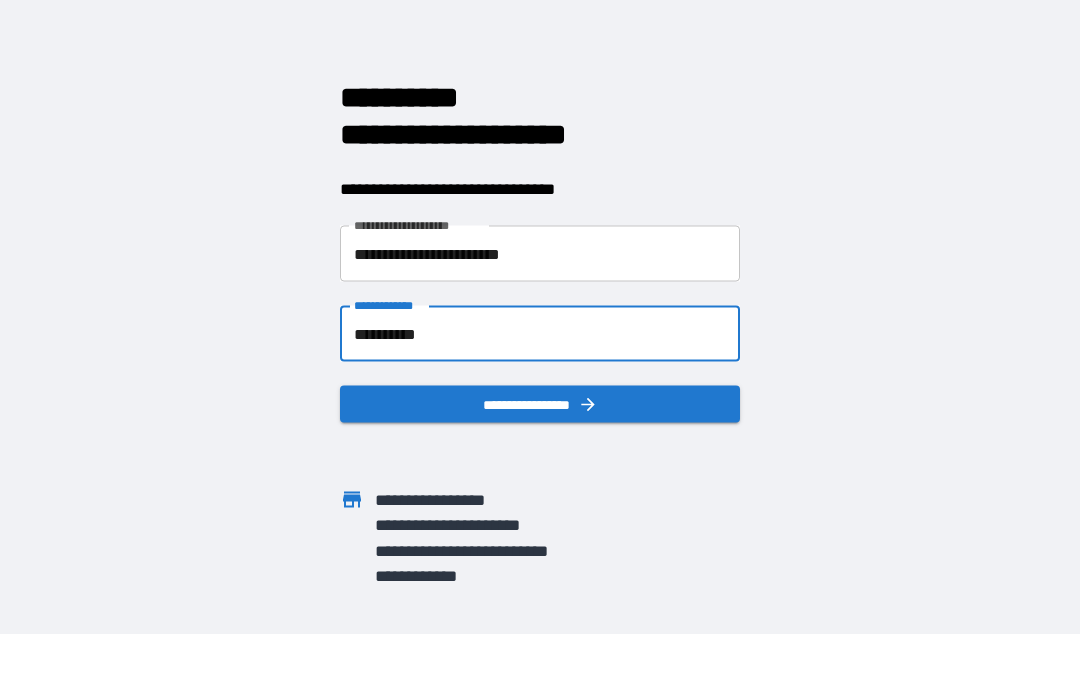 click on "**********" at bounding box center [540, 405] 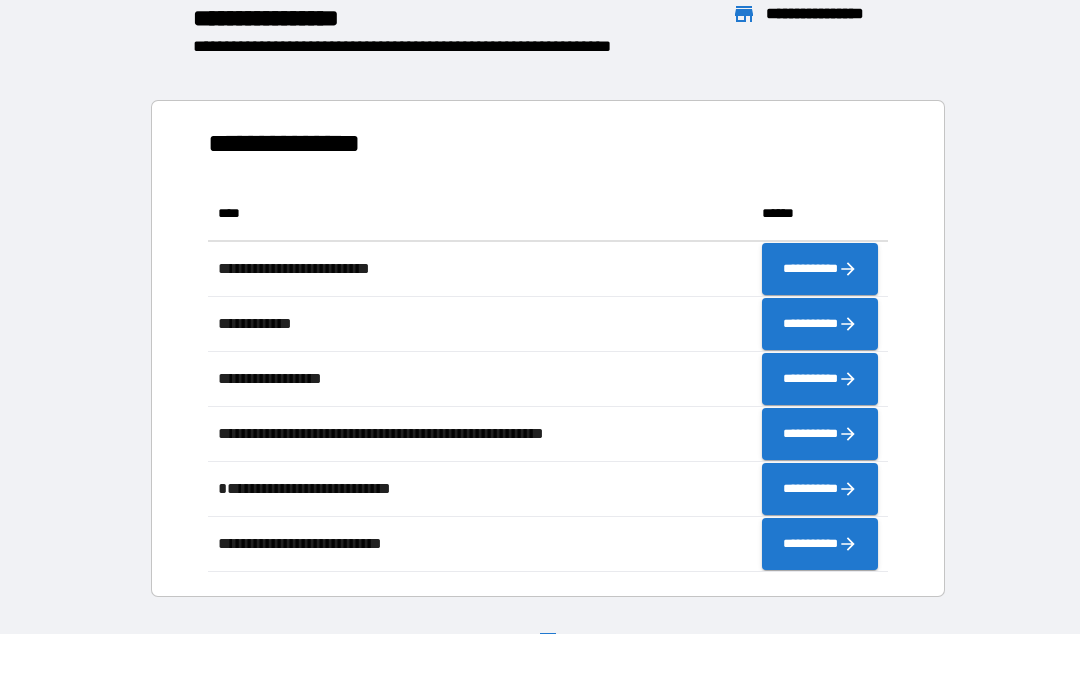 scroll, scrollTop: 1, scrollLeft: 1, axis: both 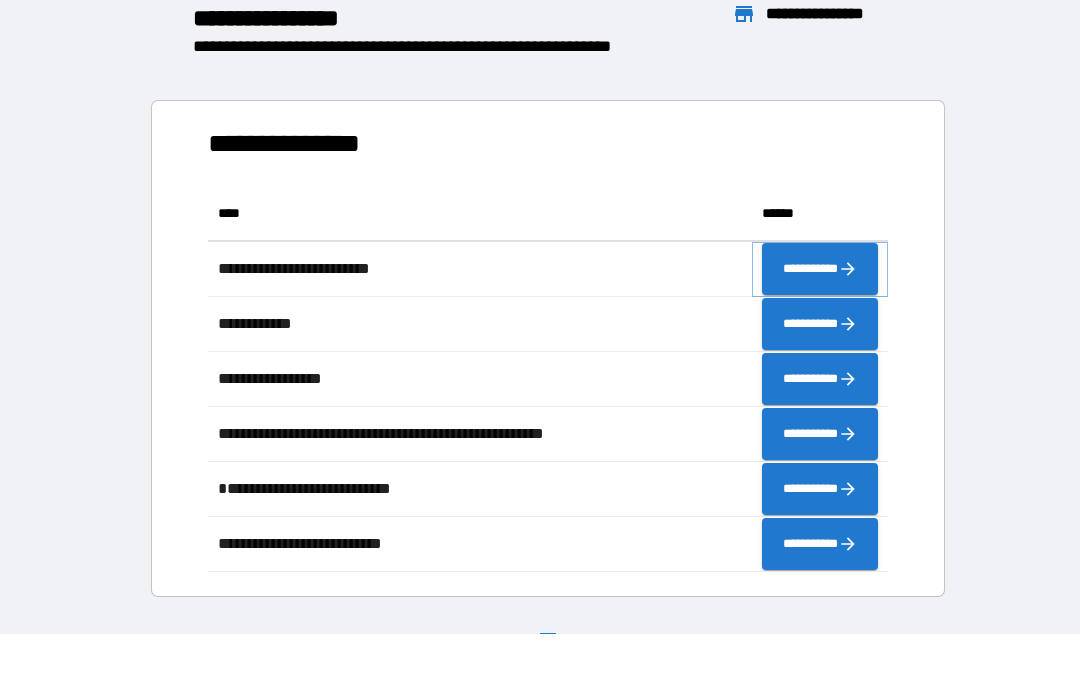 click 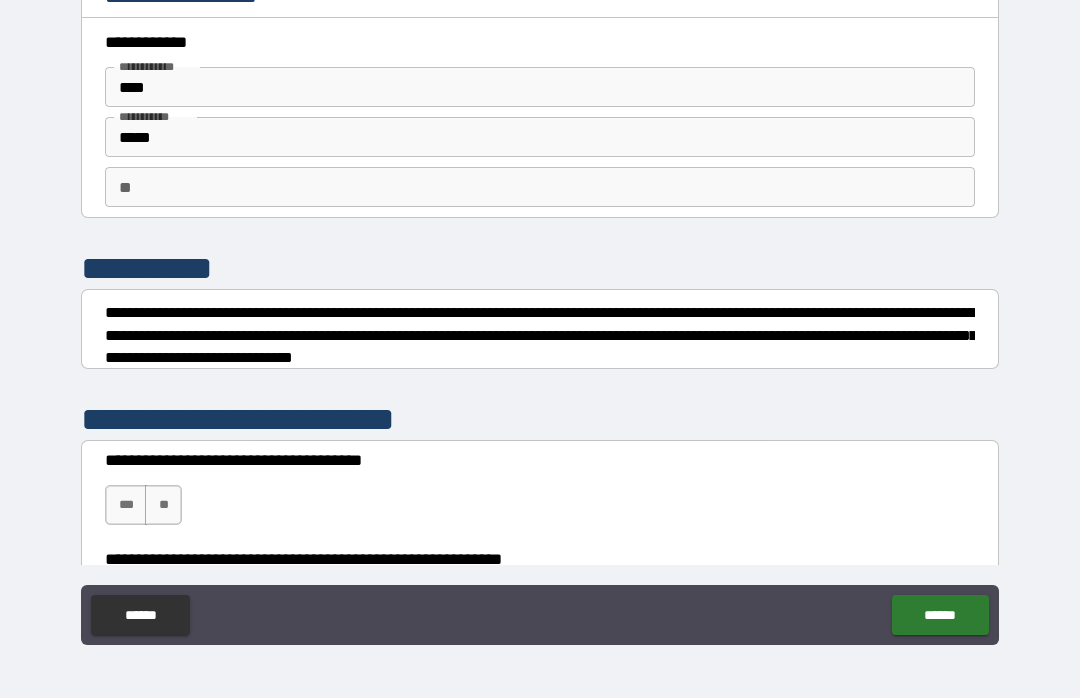scroll, scrollTop: 13, scrollLeft: 0, axis: vertical 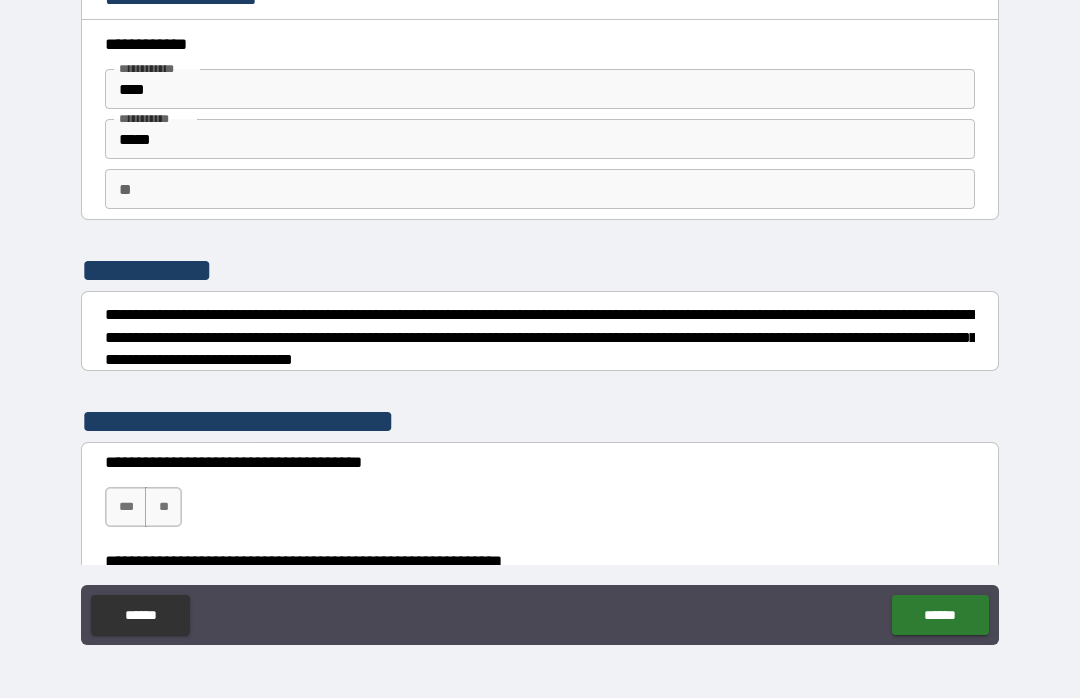 click on "**" at bounding box center (540, 189) 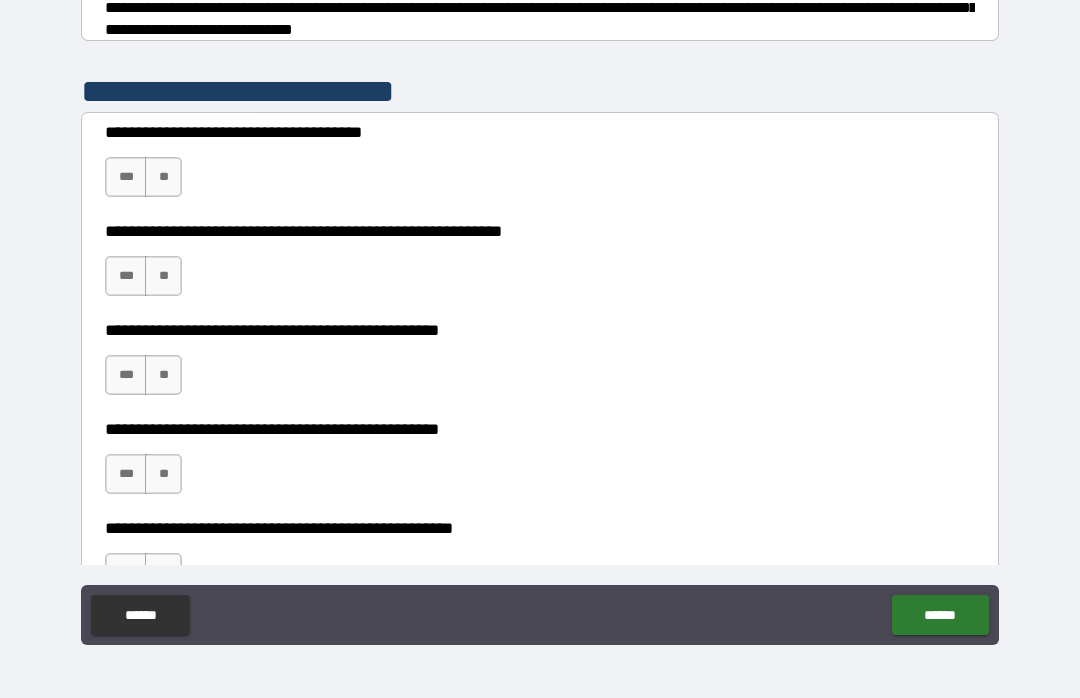 scroll, scrollTop: 345, scrollLeft: 0, axis: vertical 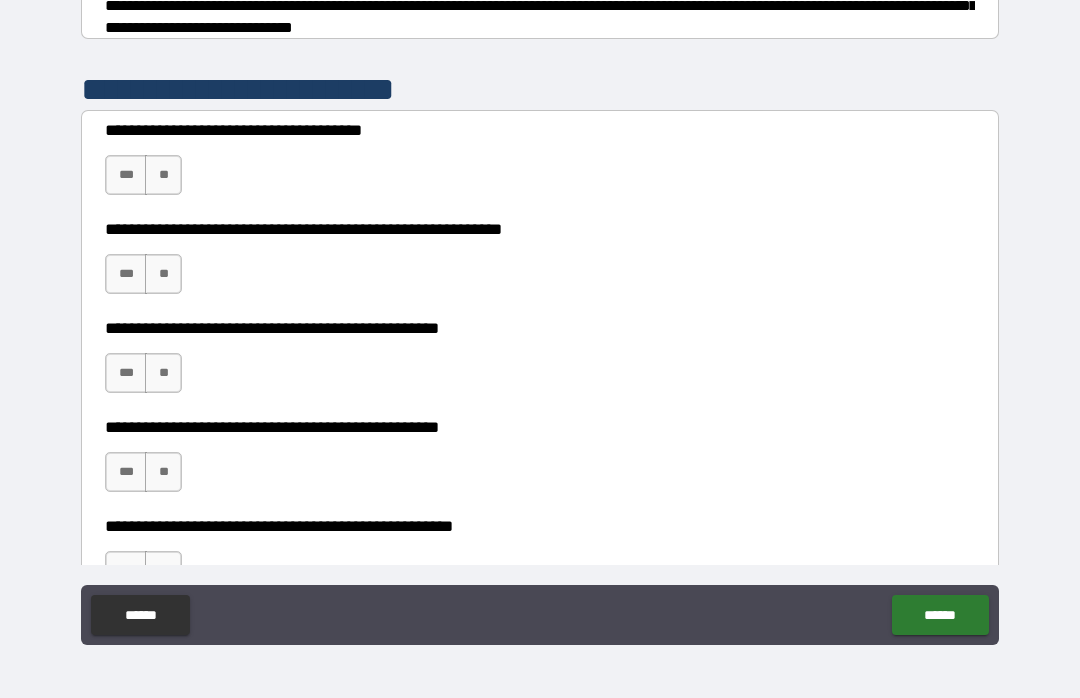 type on "*" 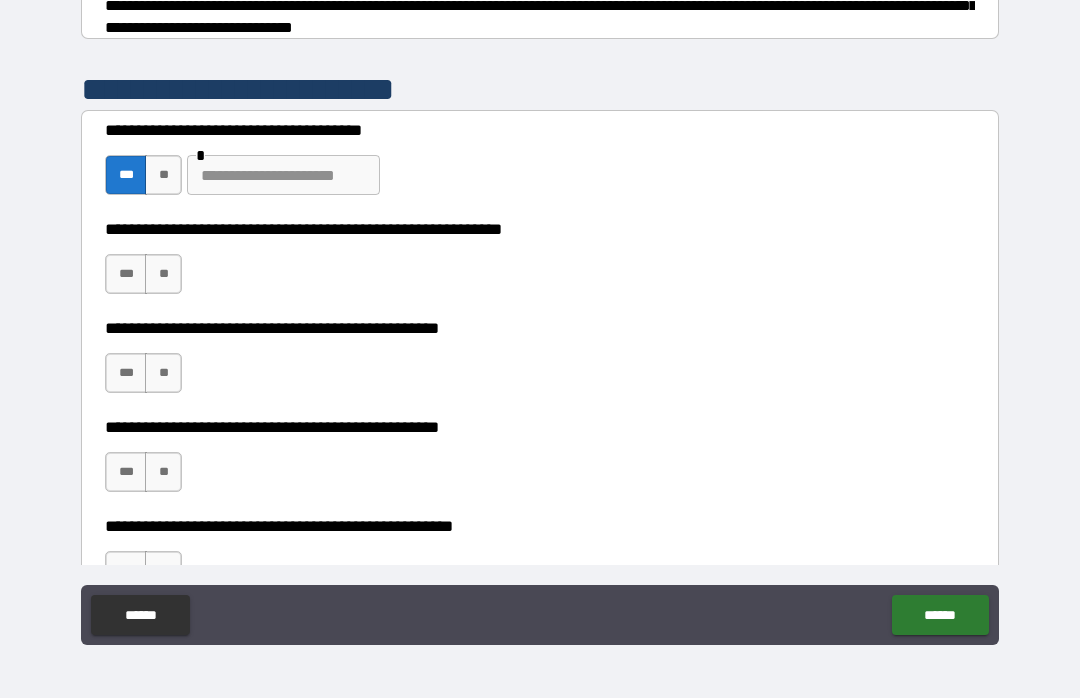 click on "***" at bounding box center (126, 274) 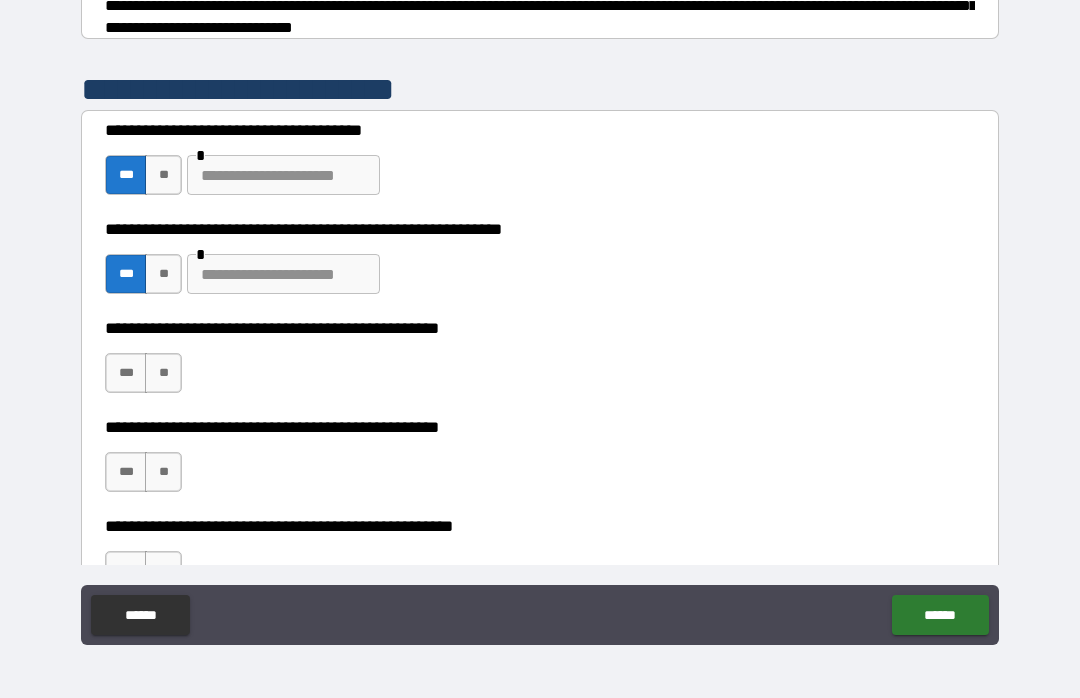 click on "**" at bounding box center [163, 373] 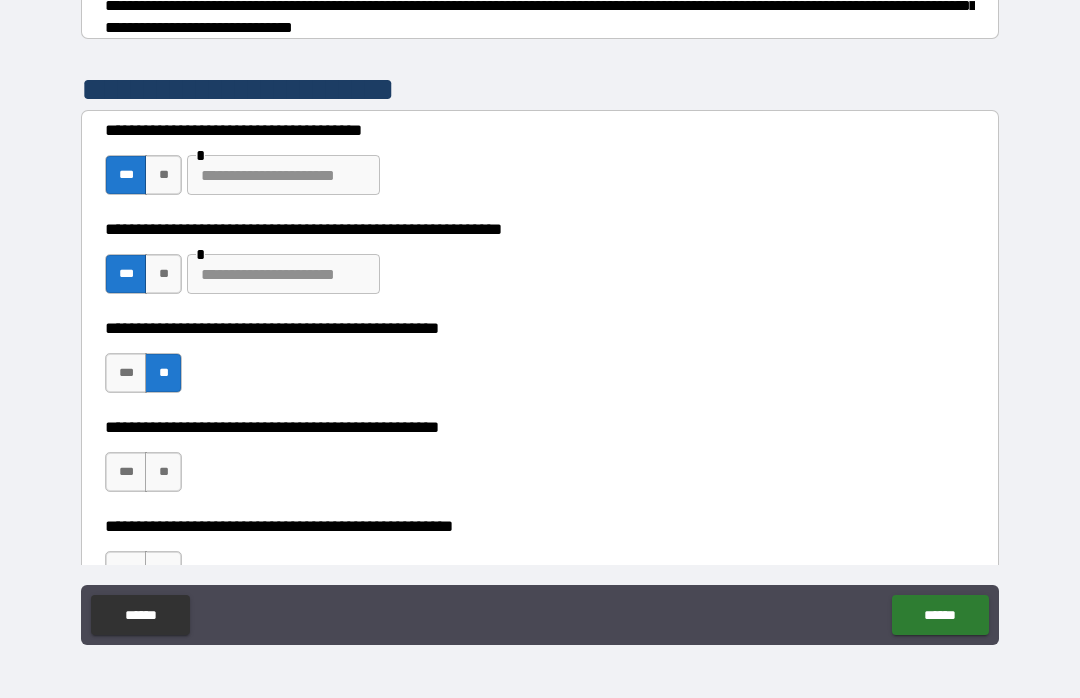 click on "***" at bounding box center [126, 472] 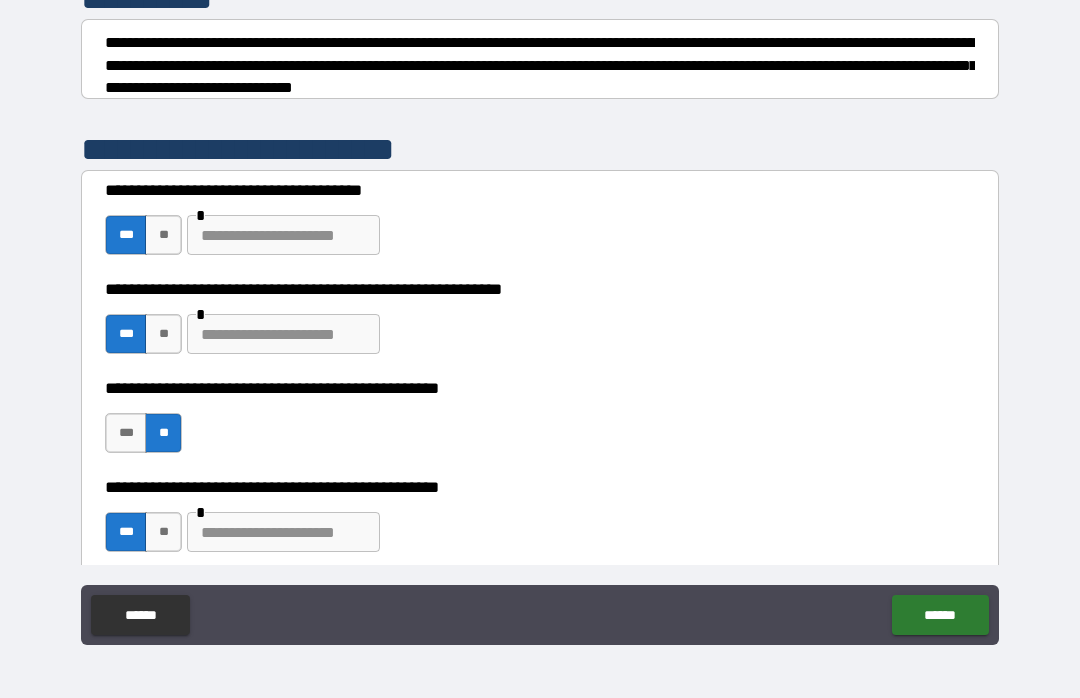 scroll, scrollTop: 278, scrollLeft: 0, axis: vertical 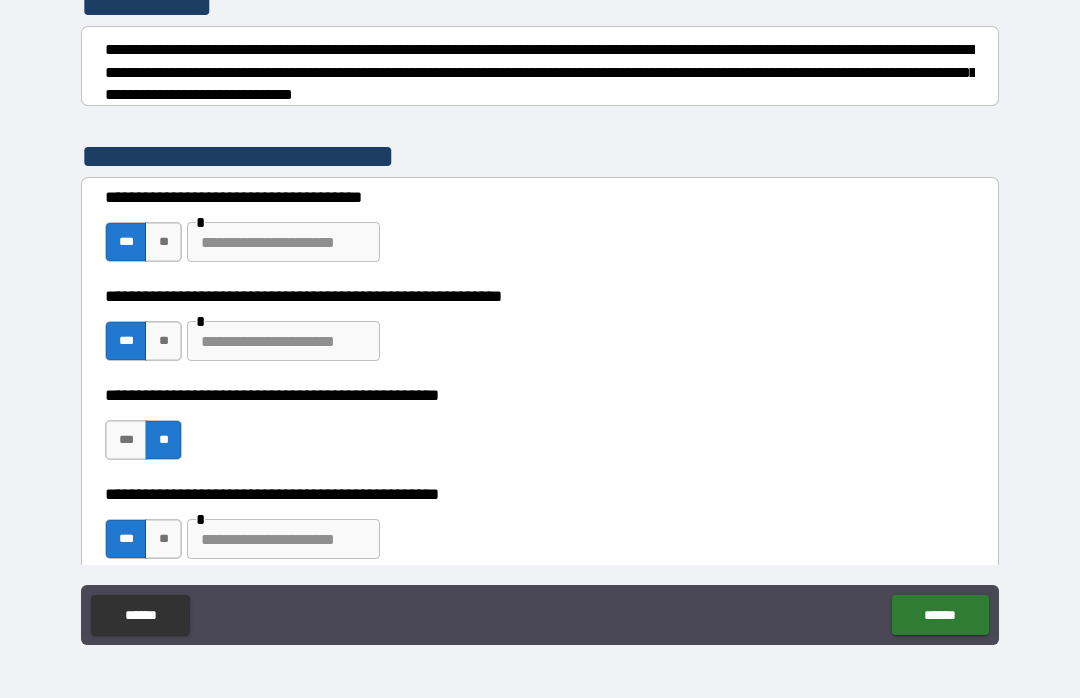 click at bounding box center (283, 242) 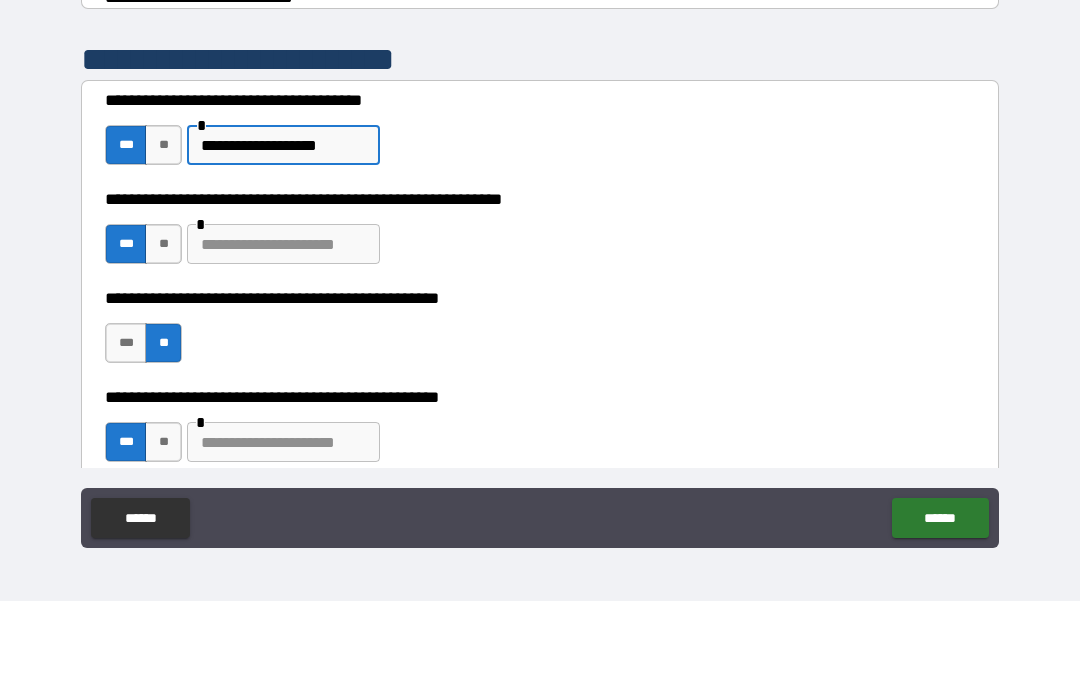 type on "**********" 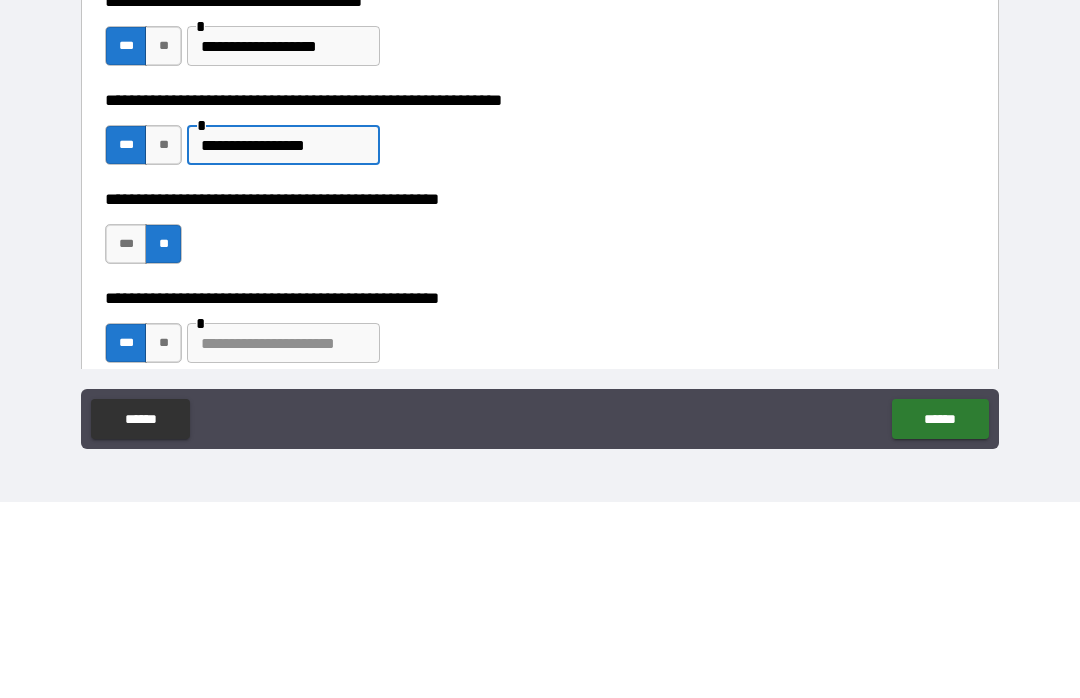 click on "**********" at bounding box center [283, 341] 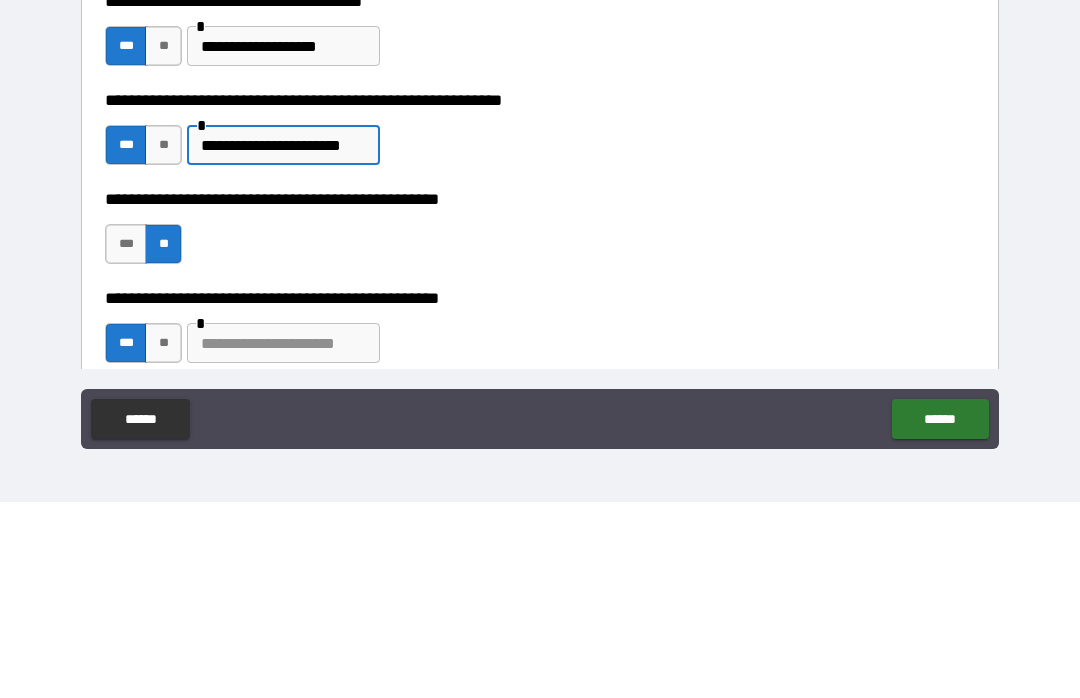 click on "**********" at bounding box center [283, 341] 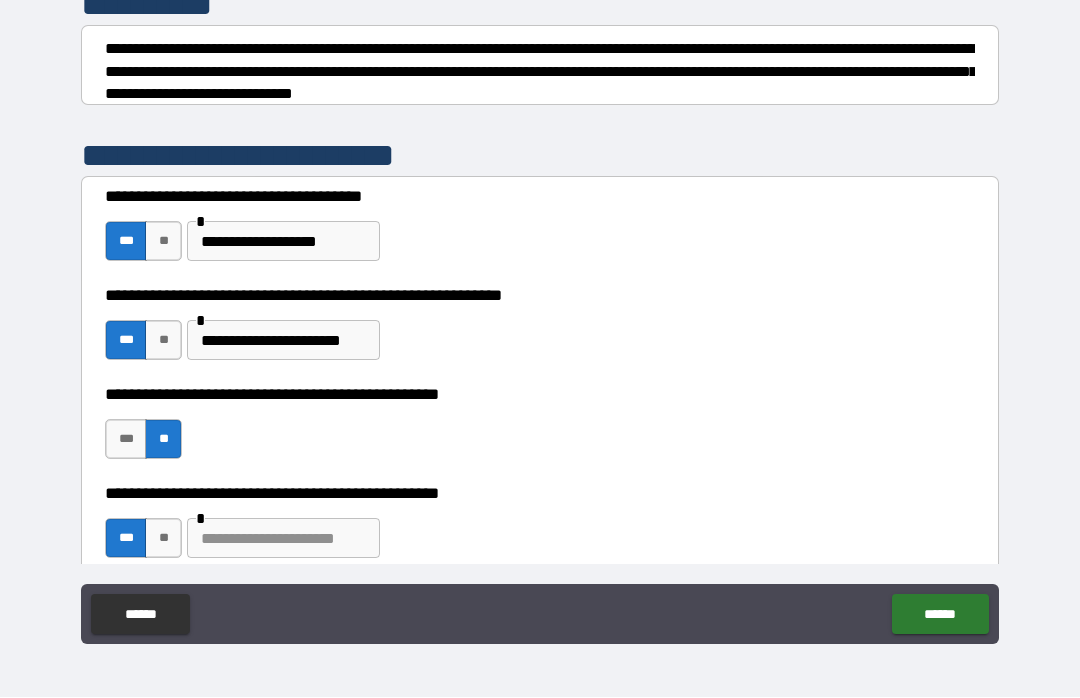 click on "**********" at bounding box center [283, 341] 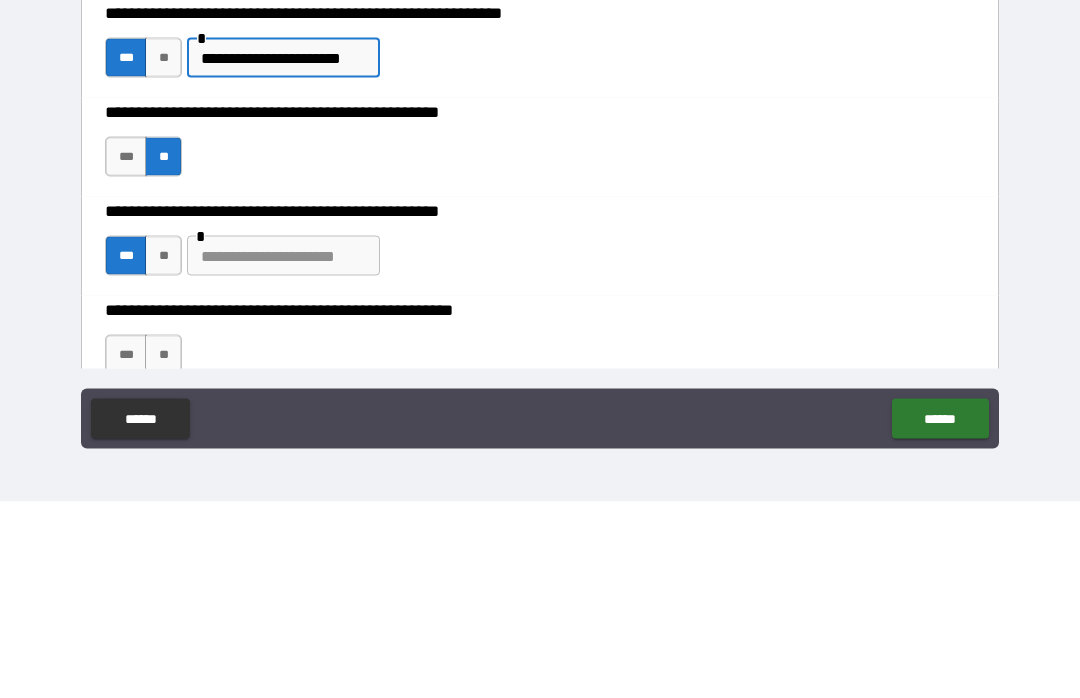 scroll, scrollTop: 403, scrollLeft: 0, axis: vertical 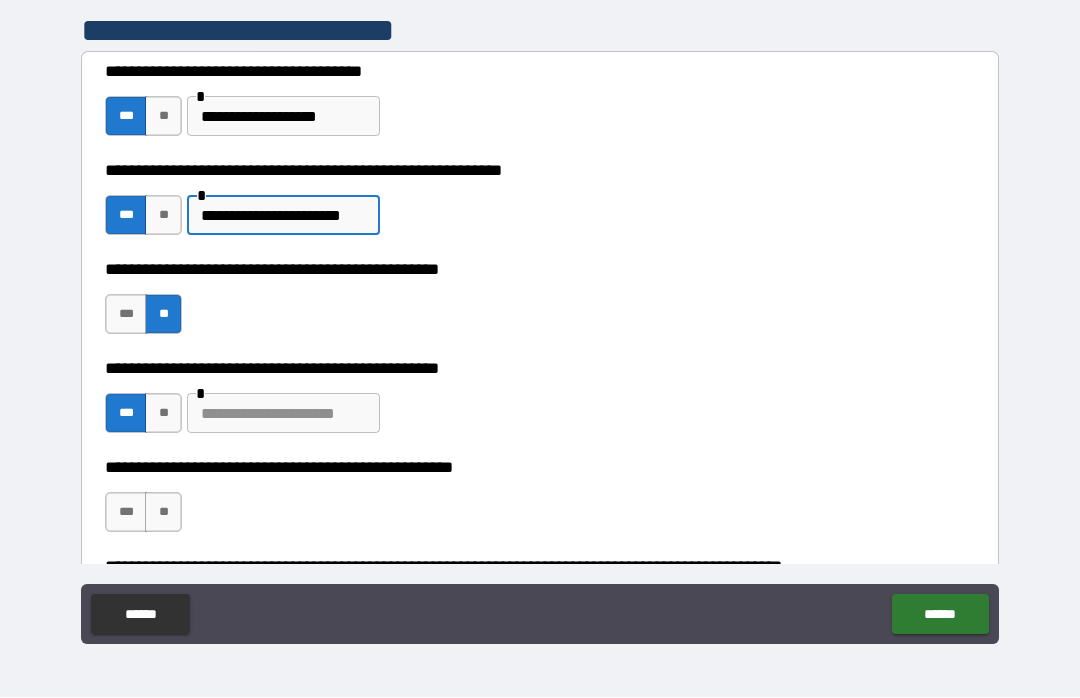 click at bounding box center [283, 414] 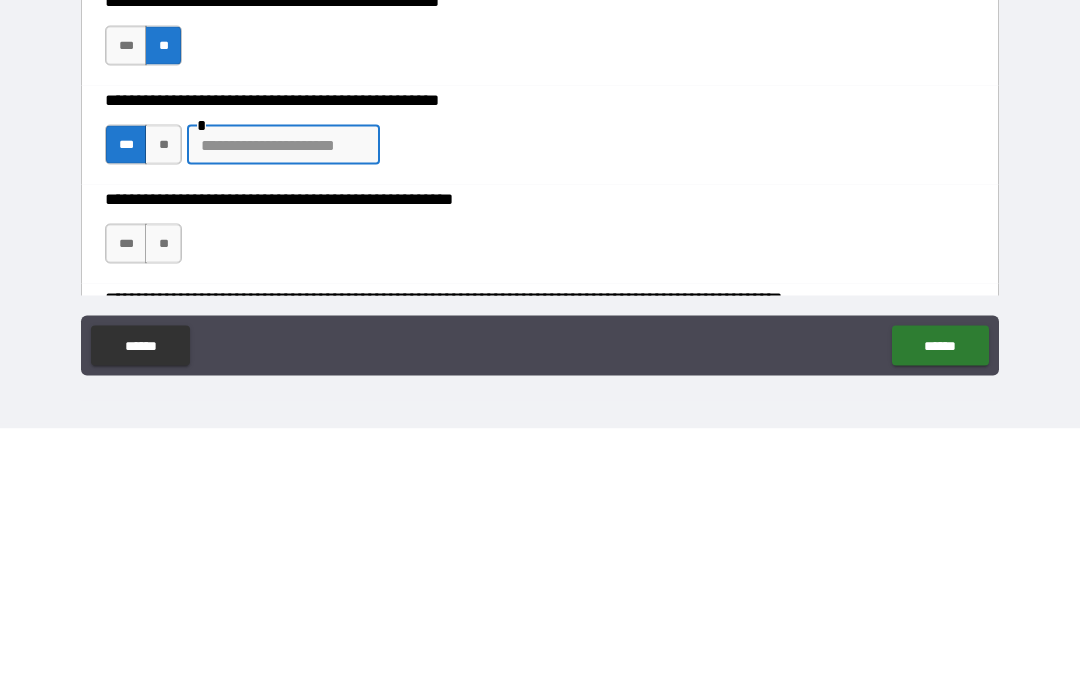 click on "**" at bounding box center [163, 513] 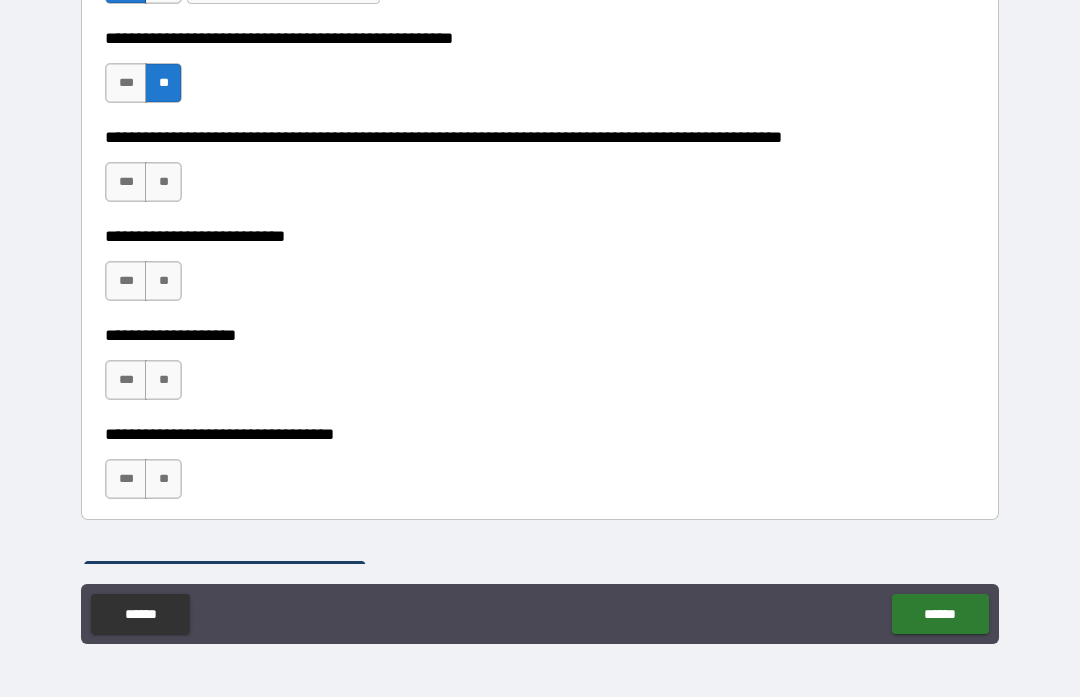 scroll, scrollTop: 833, scrollLeft: 0, axis: vertical 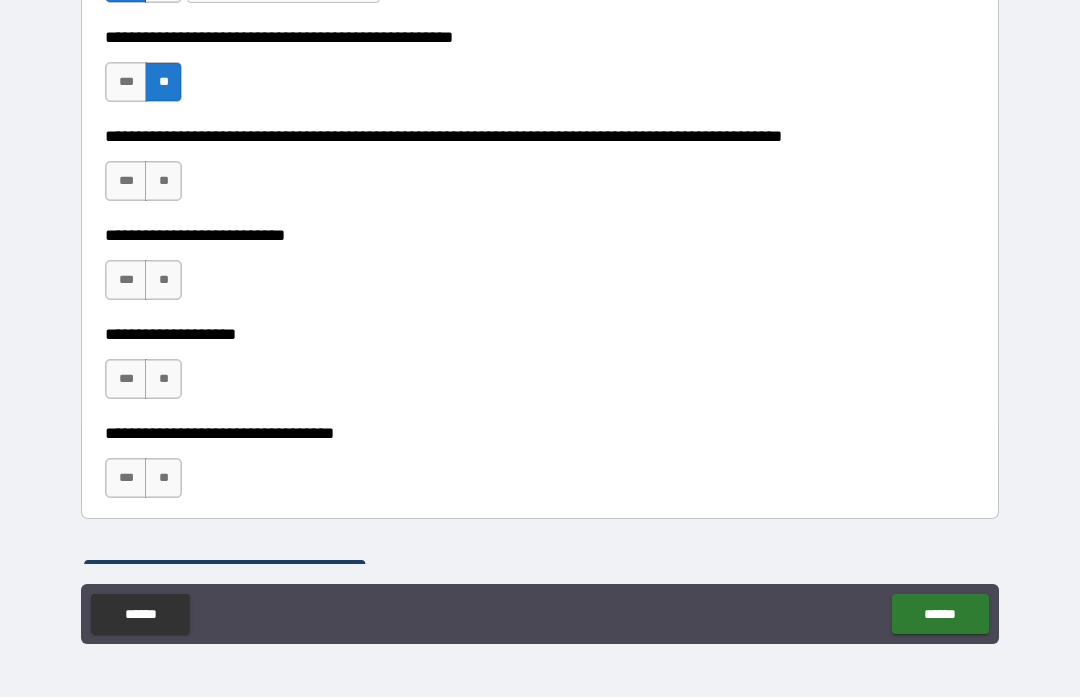 click on "**" at bounding box center (163, 182) 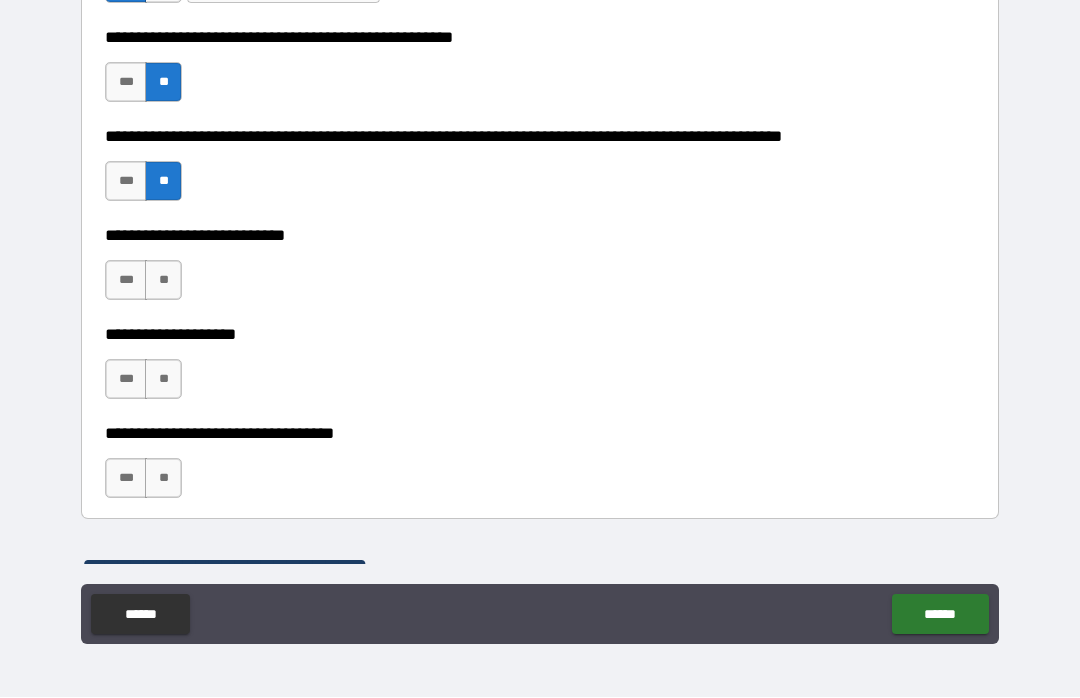 click on "**" at bounding box center (163, 281) 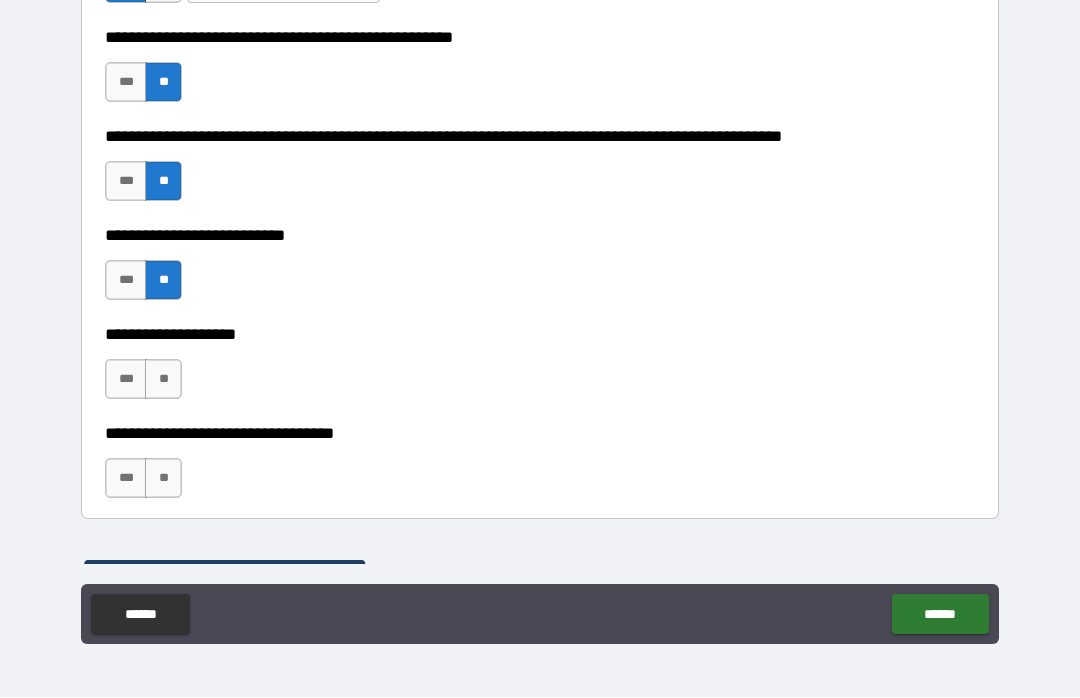 click on "**" at bounding box center [163, 380] 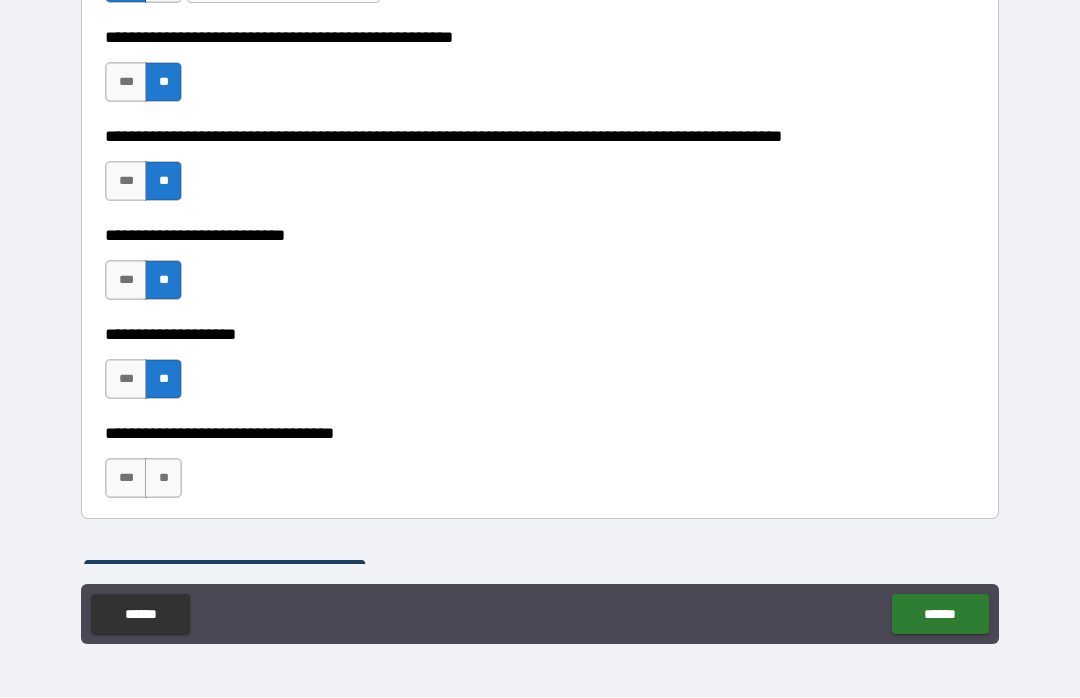 click on "**" at bounding box center [163, 479] 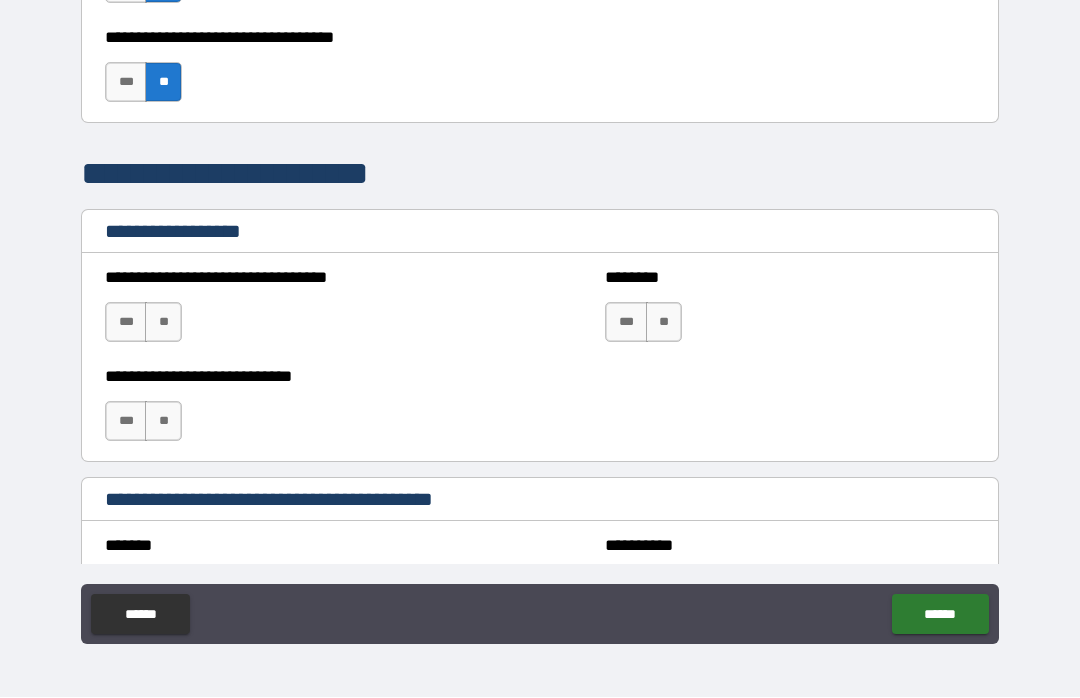 scroll, scrollTop: 1245, scrollLeft: 0, axis: vertical 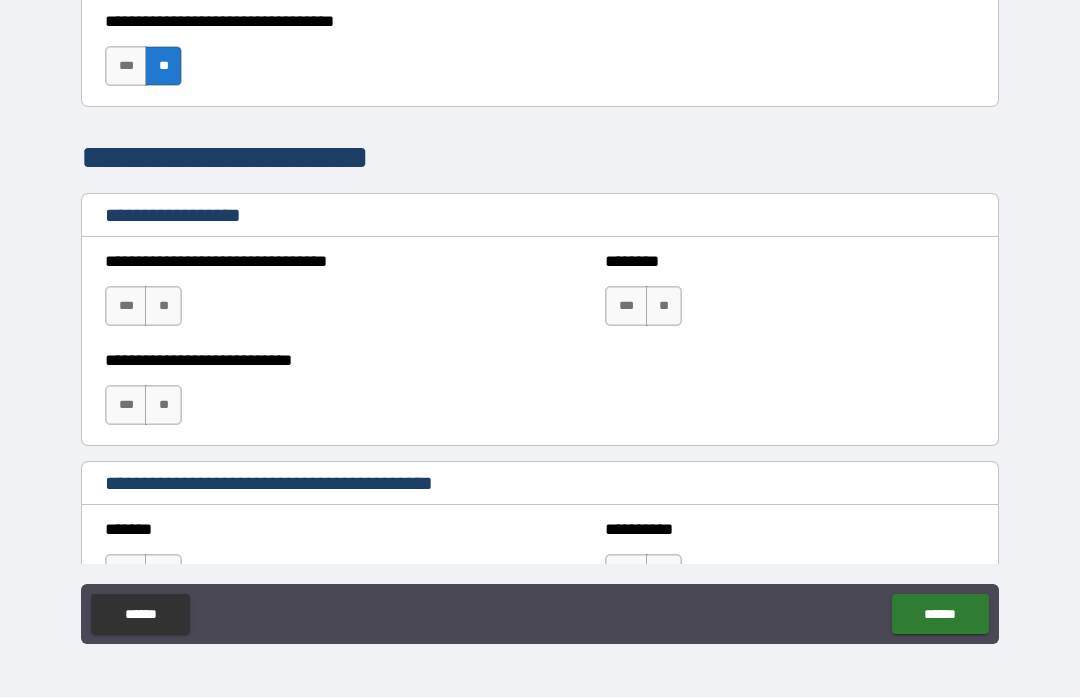 click on "**" at bounding box center [163, 307] 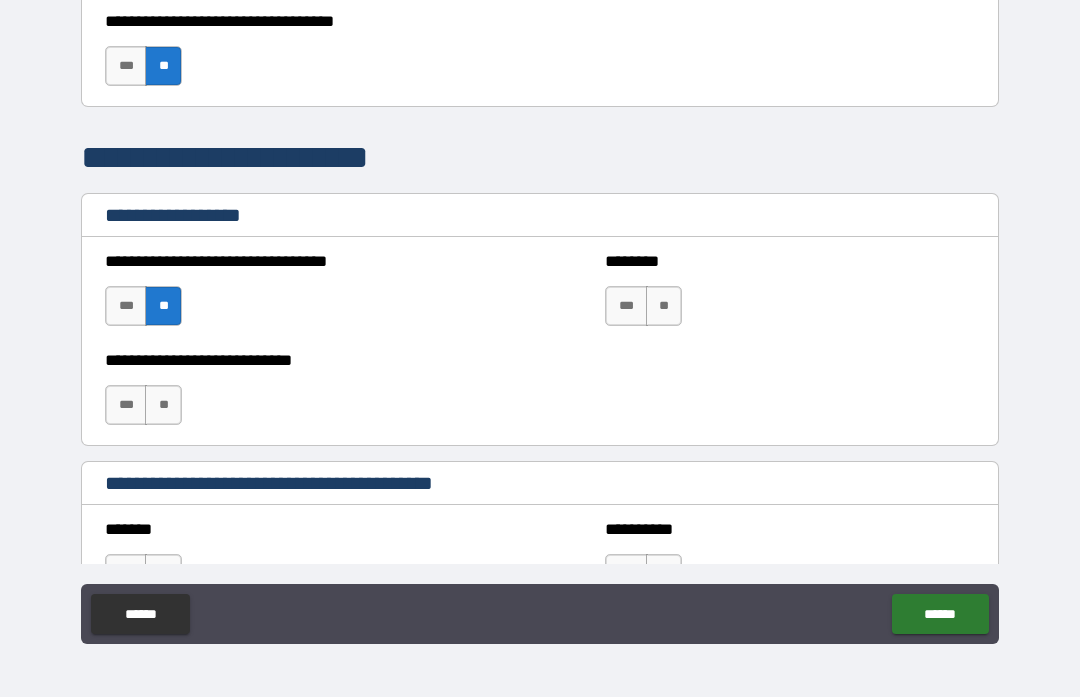 click on "**" at bounding box center (163, 406) 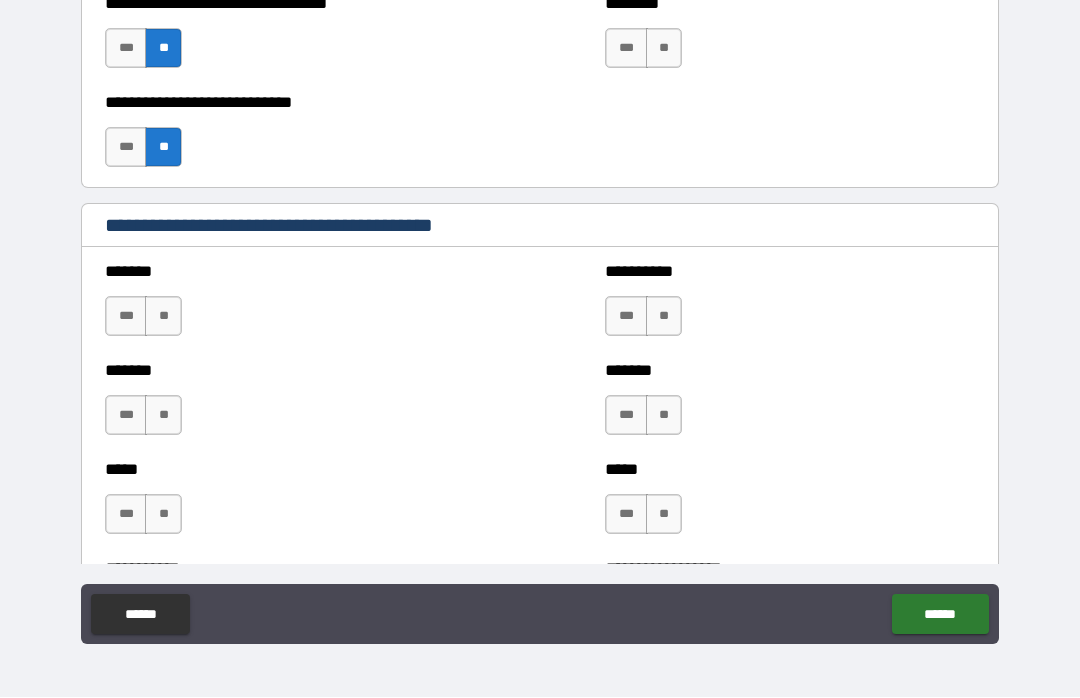 scroll, scrollTop: 1504, scrollLeft: 0, axis: vertical 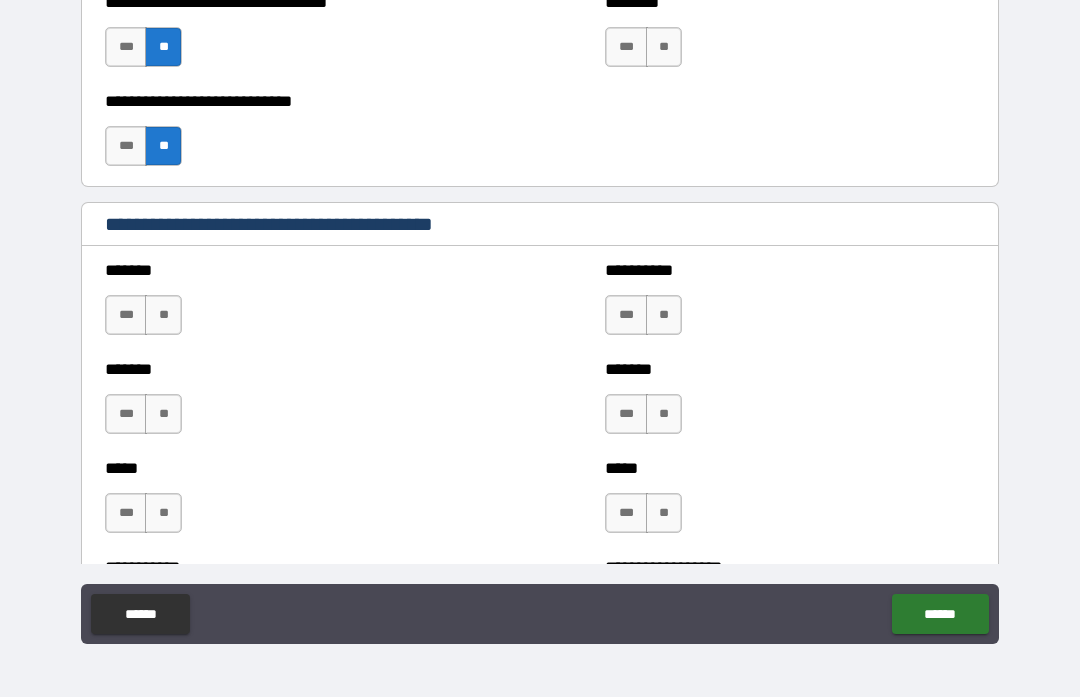 click on "**" at bounding box center (163, 316) 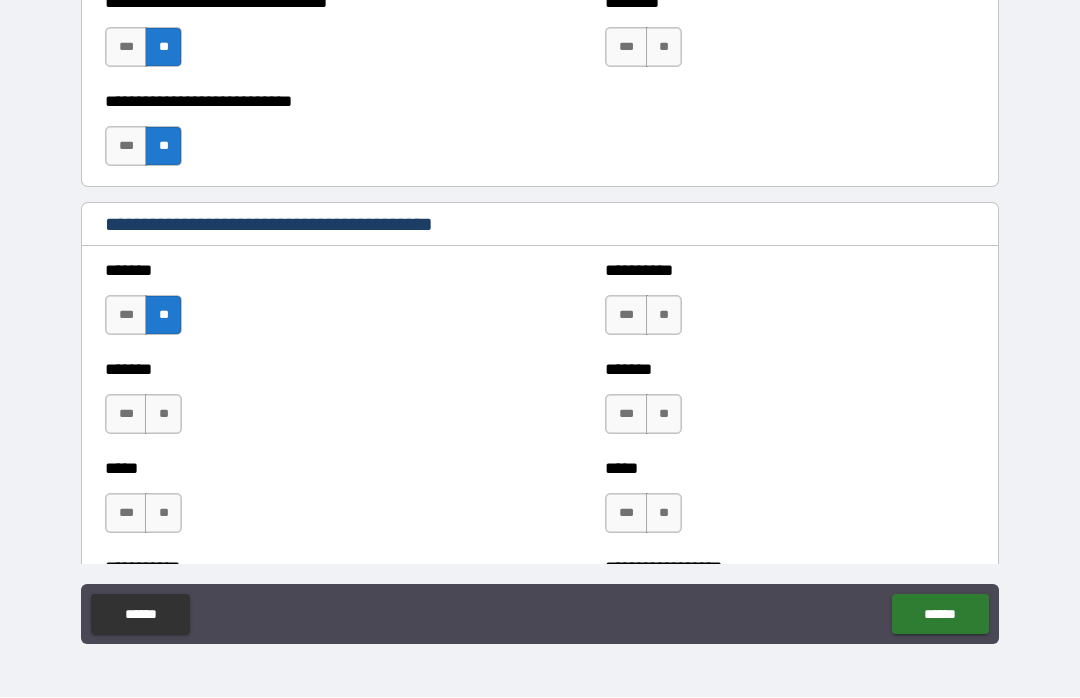 click on "***" at bounding box center (126, 415) 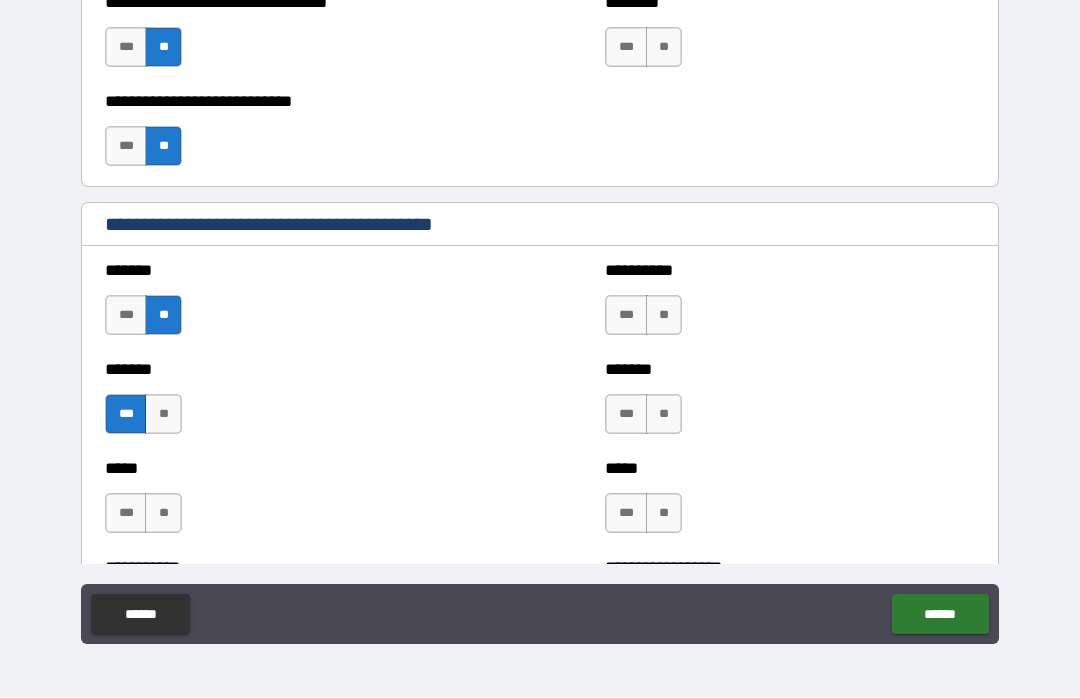 click on "**" at bounding box center (163, 514) 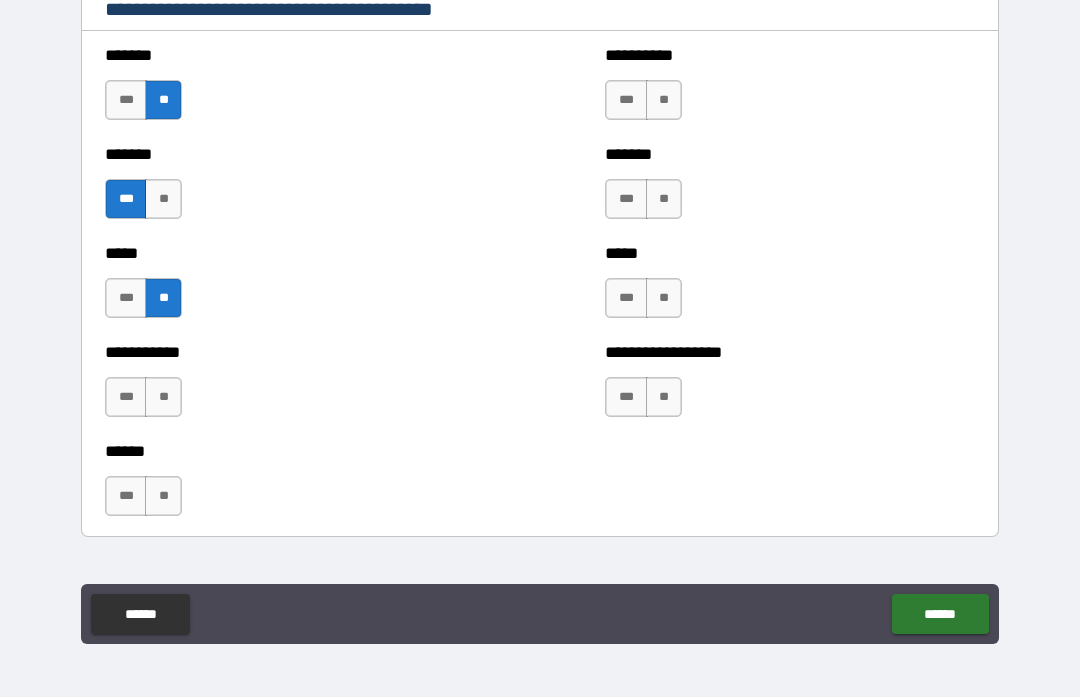 scroll, scrollTop: 1718, scrollLeft: 0, axis: vertical 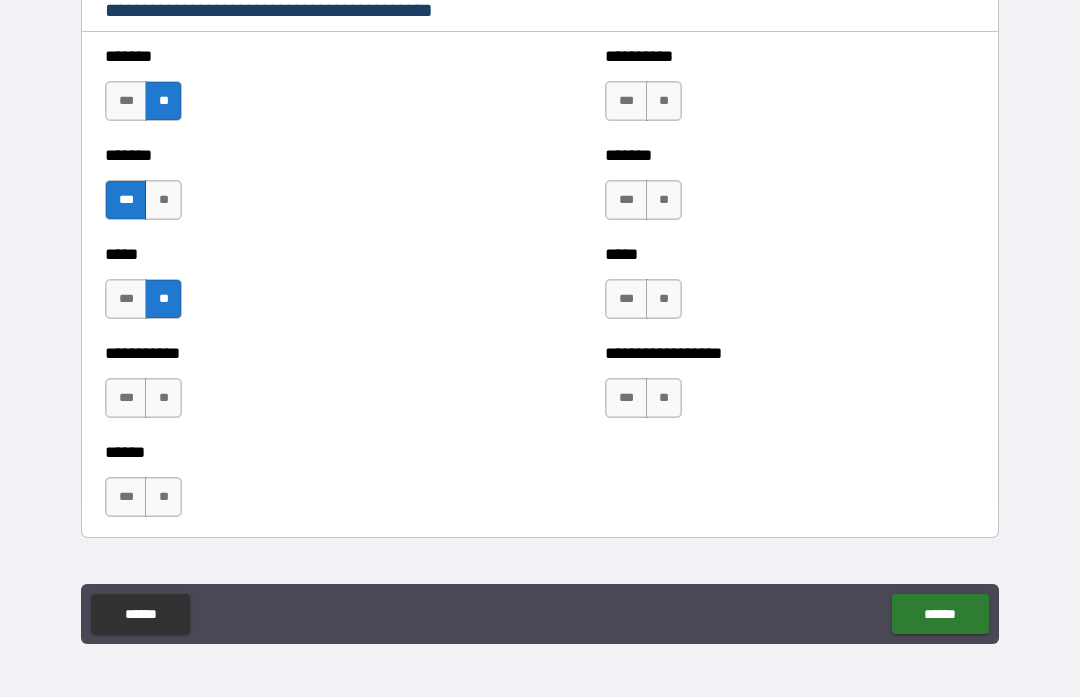 click on "**" at bounding box center (163, 399) 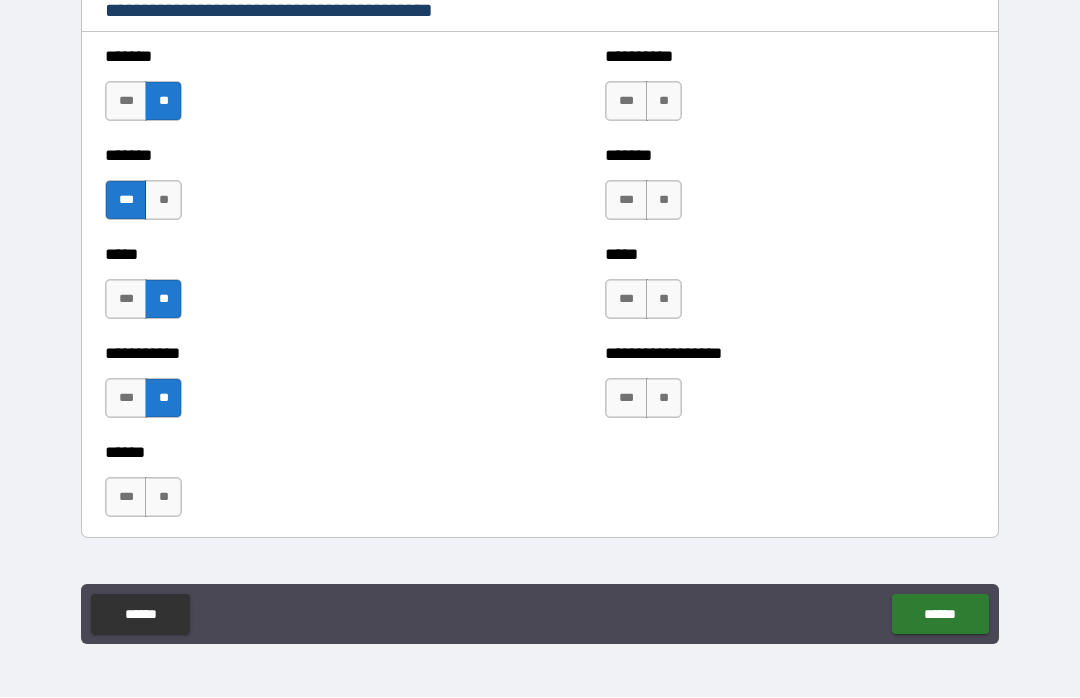 click on "**" at bounding box center [163, 498] 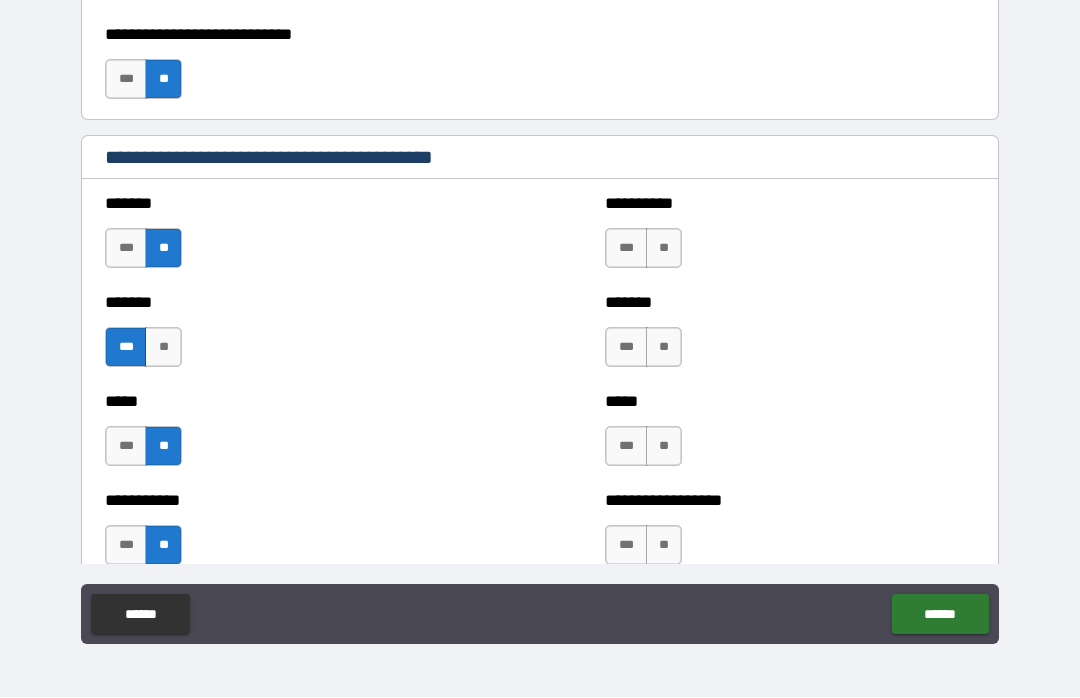 scroll, scrollTop: 1569, scrollLeft: 0, axis: vertical 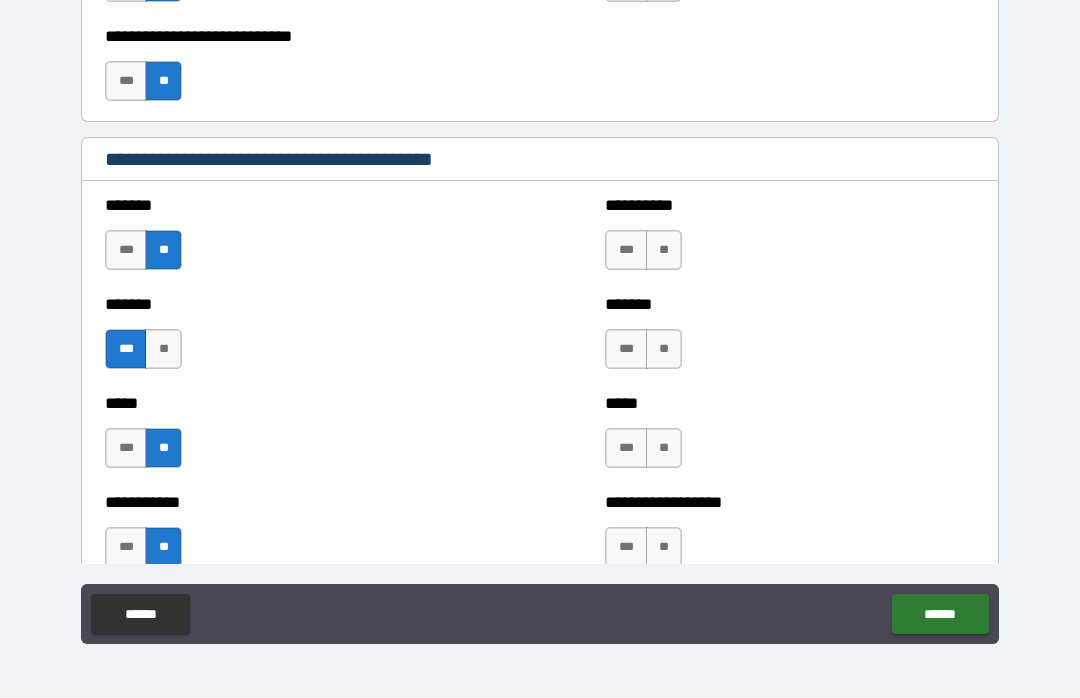 click on "**" at bounding box center (664, 251) 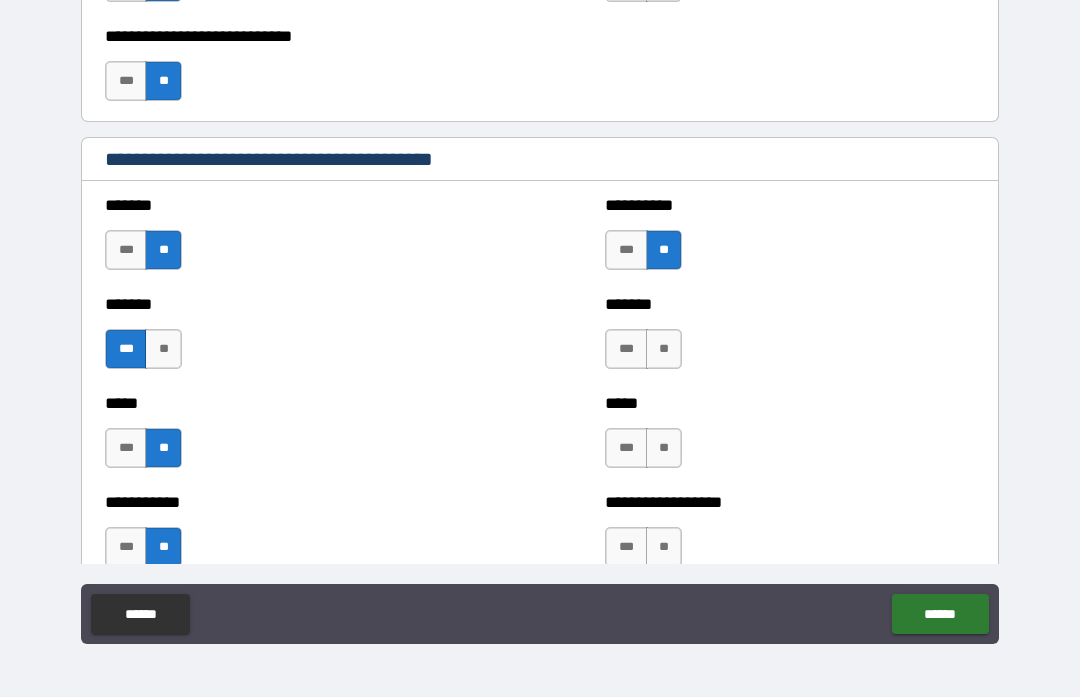 click on "**" at bounding box center (664, 350) 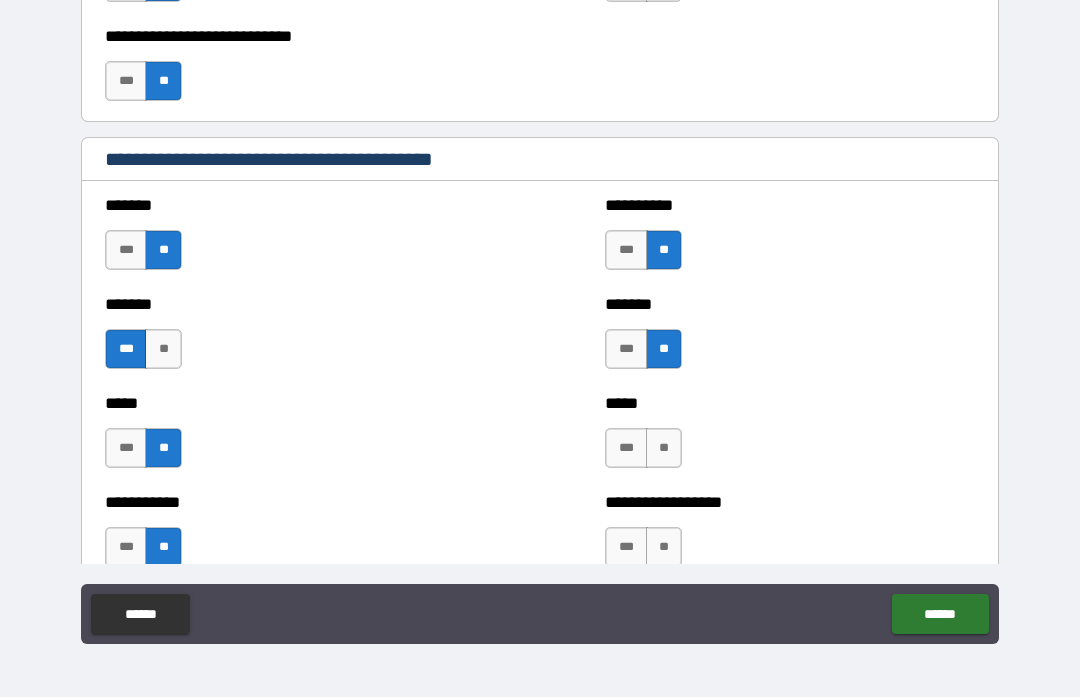 click on "**" at bounding box center (664, 449) 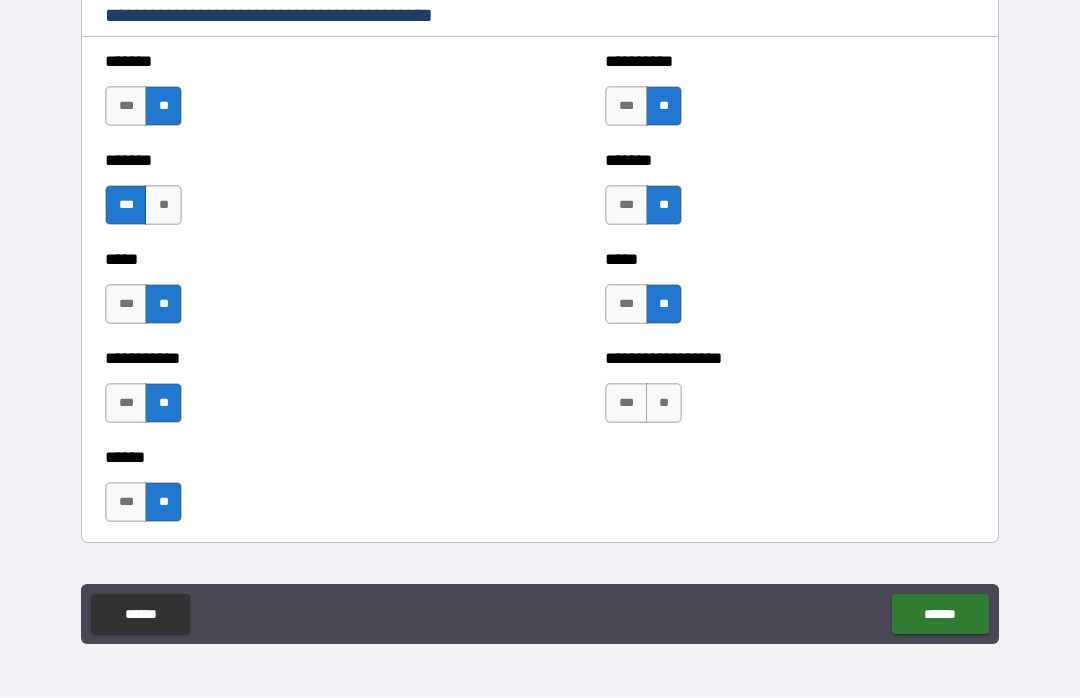 scroll, scrollTop: 1763, scrollLeft: 0, axis: vertical 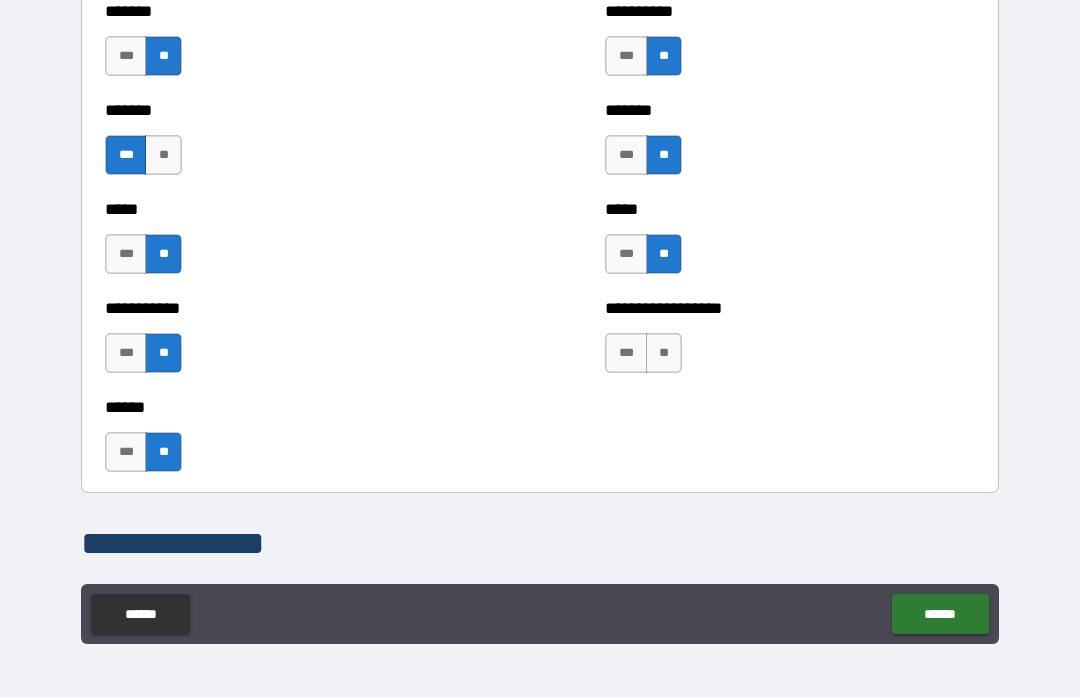 click on "**" at bounding box center (664, 354) 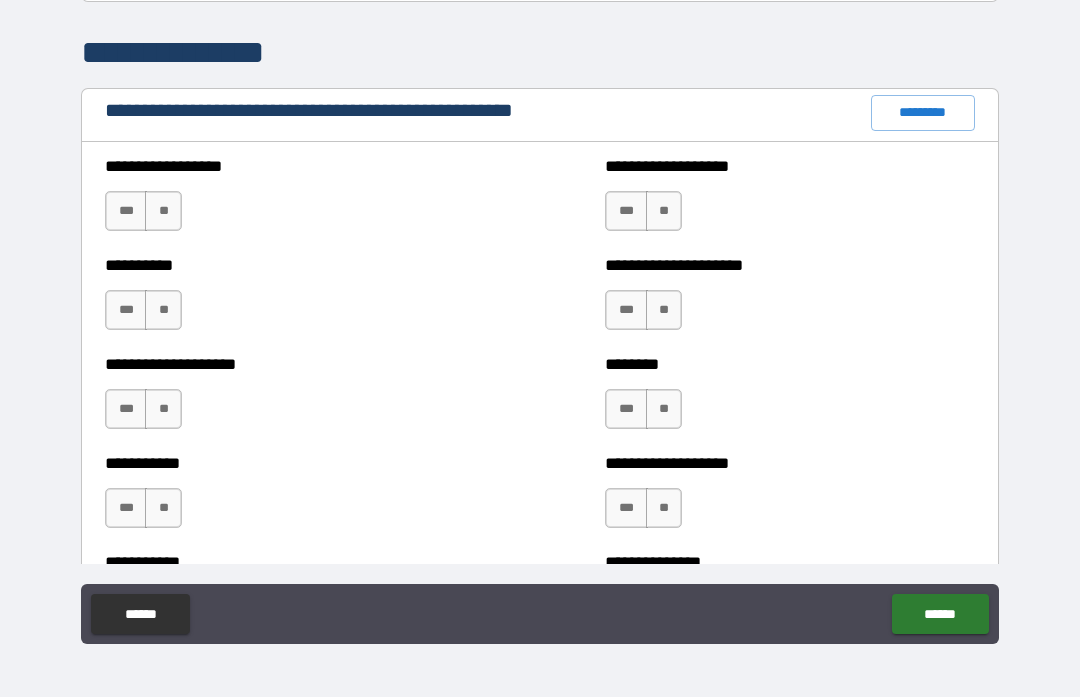 scroll, scrollTop: 2255, scrollLeft: 0, axis: vertical 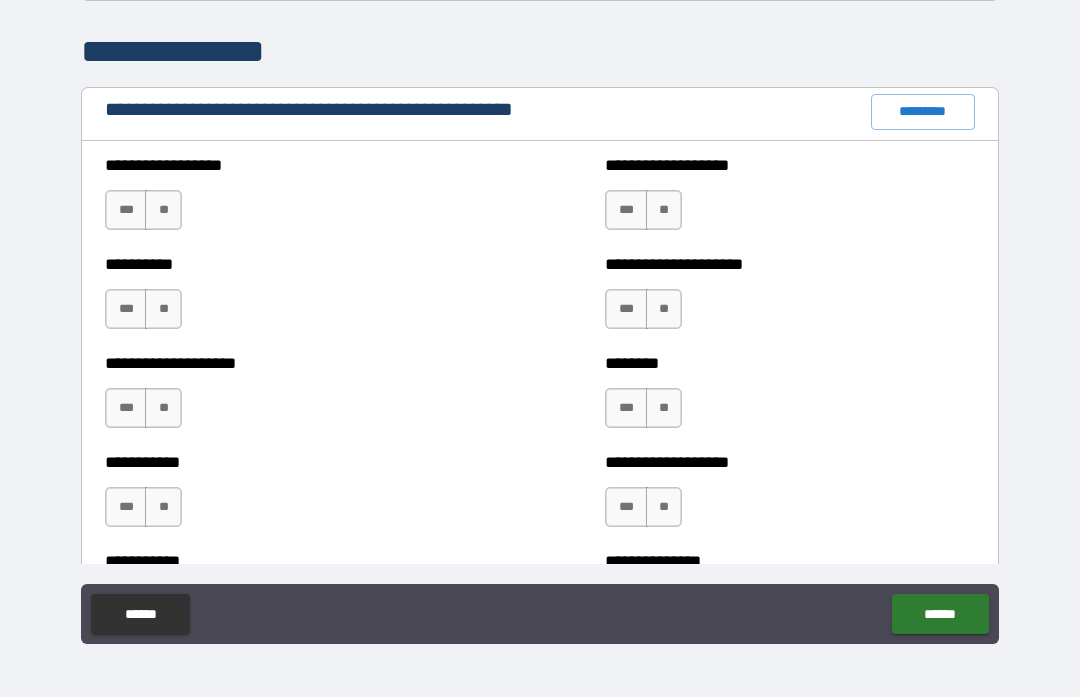 click on "**" at bounding box center (163, 211) 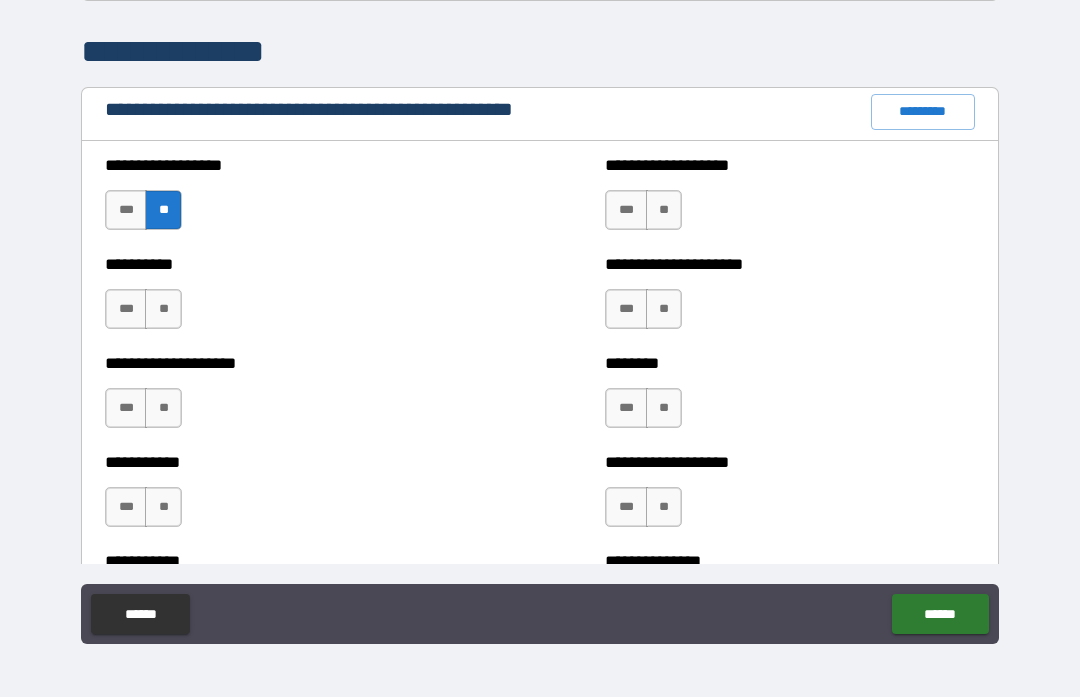click on "**" at bounding box center (163, 310) 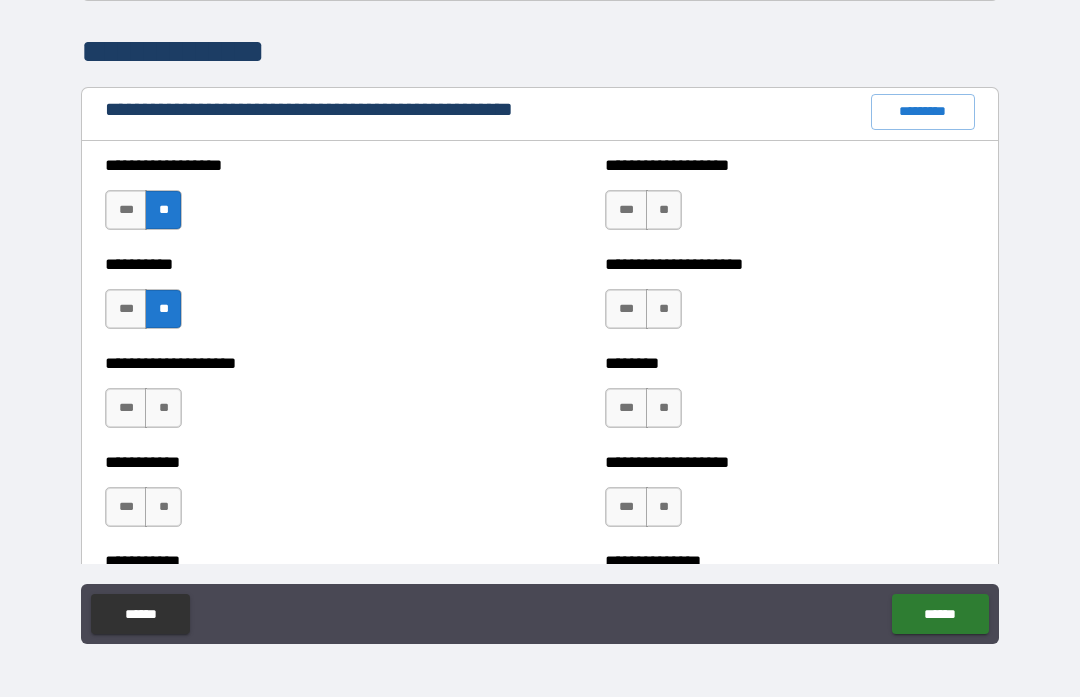click on "**" at bounding box center [163, 409] 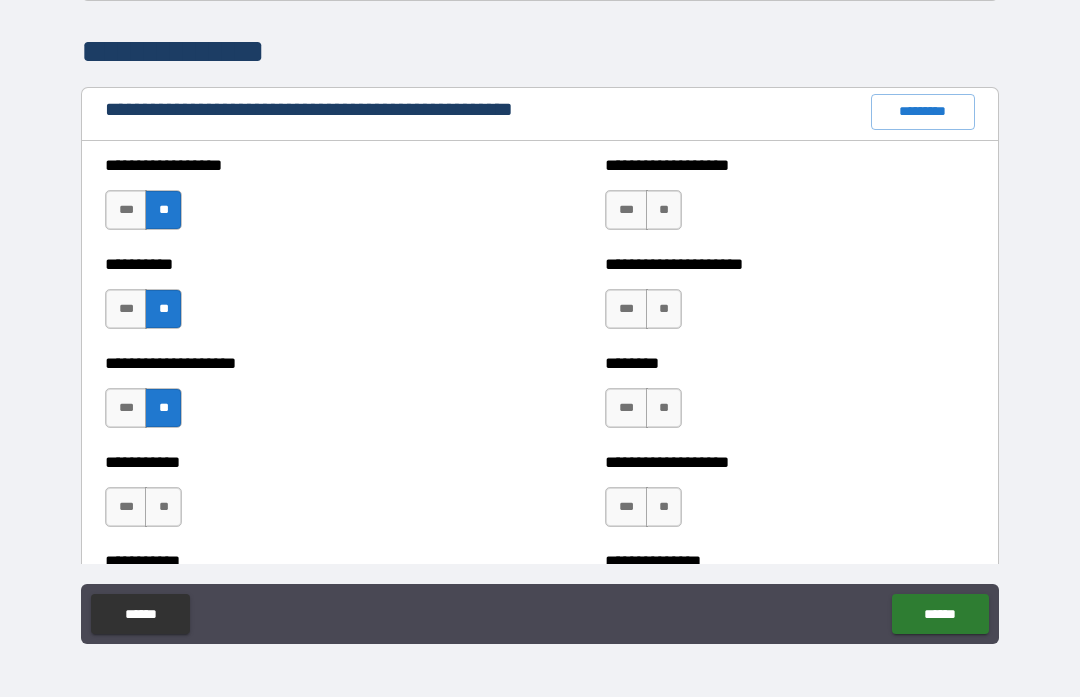click on "**" at bounding box center [163, 508] 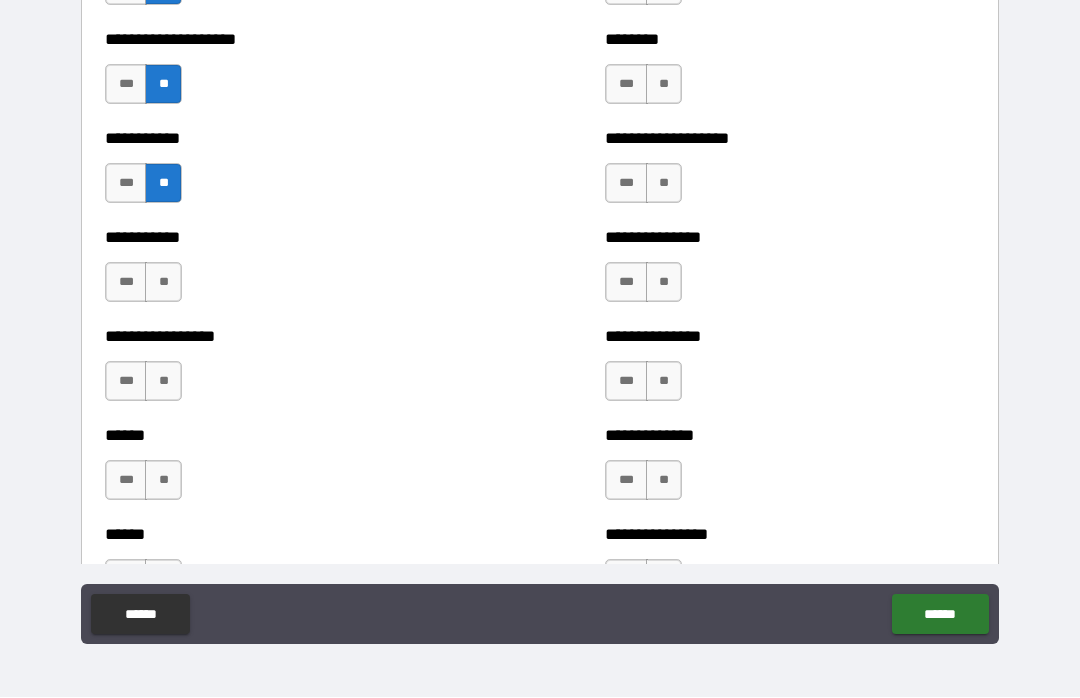 scroll, scrollTop: 2582, scrollLeft: 0, axis: vertical 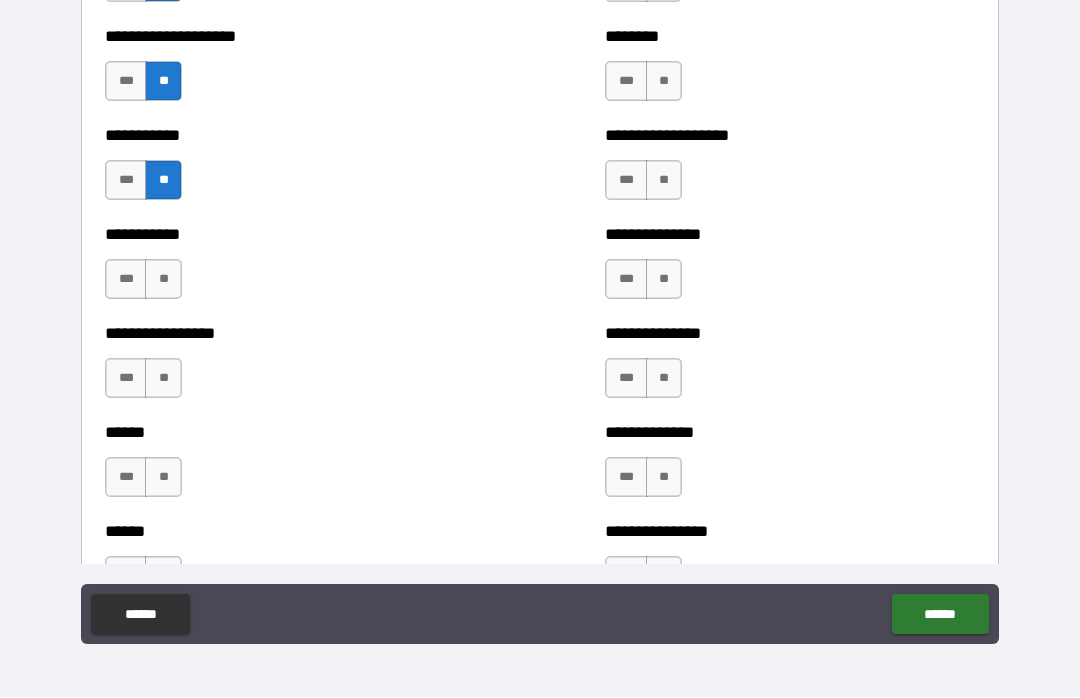 click on "**" at bounding box center [163, 280] 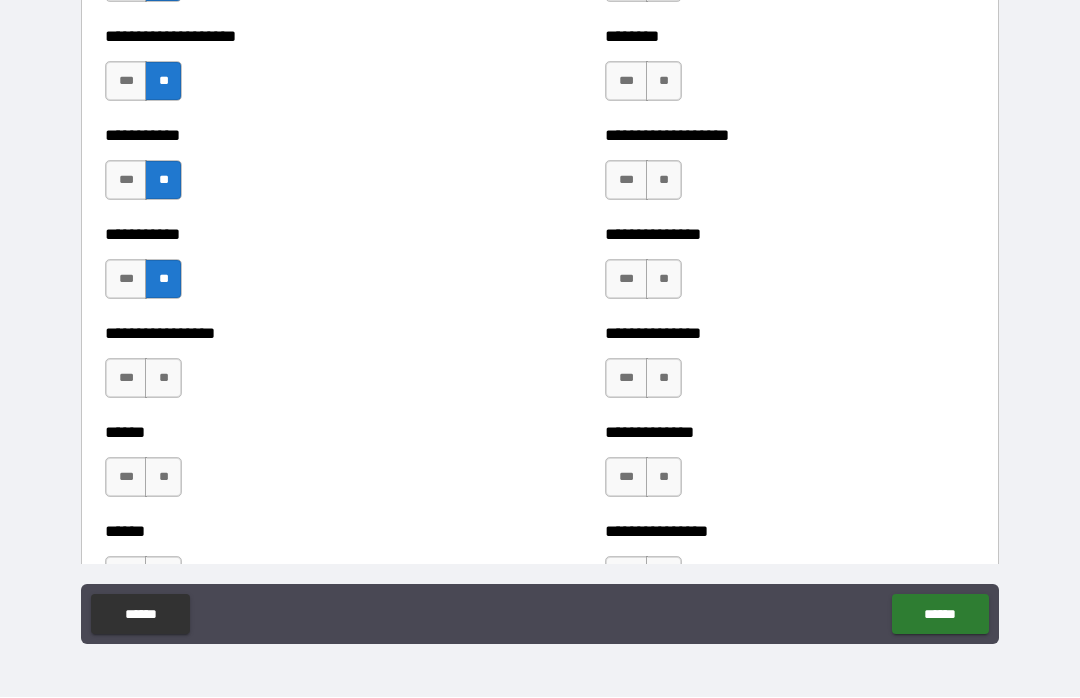 click on "**" at bounding box center (163, 379) 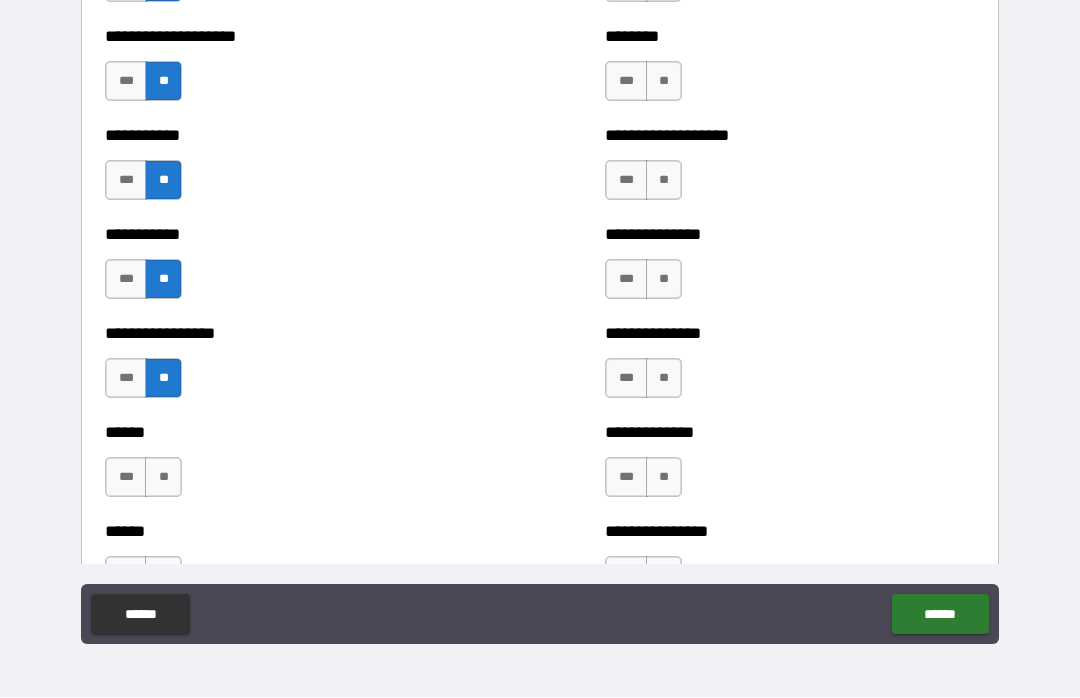 click on "***" at bounding box center [126, 478] 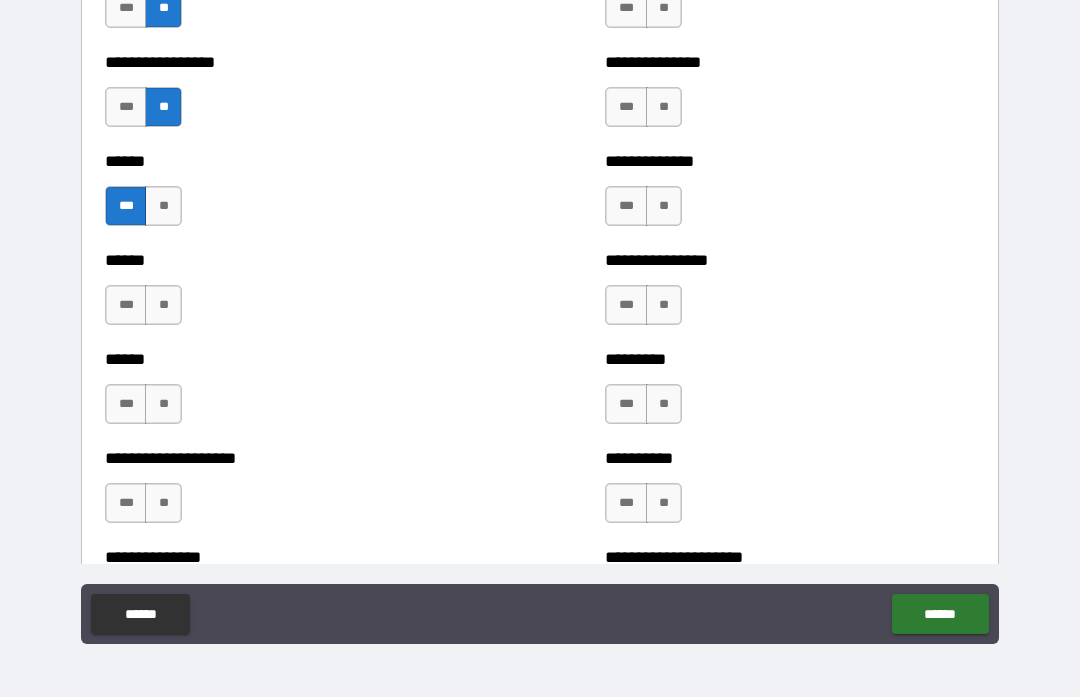 scroll, scrollTop: 2858, scrollLeft: 0, axis: vertical 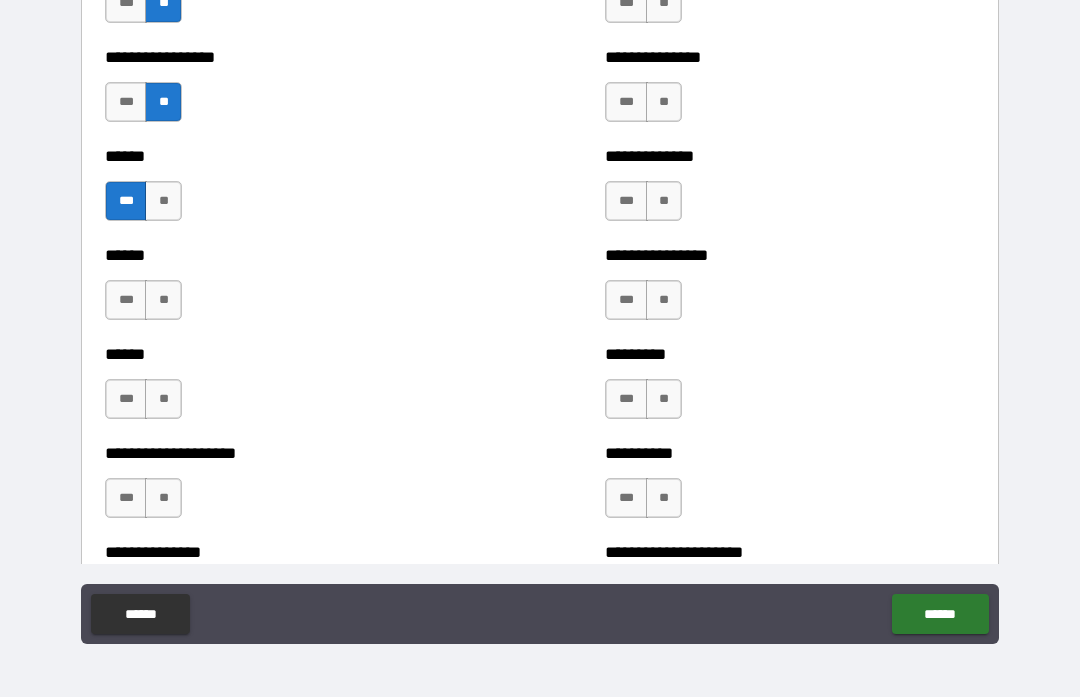 click on "**" at bounding box center [163, 301] 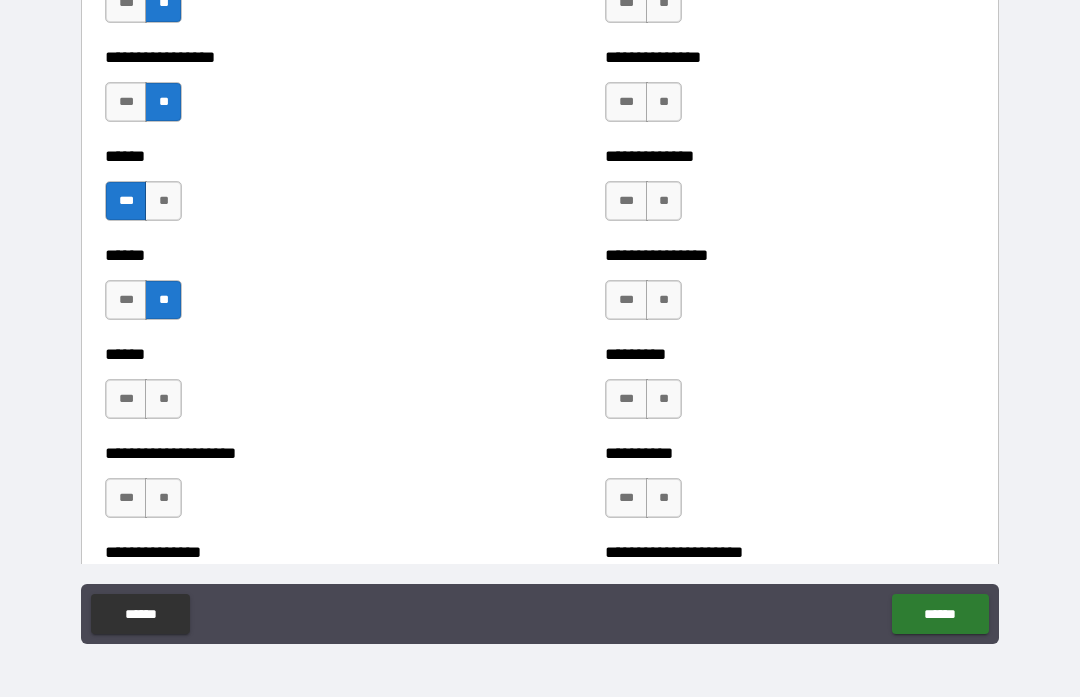 click on "**" at bounding box center (163, 400) 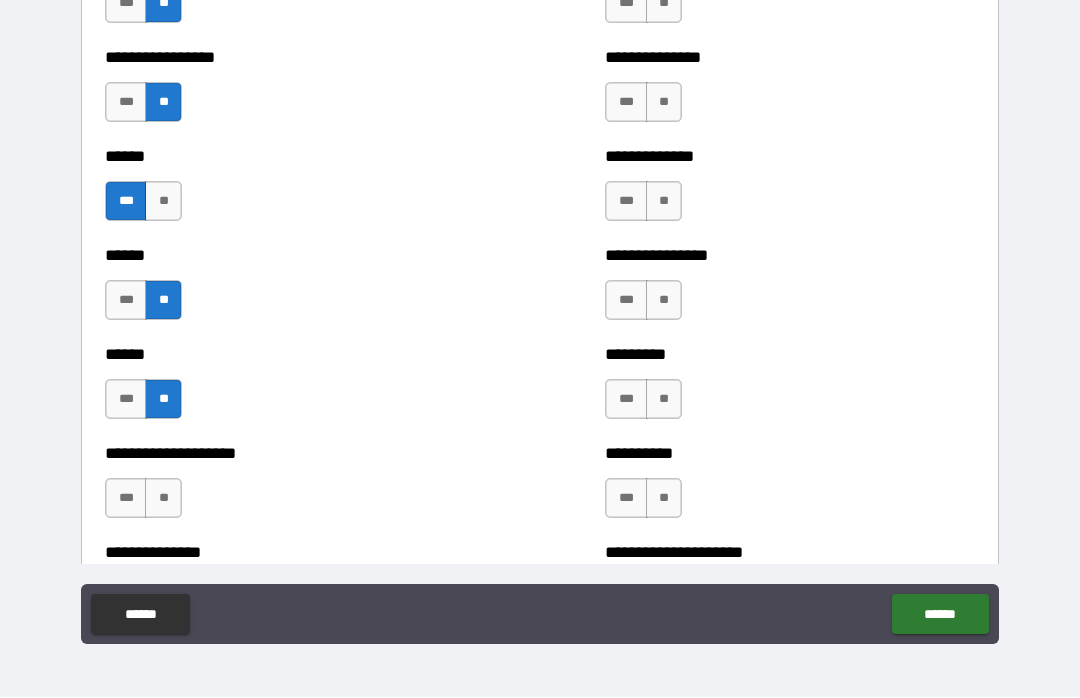 click on "**" at bounding box center [163, 499] 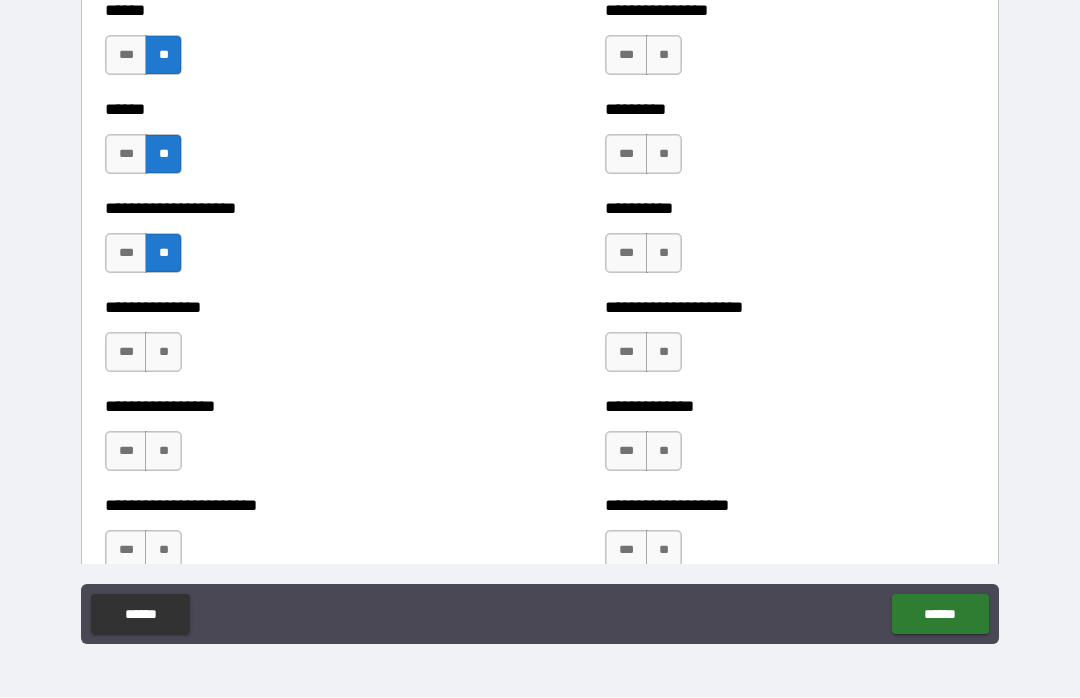 scroll, scrollTop: 3109, scrollLeft: 0, axis: vertical 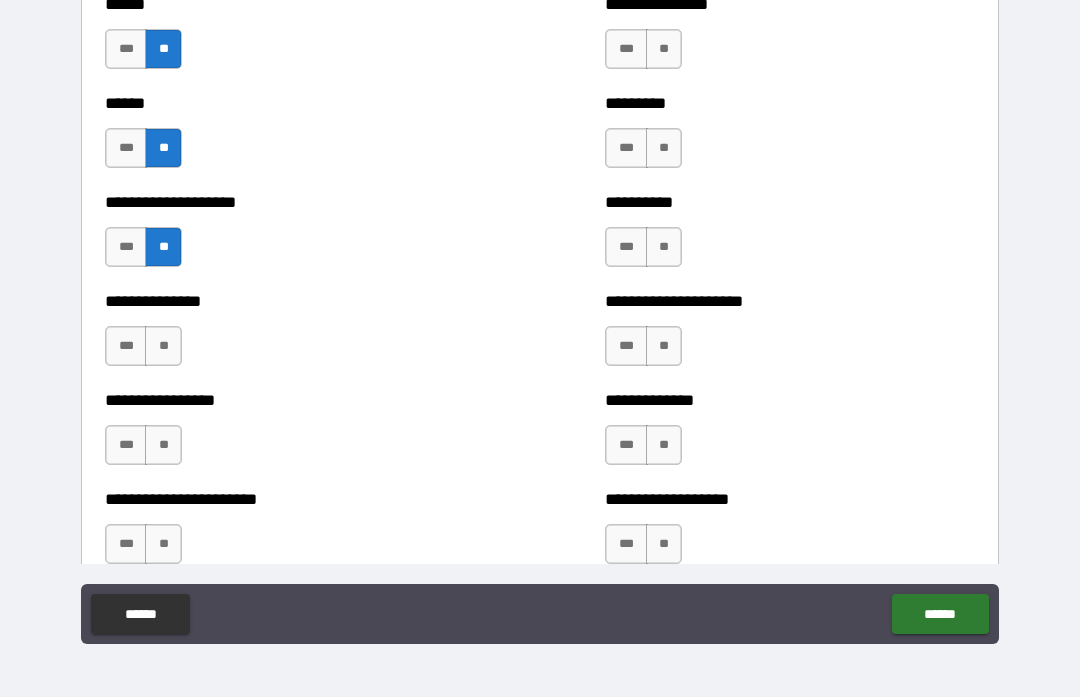 click on "***" at bounding box center [126, 347] 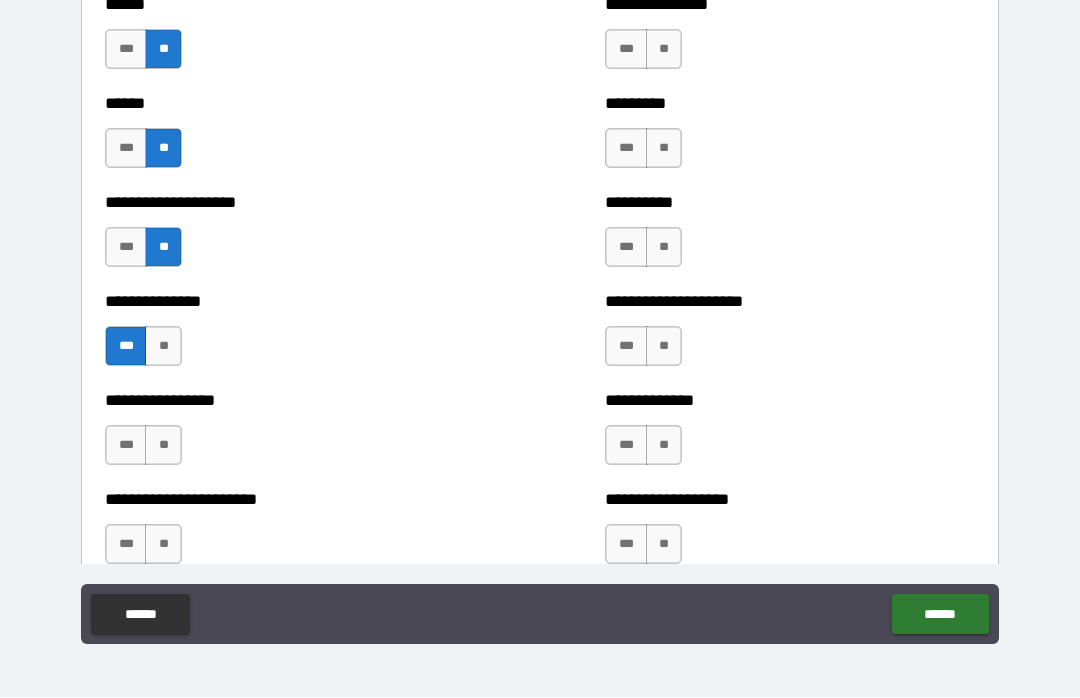 click on "***" at bounding box center [126, 446] 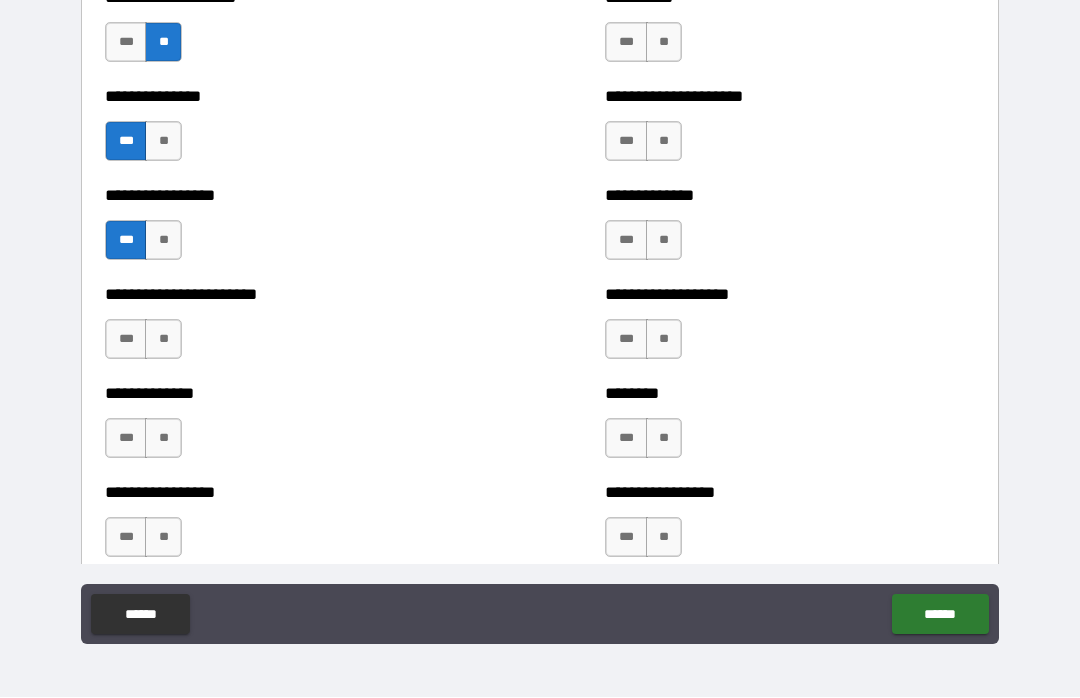 scroll, scrollTop: 3321, scrollLeft: 0, axis: vertical 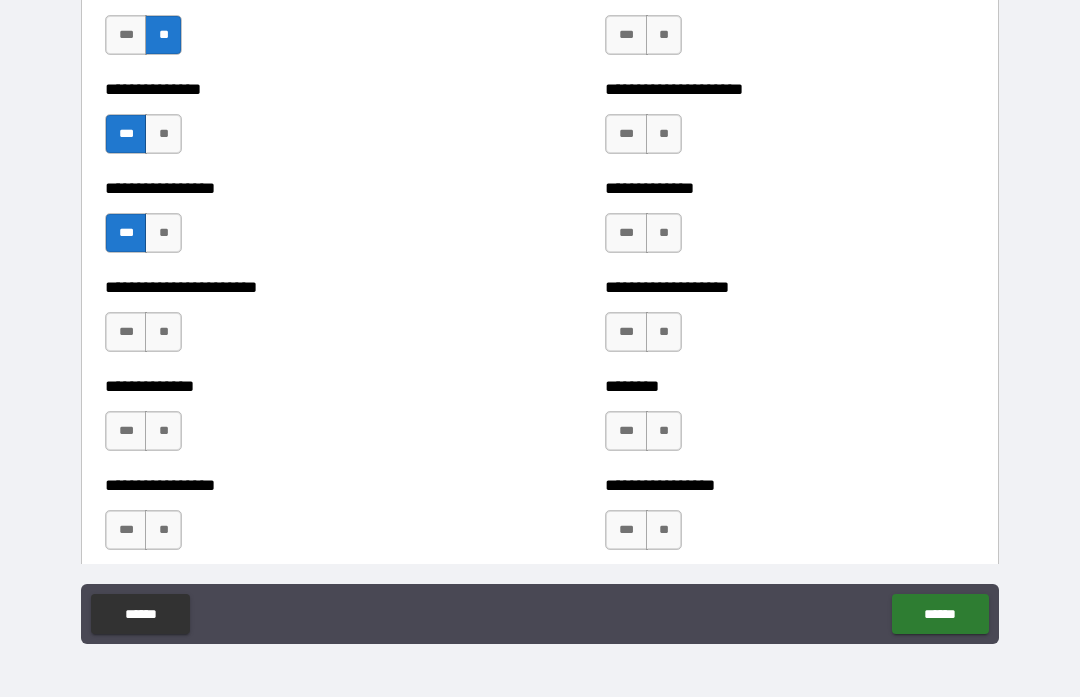 click on "**" at bounding box center [163, 333] 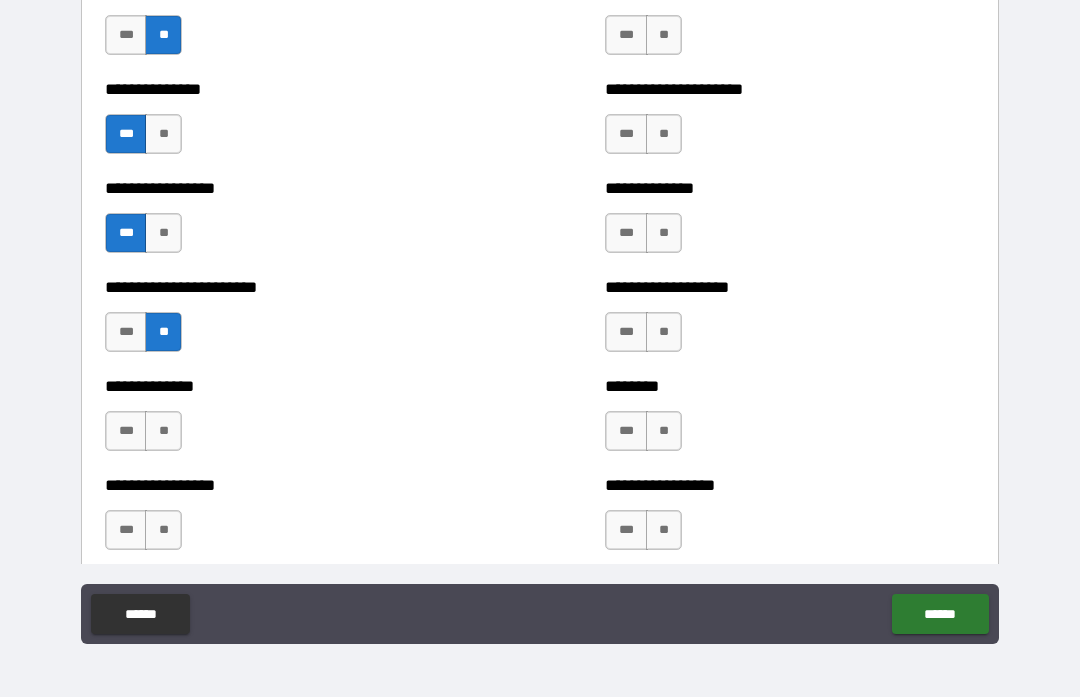 click on "**" at bounding box center (163, 432) 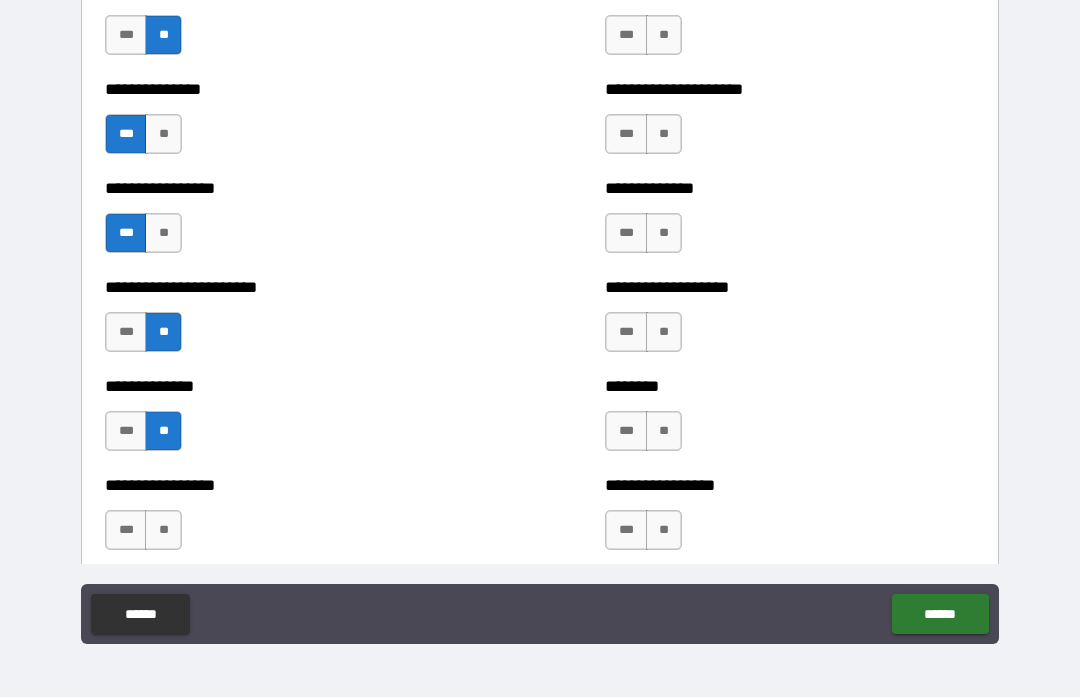 click on "**" at bounding box center (163, 531) 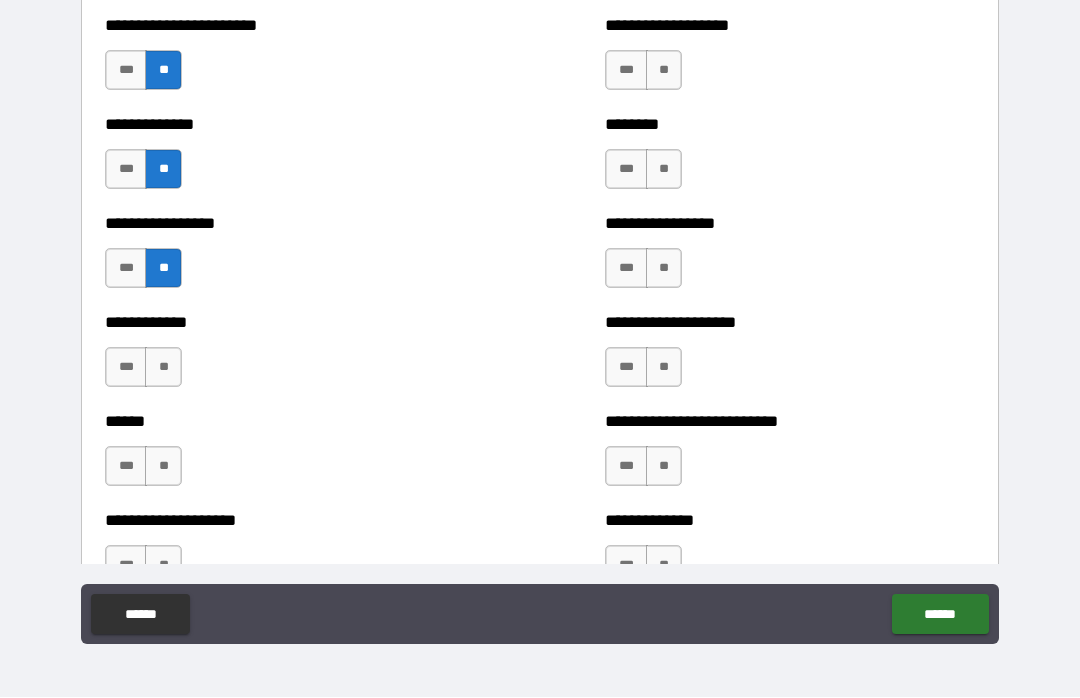 scroll, scrollTop: 3587, scrollLeft: 0, axis: vertical 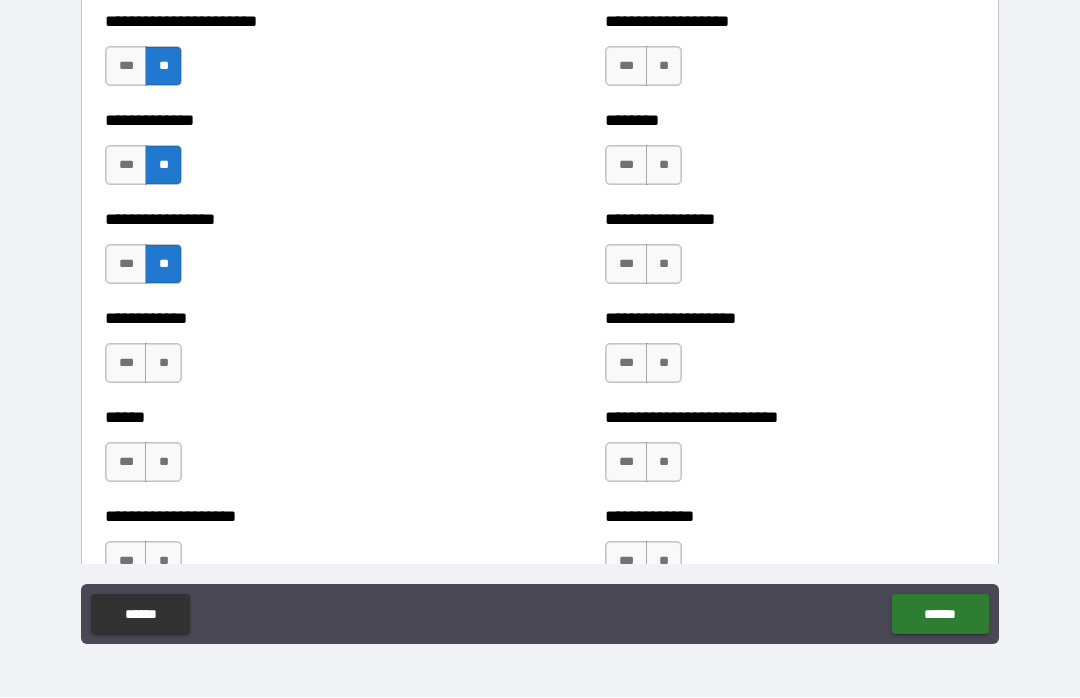 click on "**" at bounding box center [163, 364] 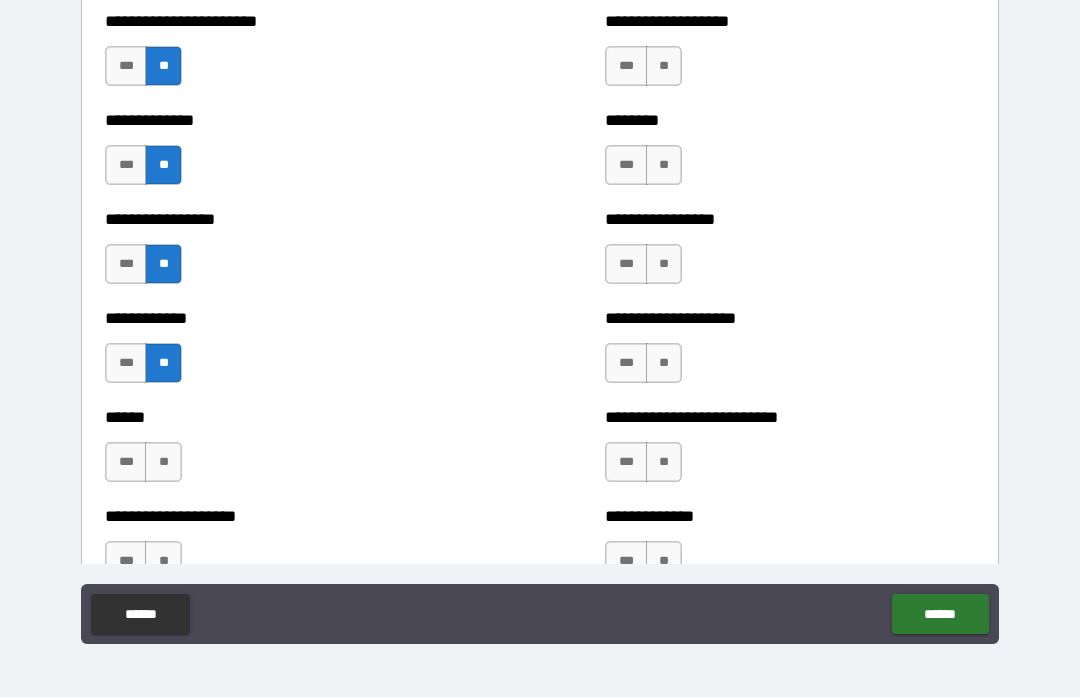 click on "**" at bounding box center (163, 463) 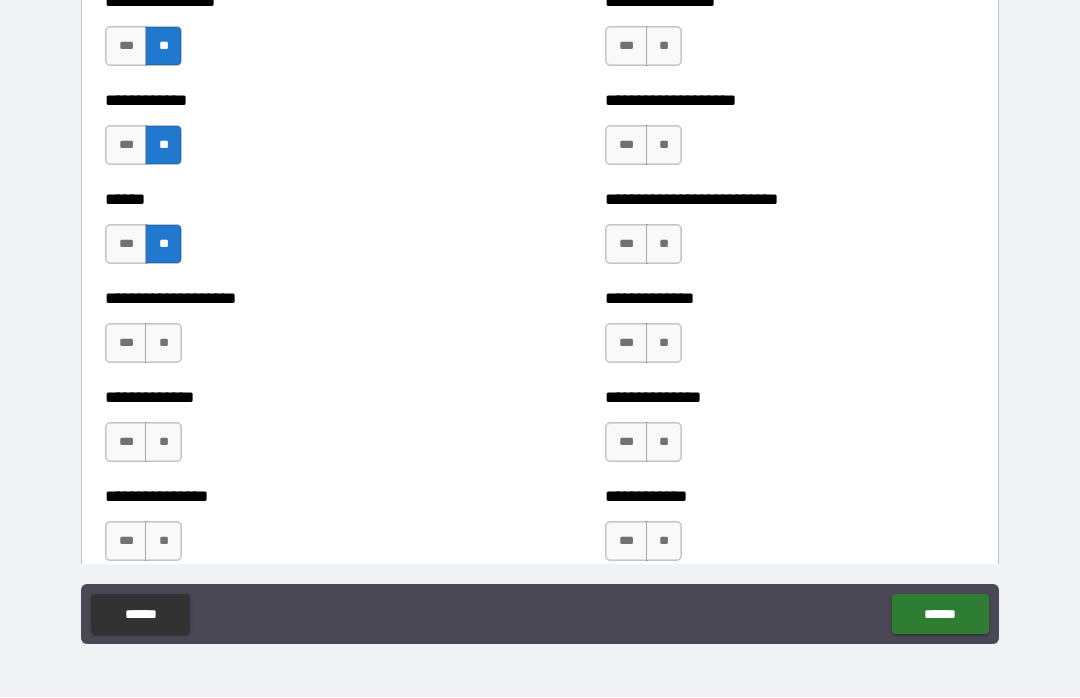 scroll, scrollTop: 3812, scrollLeft: 0, axis: vertical 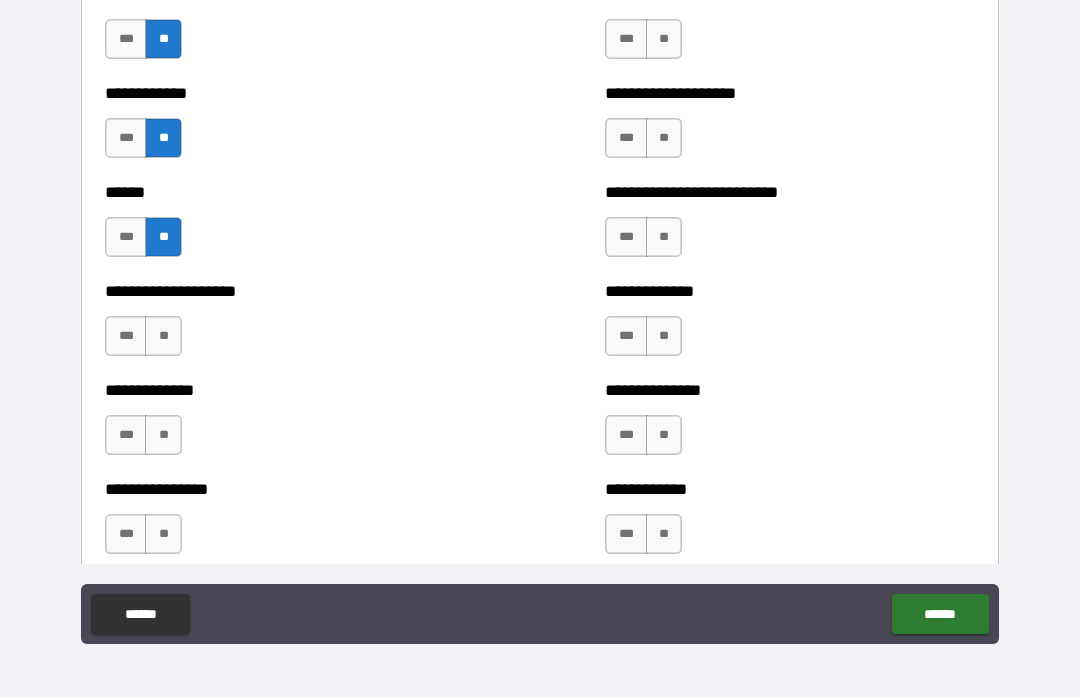 click on "**" at bounding box center [163, 337] 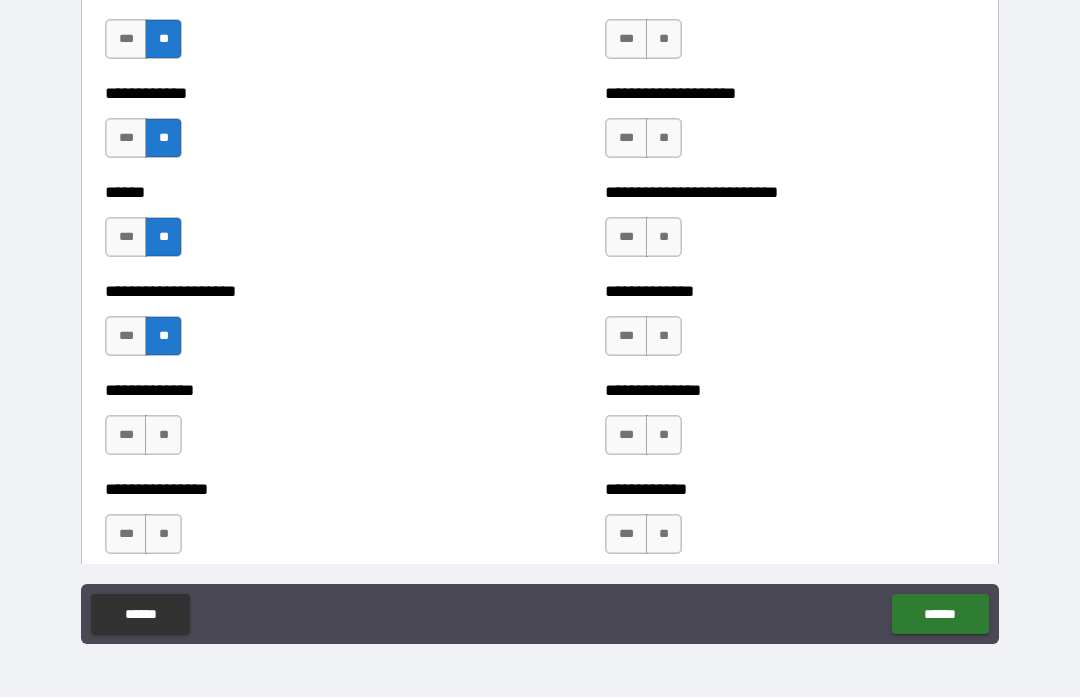 click on "**" at bounding box center [163, 436] 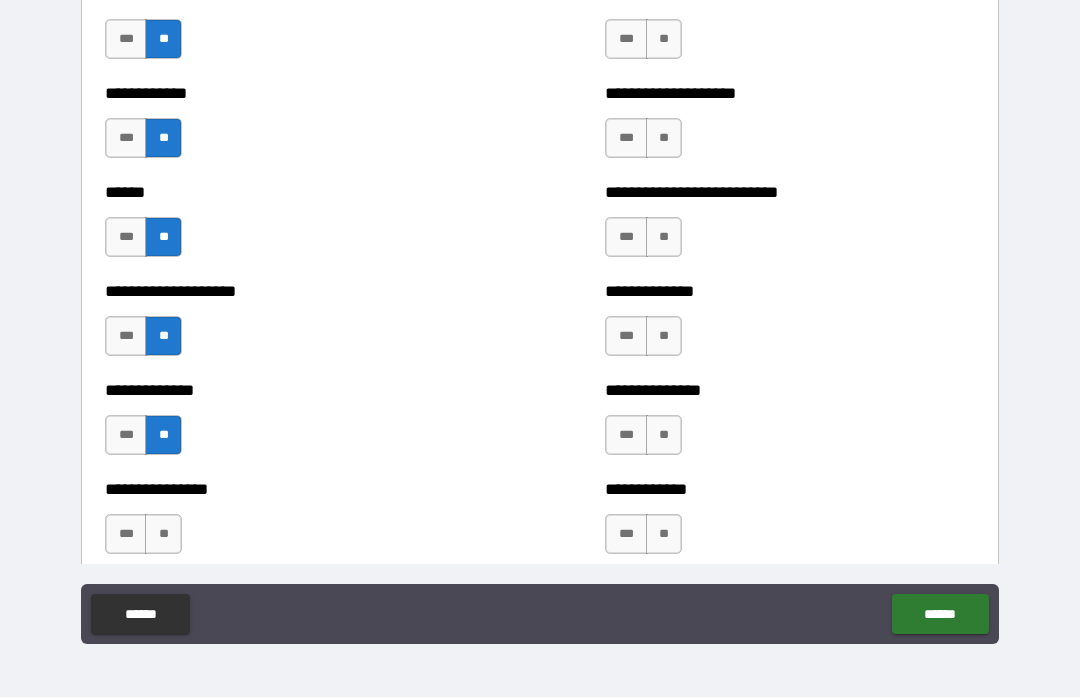 click on "**" at bounding box center (163, 535) 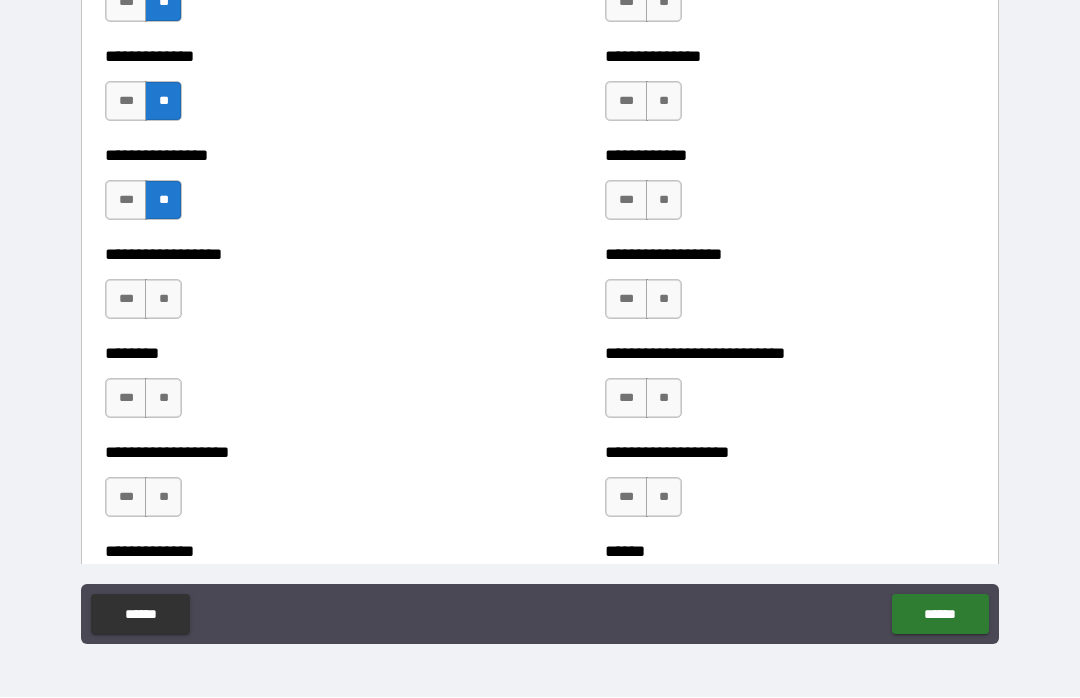 scroll, scrollTop: 4147, scrollLeft: 0, axis: vertical 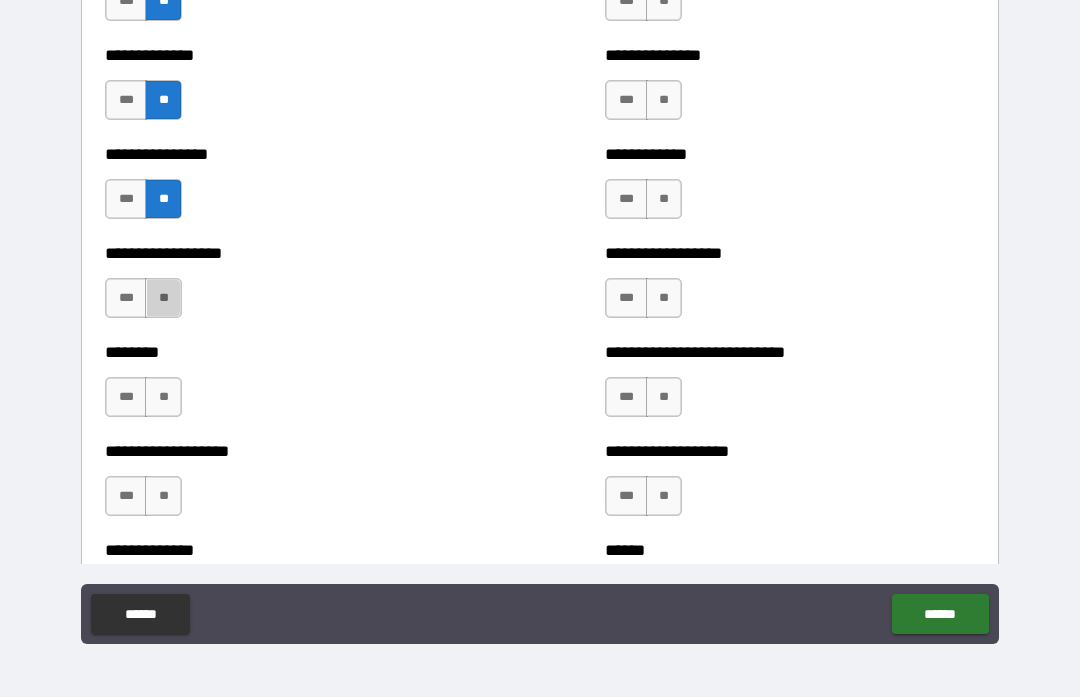 click on "**" at bounding box center [163, 299] 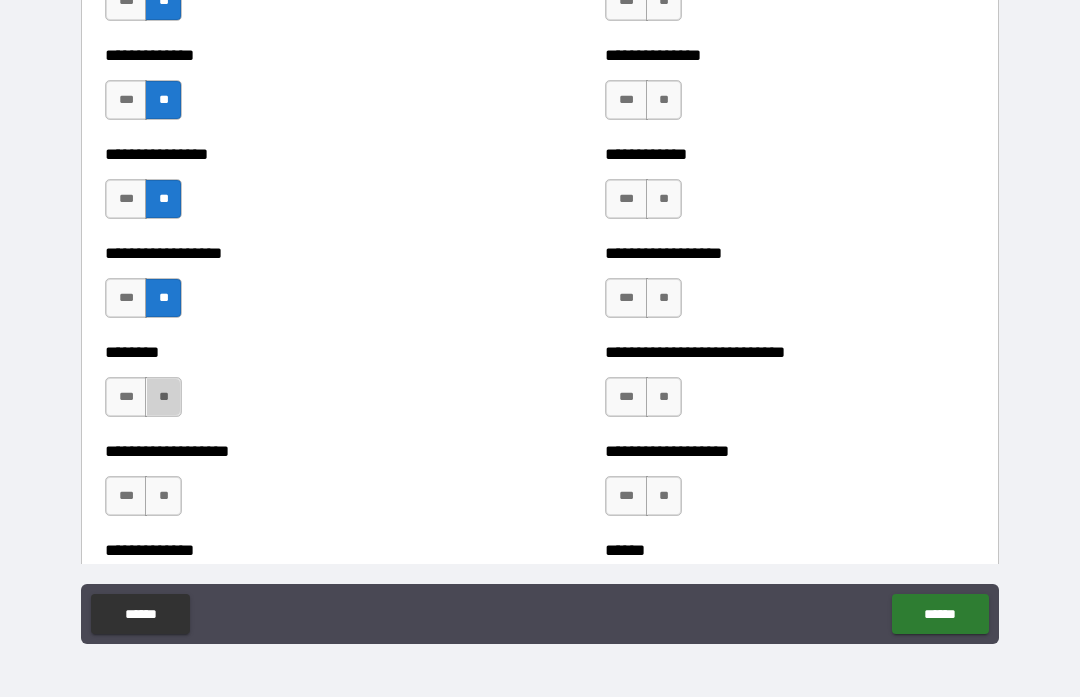 click on "**" at bounding box center (163, 398) 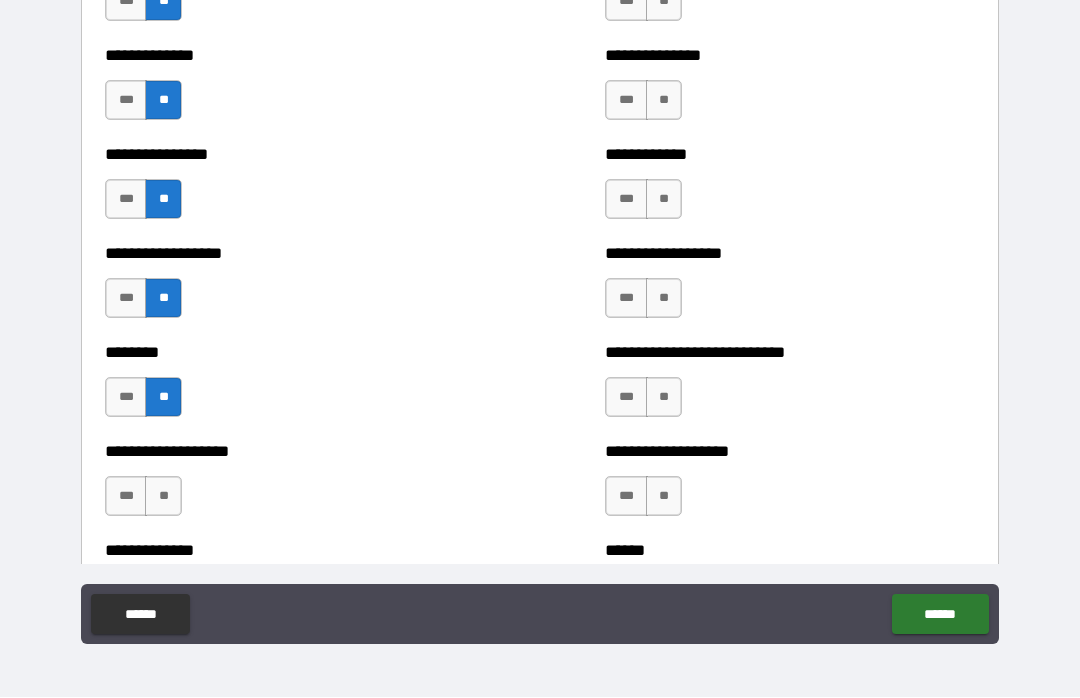 click on "**" at bounding box center [163, 497] 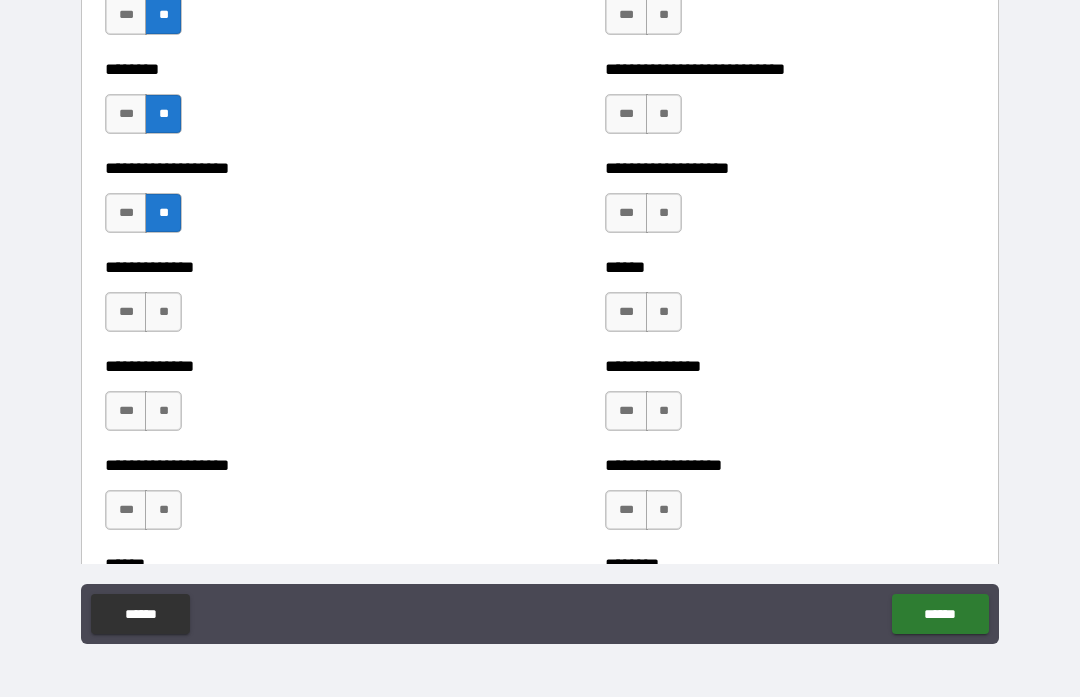 scroll, scrollTop: 4459, scrollLeft: 0, axis: vertical 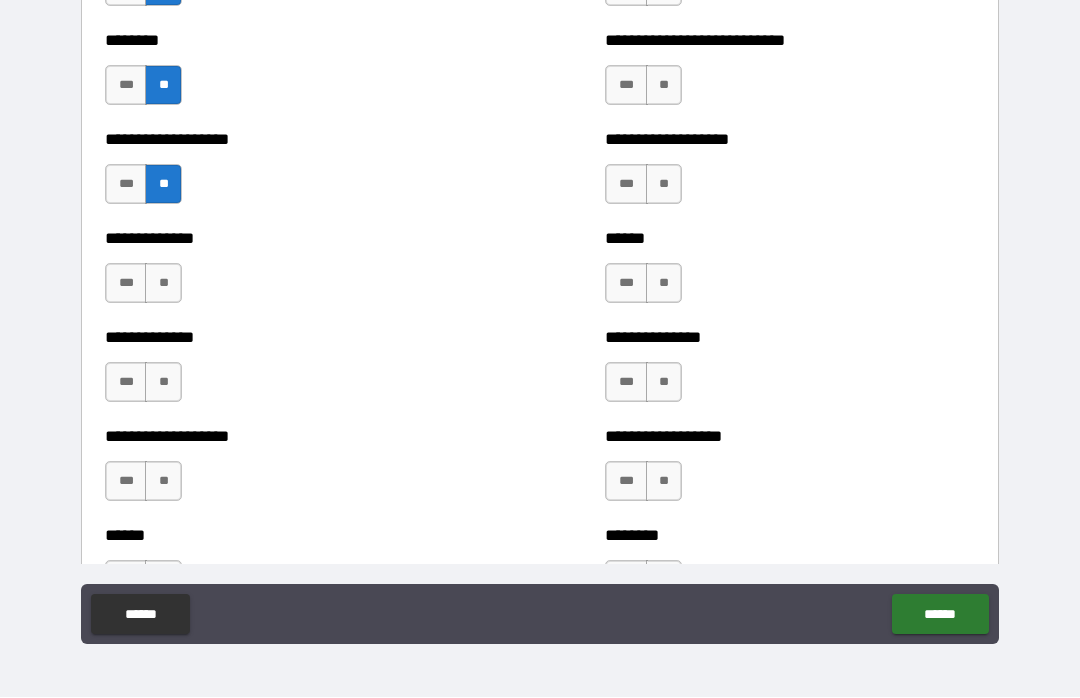 click on "**" at bounding box center (163, 284) 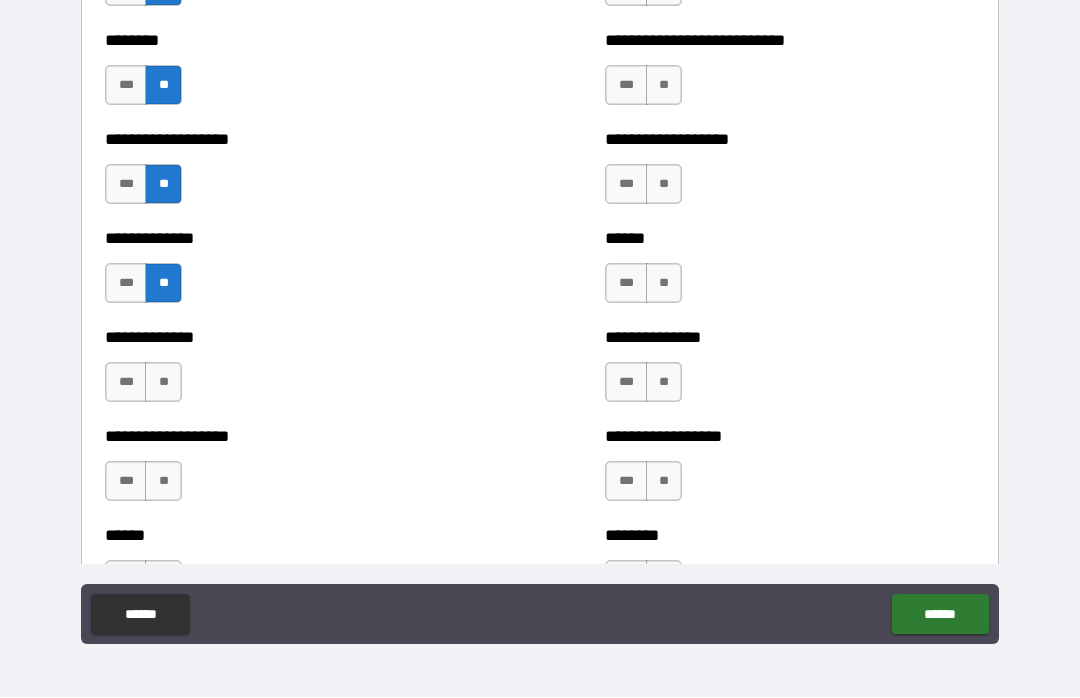 click on "***" at bounding box center [126, 383] 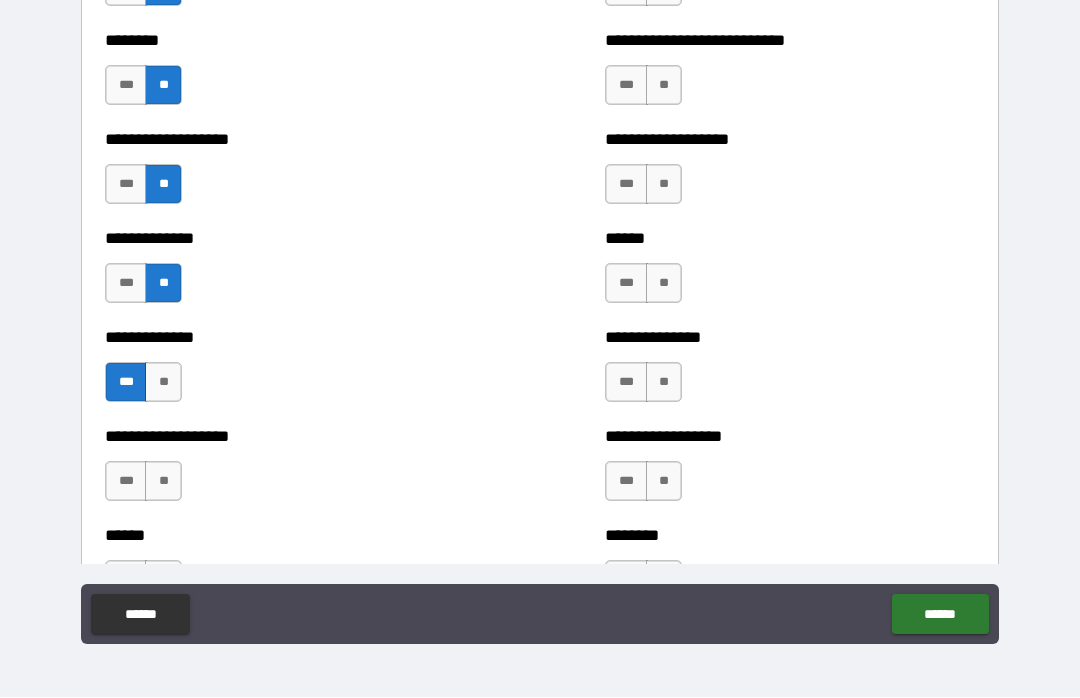 click on "**" at bounding box center (163, 482) 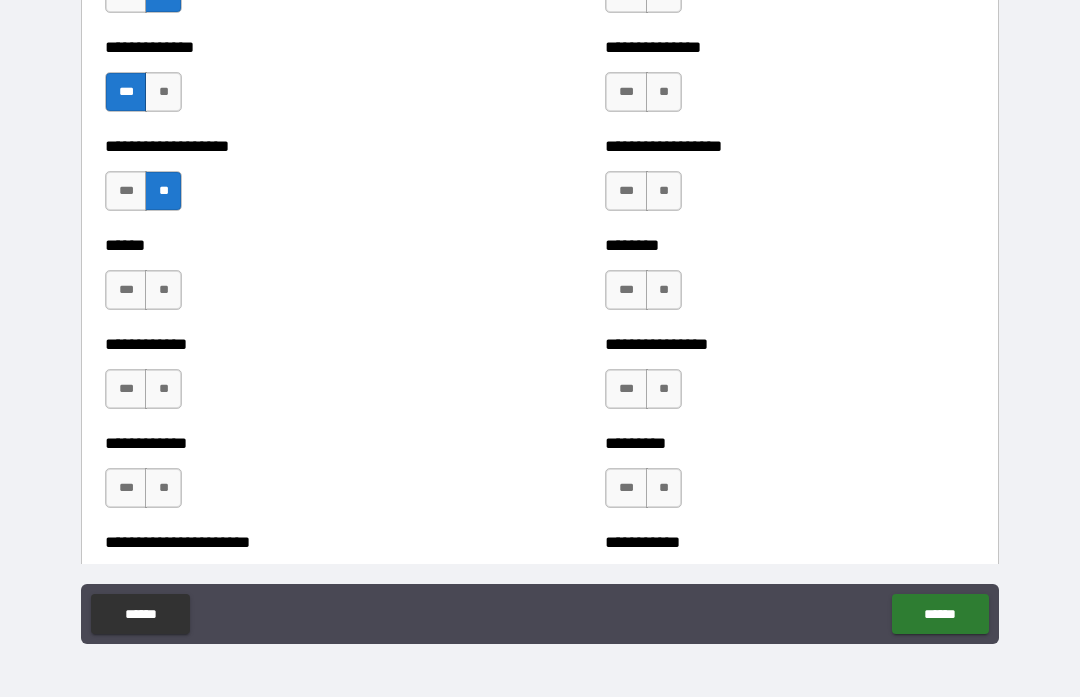 scroll, scrollTop: 4752, scrollLeft: 0, axis: vertical 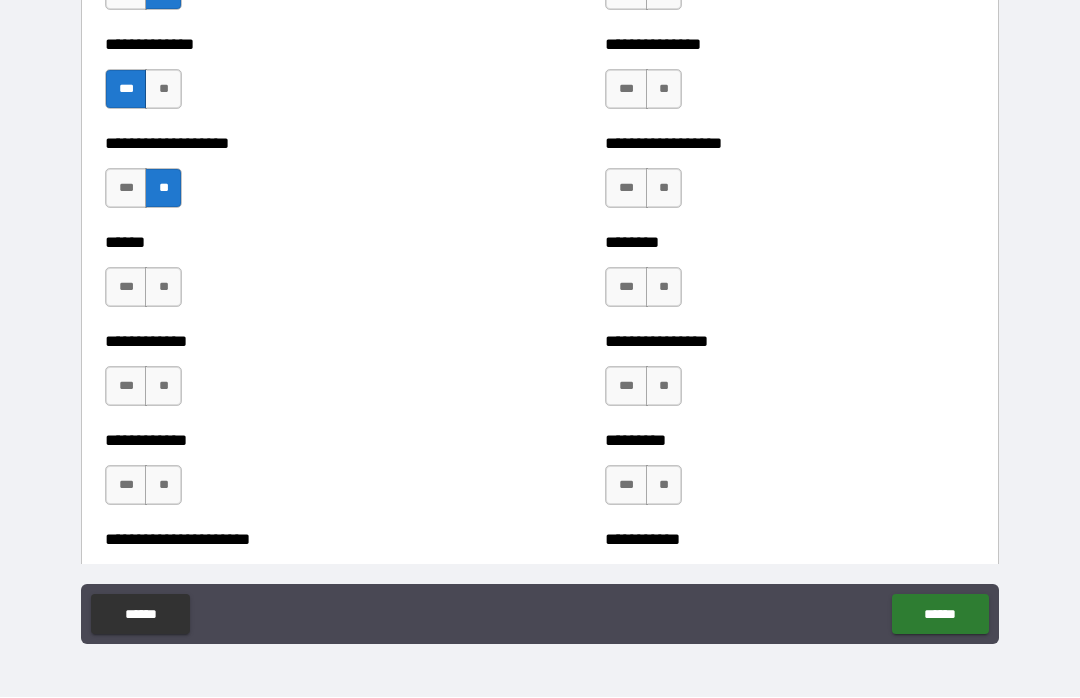 click on "**" at bounding box center (163, 288) 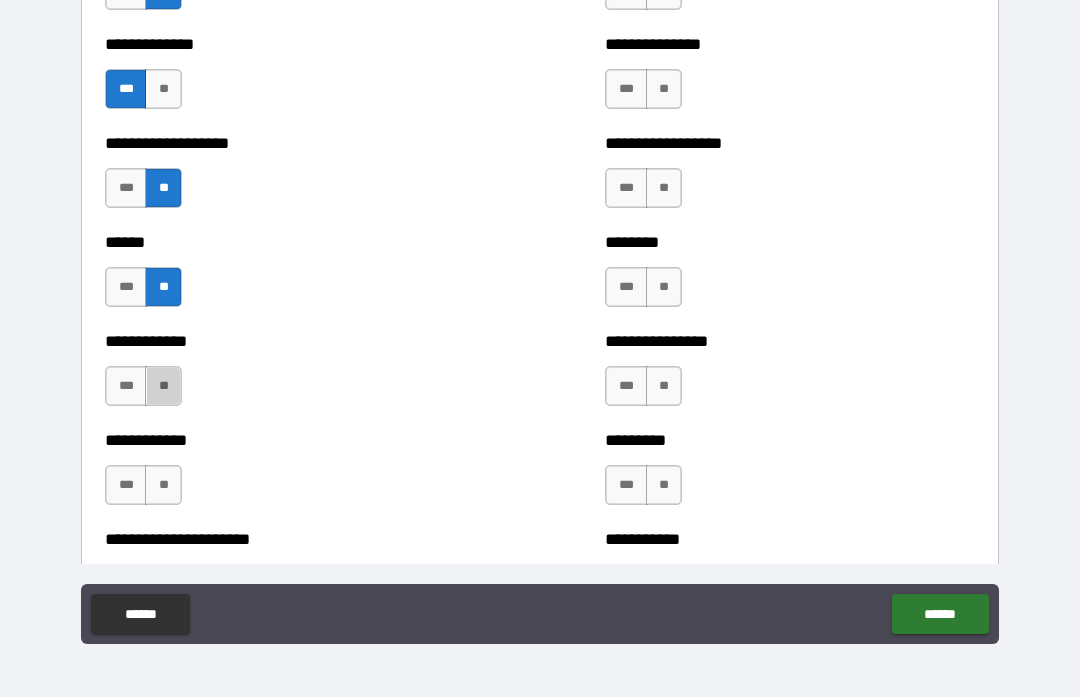 click on "**" at bounding box center (163, 387) 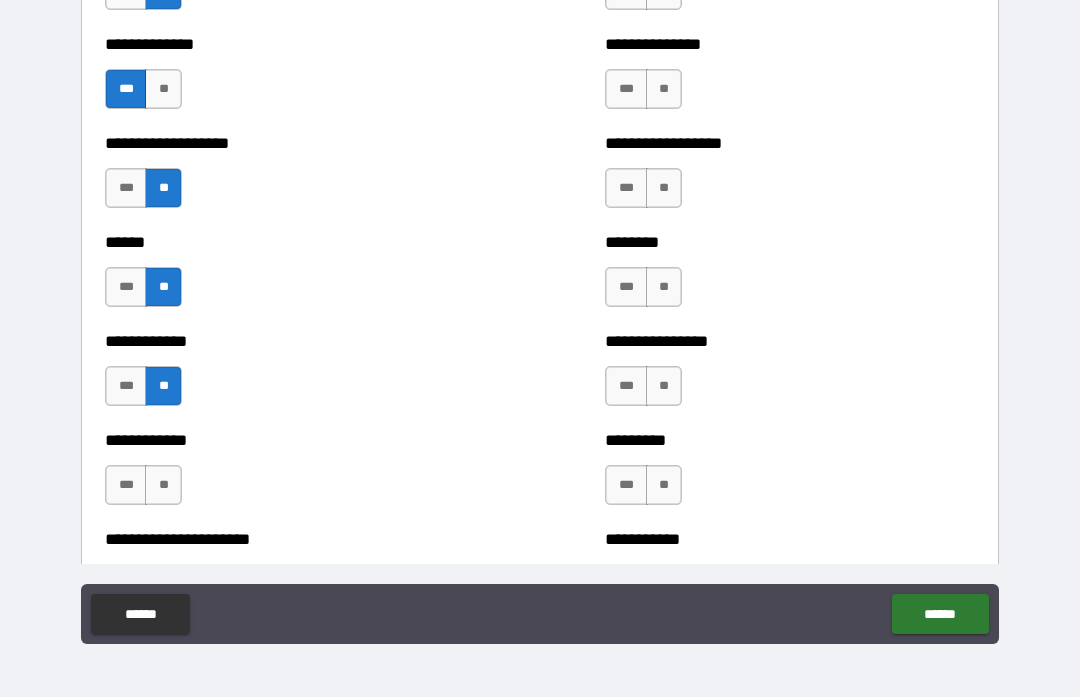 click on "**" at bounding box center [163, 486] 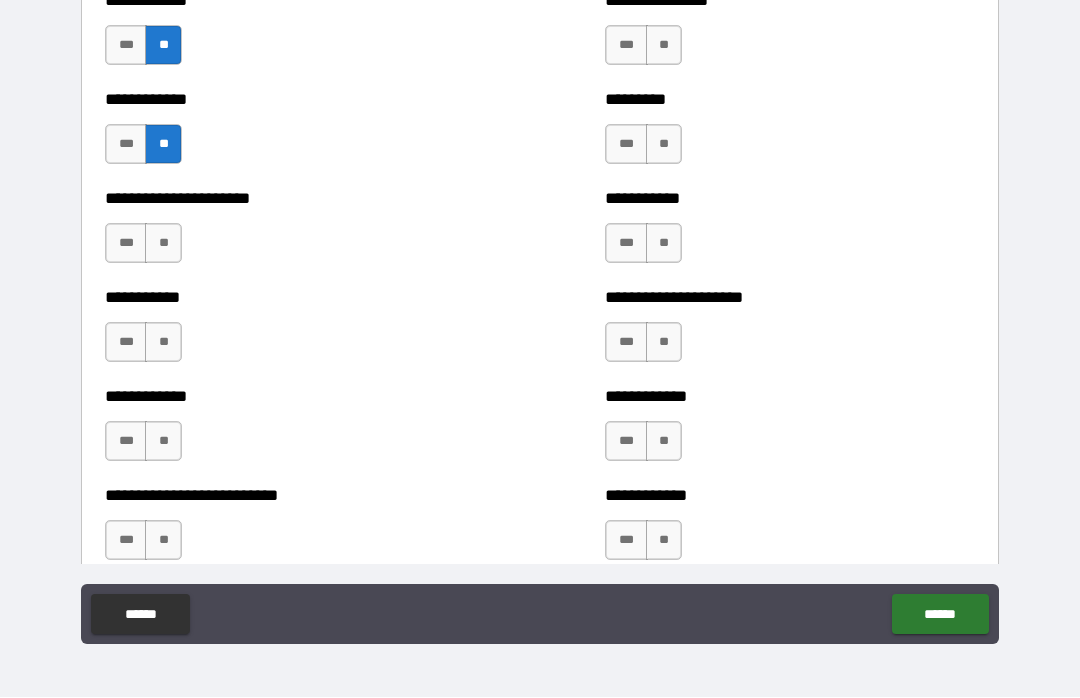 scroll, scrollTop: 5100, scrollLeft: 0, axis: vertical 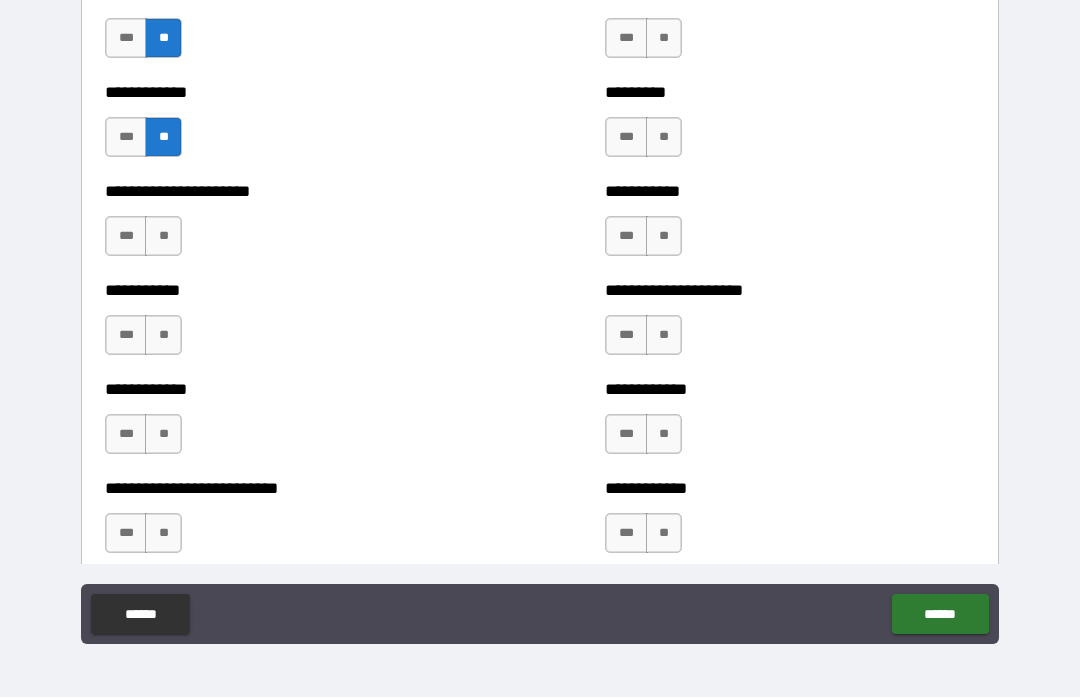 click on "**" at bounding box center [163, 237] 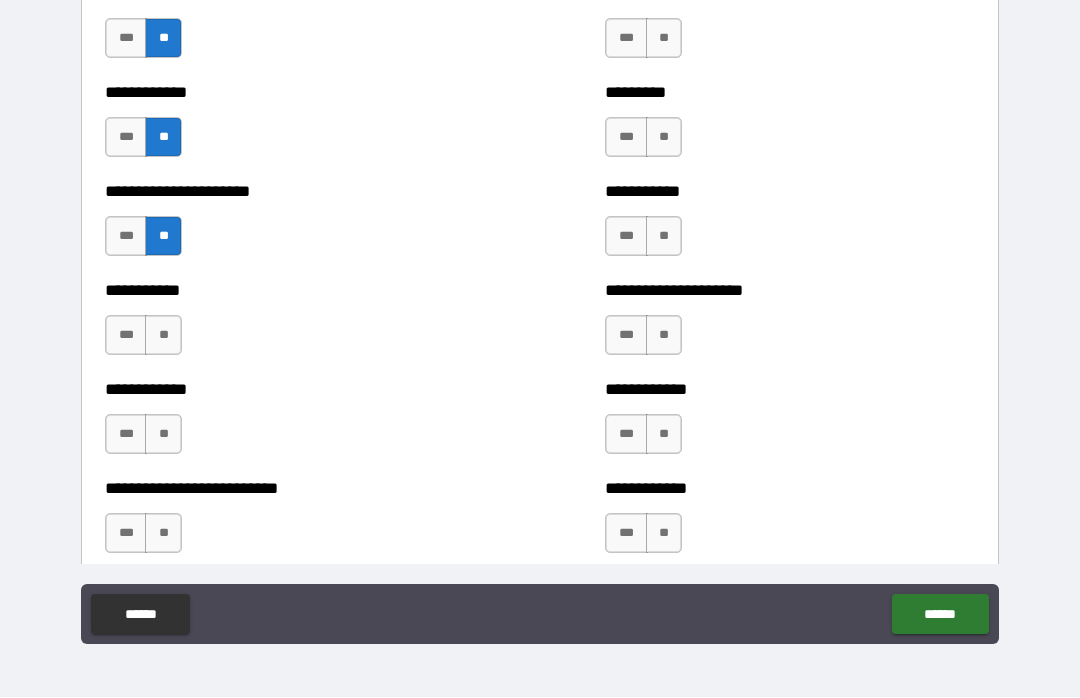 click on "**" at bounding box center [163, 336] 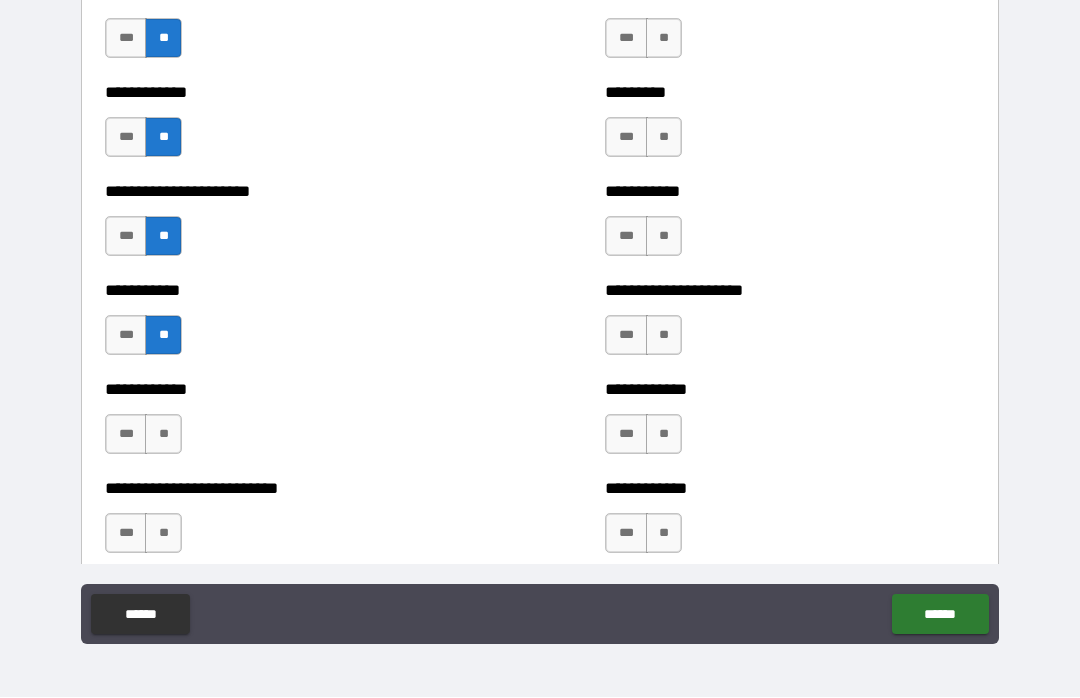 click on "**" at bounding box center [163, 435] 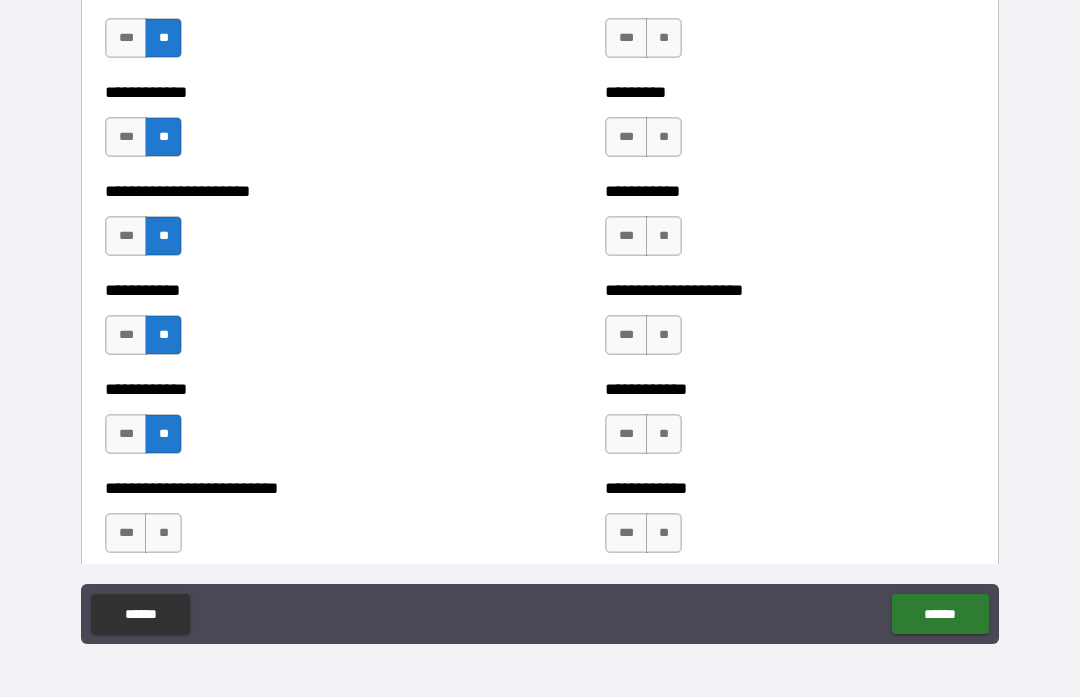click on "***" at bounding box center (126, 534) 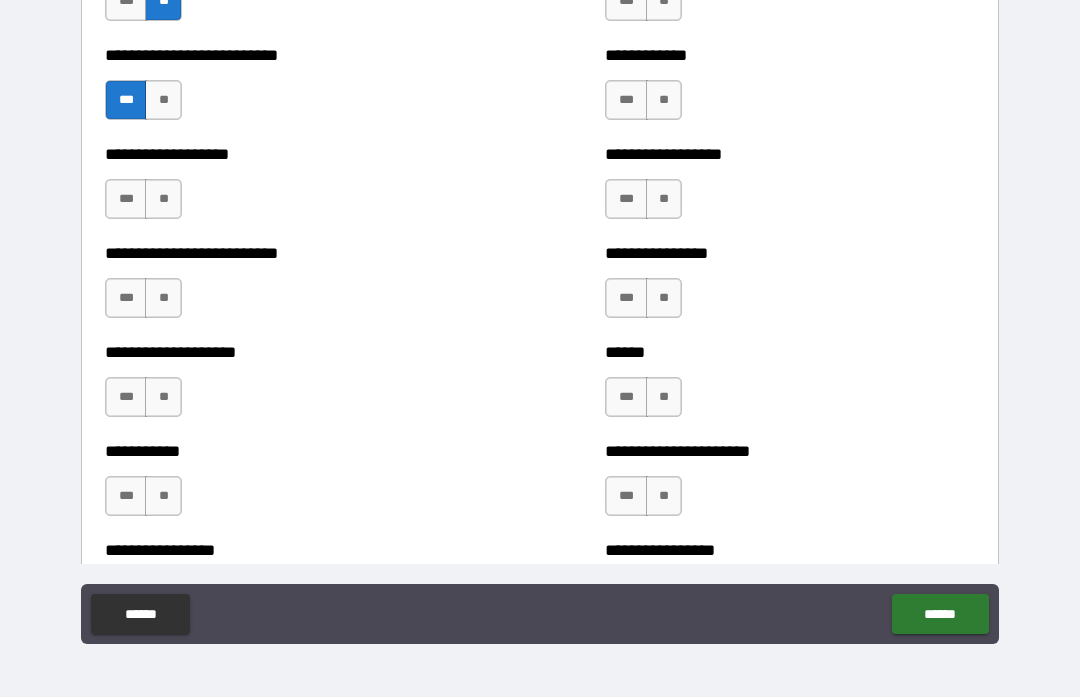 scroll, scrollTop: 5535, scrollLeft: 0, axis: vertical 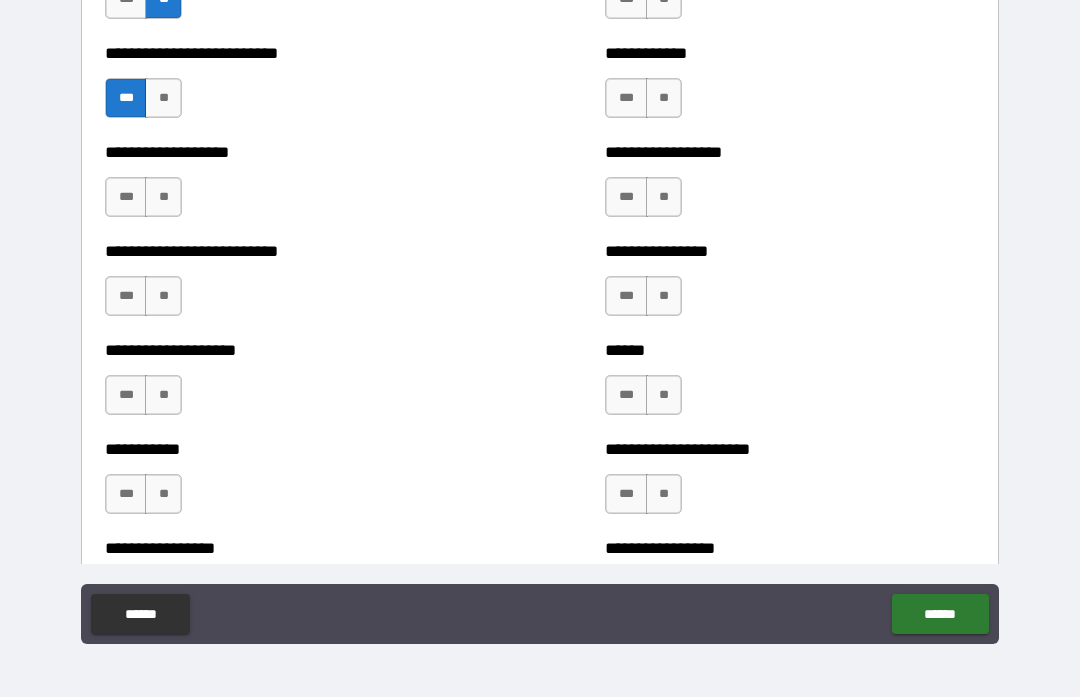 click on "***" at bounding box center [126, 198] 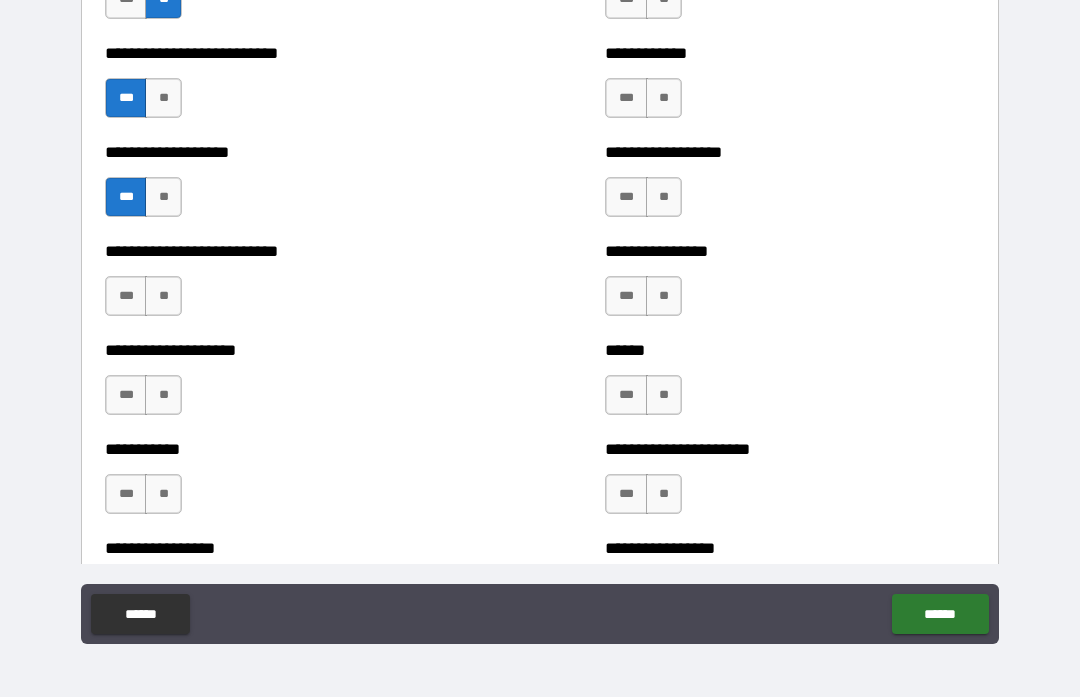 click on "**" at bounding box center (163, 297) 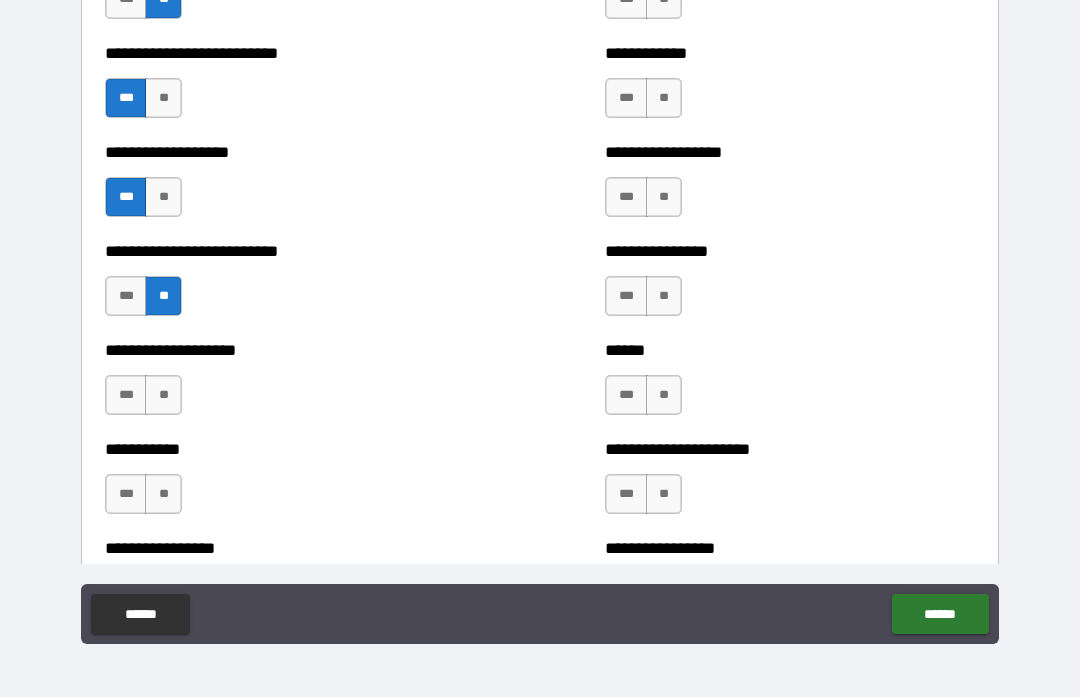 click on "**" at bounding box center (163, 396) 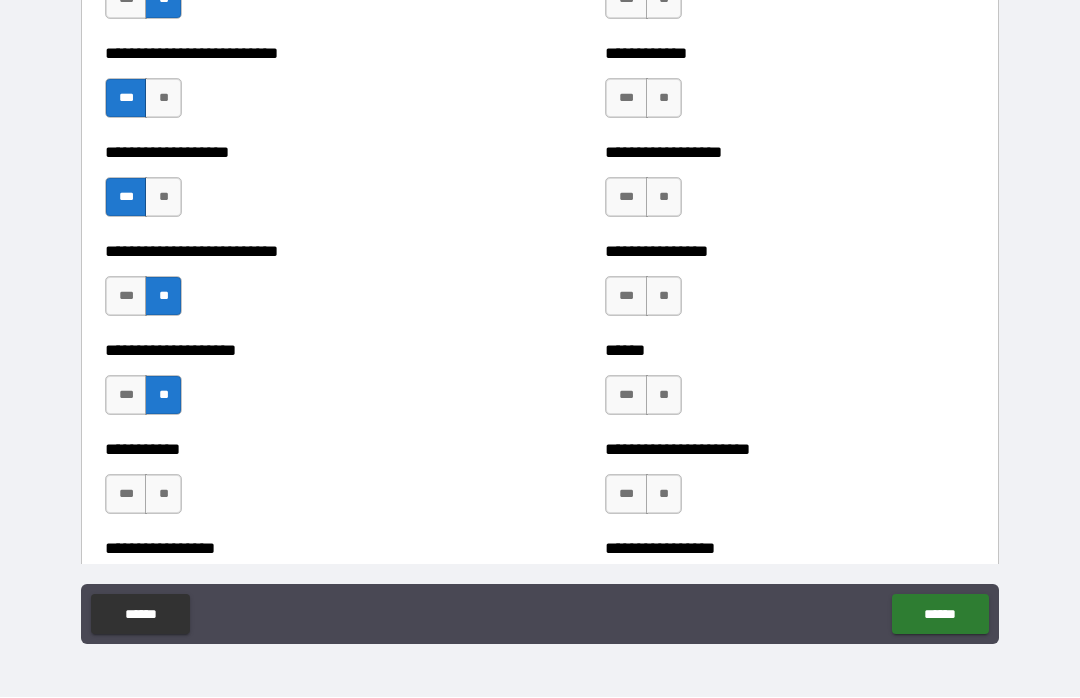 click on "**" at bounding box center (163, 495) 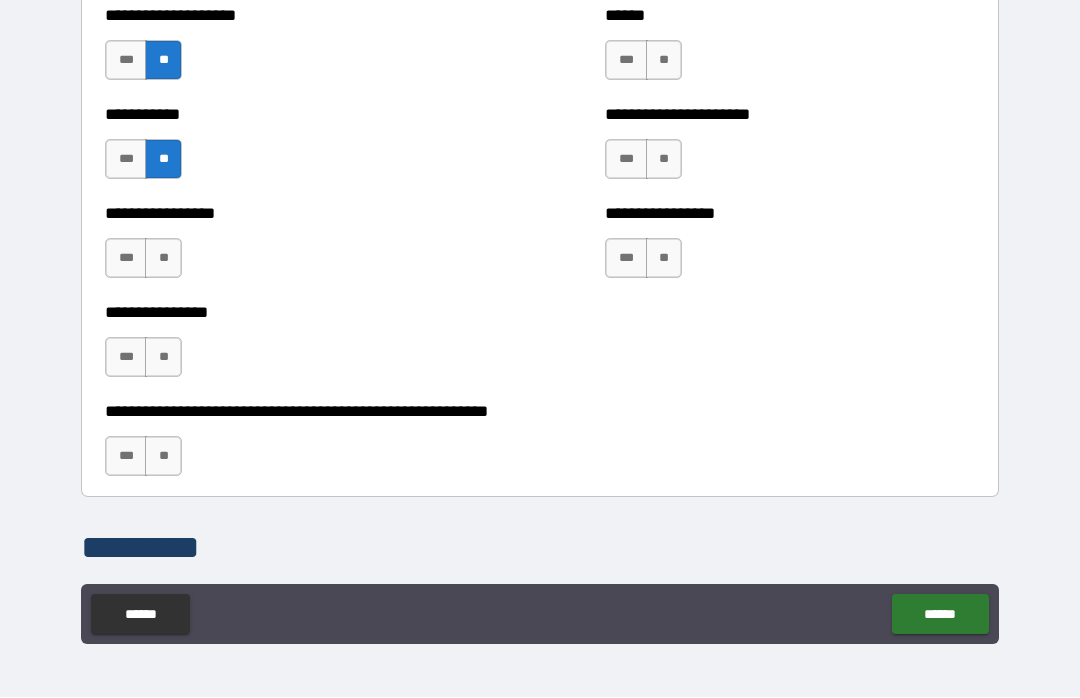 scroll, scrollTop: 5872, scrollLeft: 0, axis: vertical 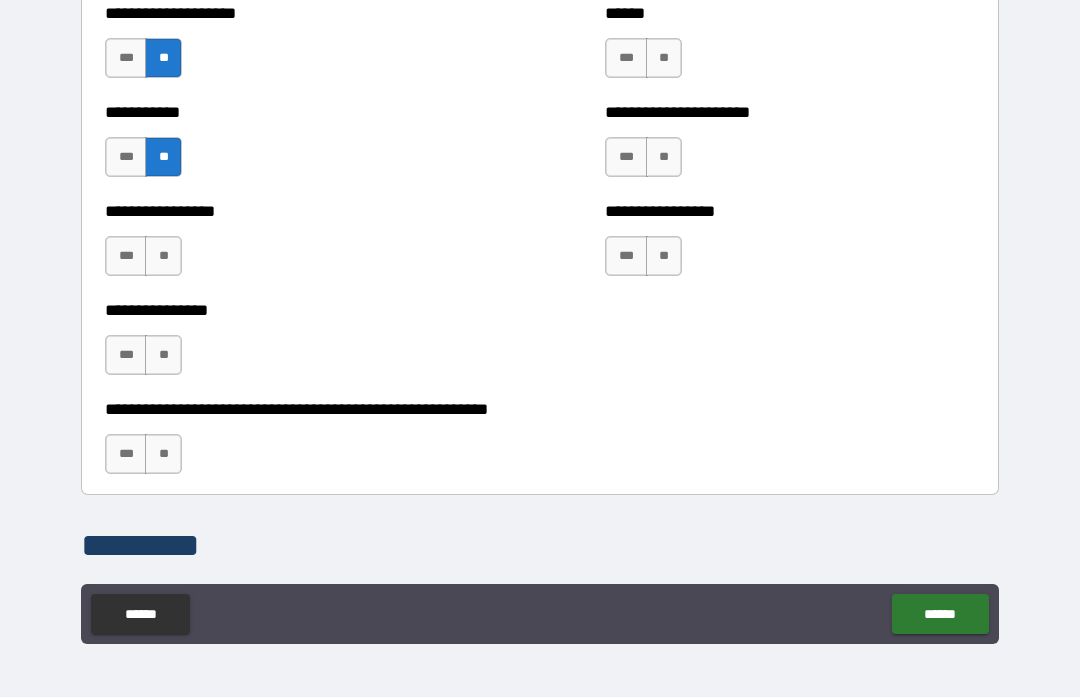 click on "**" at bounding box center (163, 257) 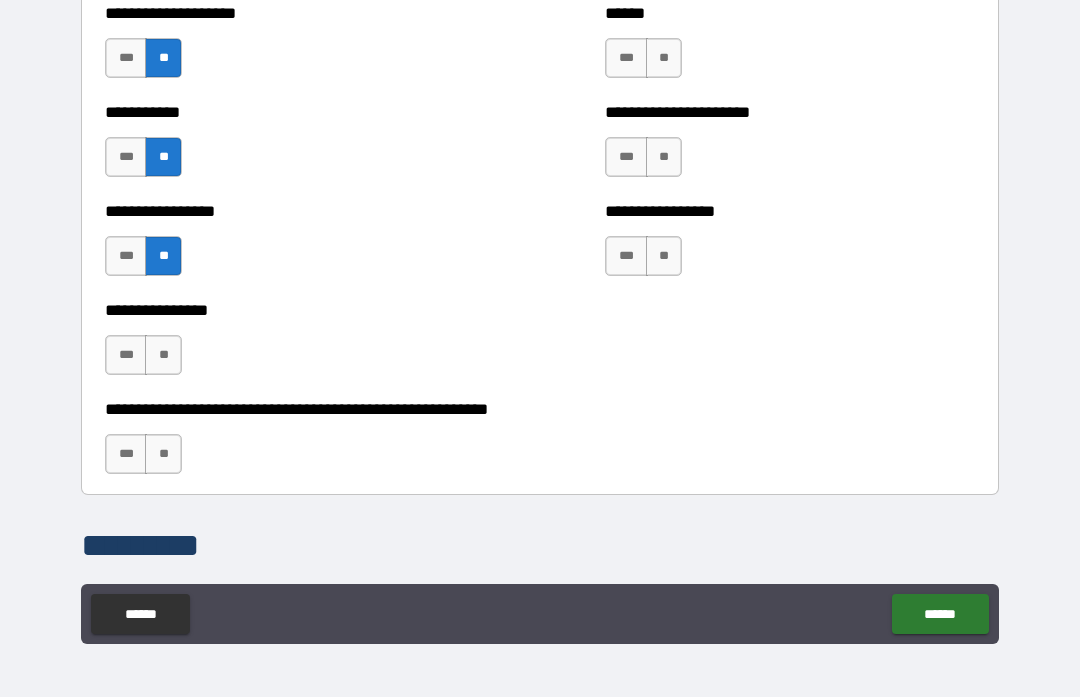 click on "**" at bounding box center (163, 356) 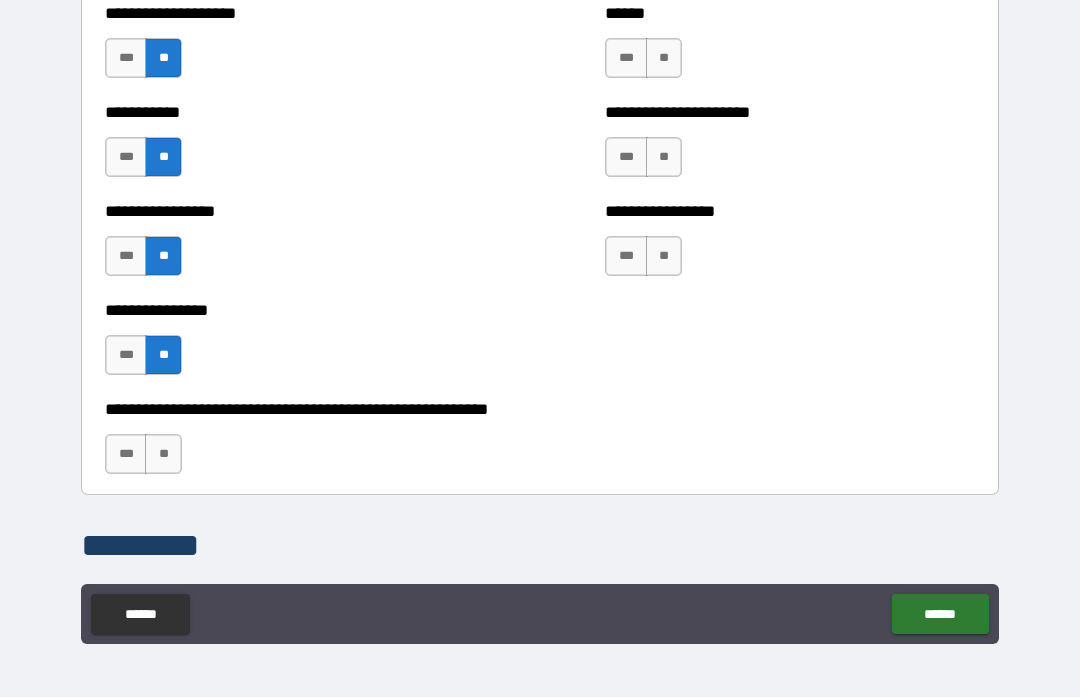 click on "**" at bounding box center (163, 455) 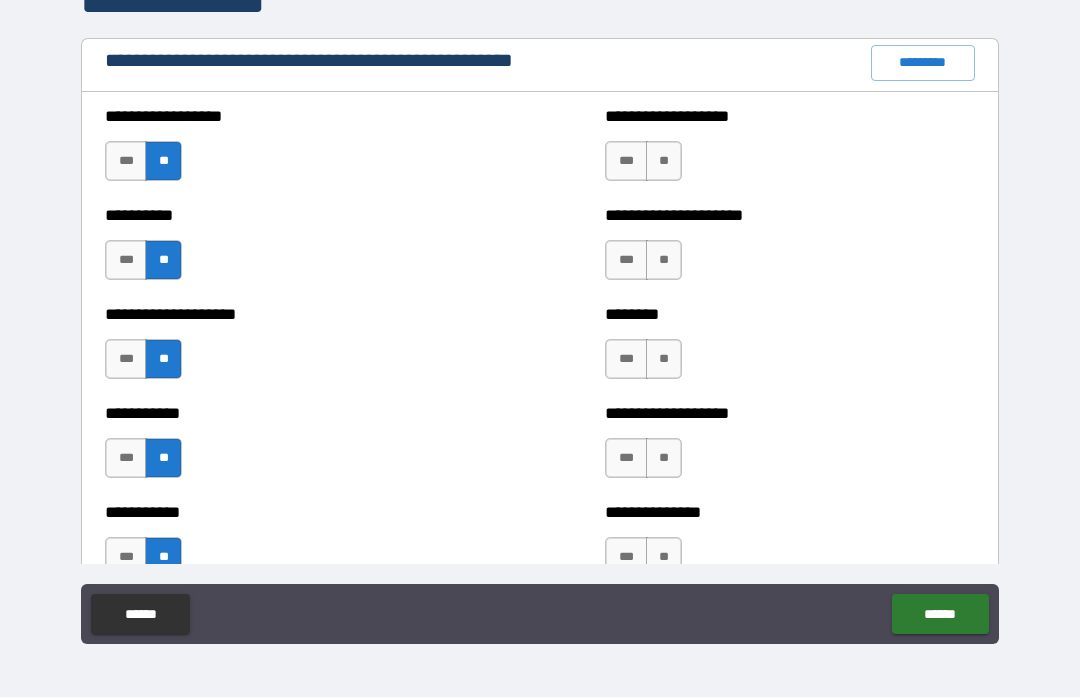 scroll, scrollTop: 2300, scrollLeft: 0, axis: vertical 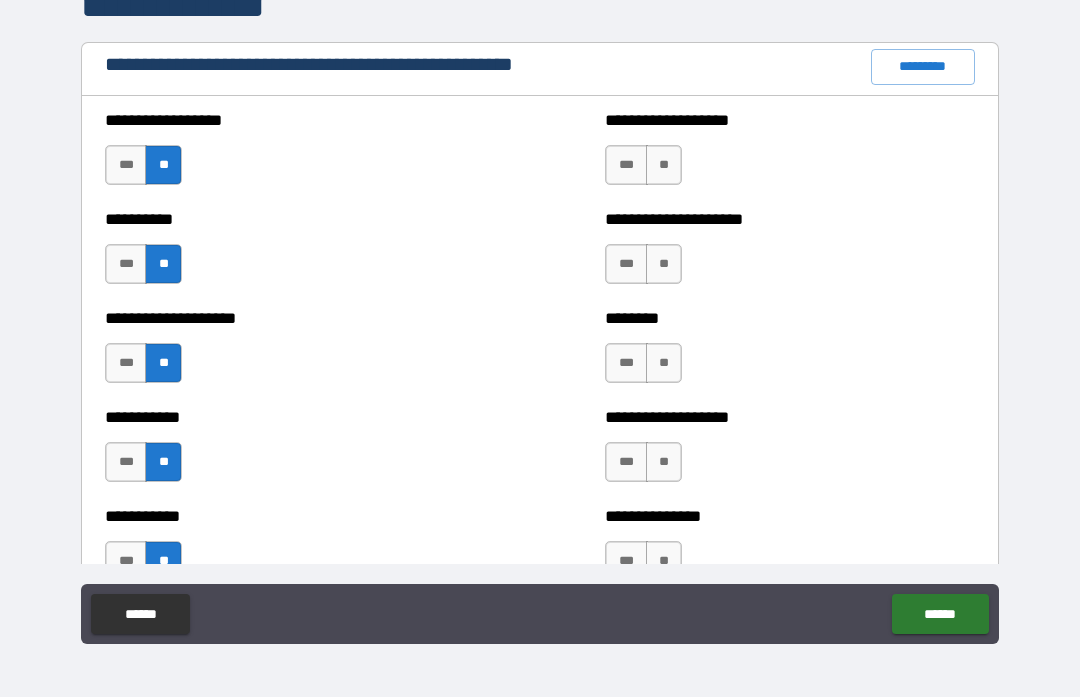 click on "***" at bounding box center (626, 166) 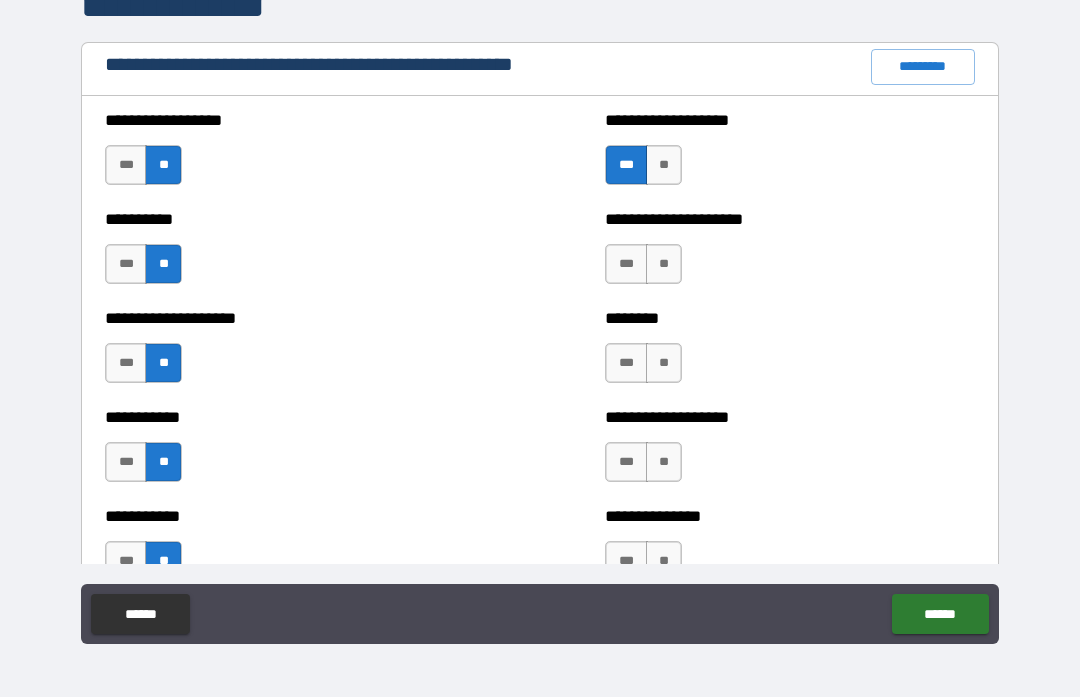 click on "**" at bounding box center (664, 265) 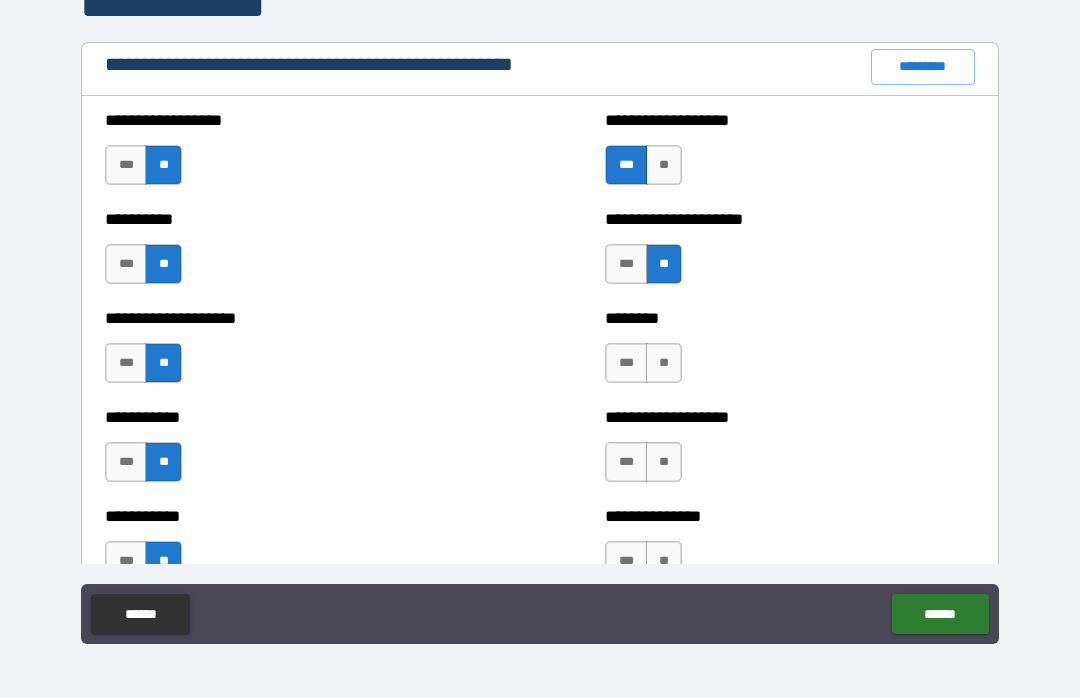 click on "**" at bounding box center (664, 364) 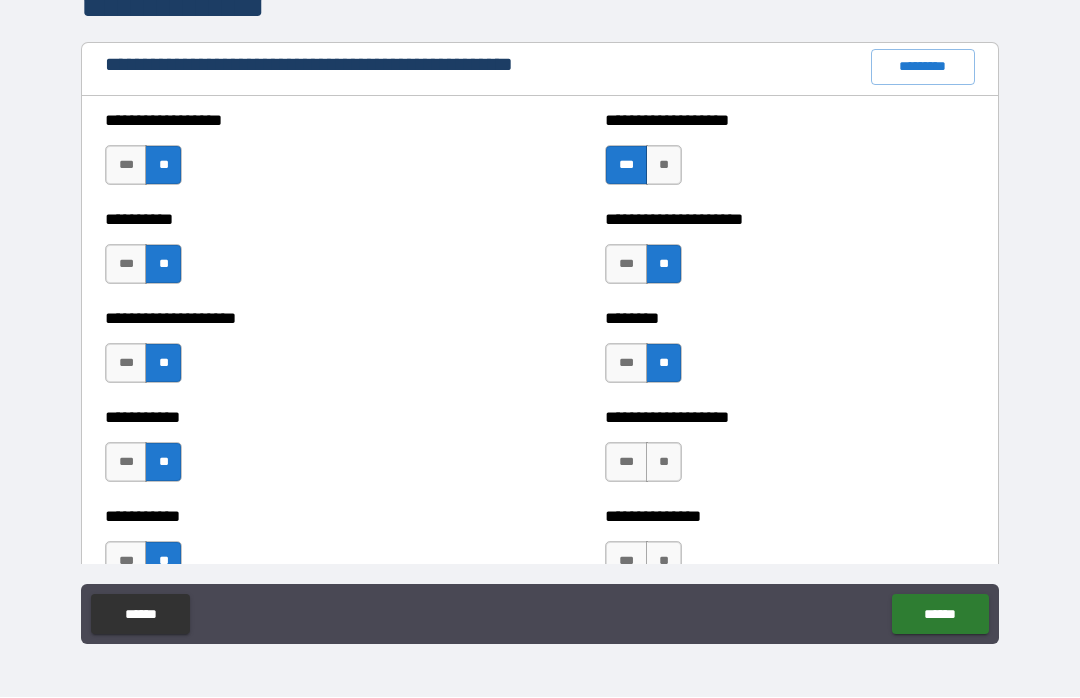click on "**" at bounding box center (664, 463) 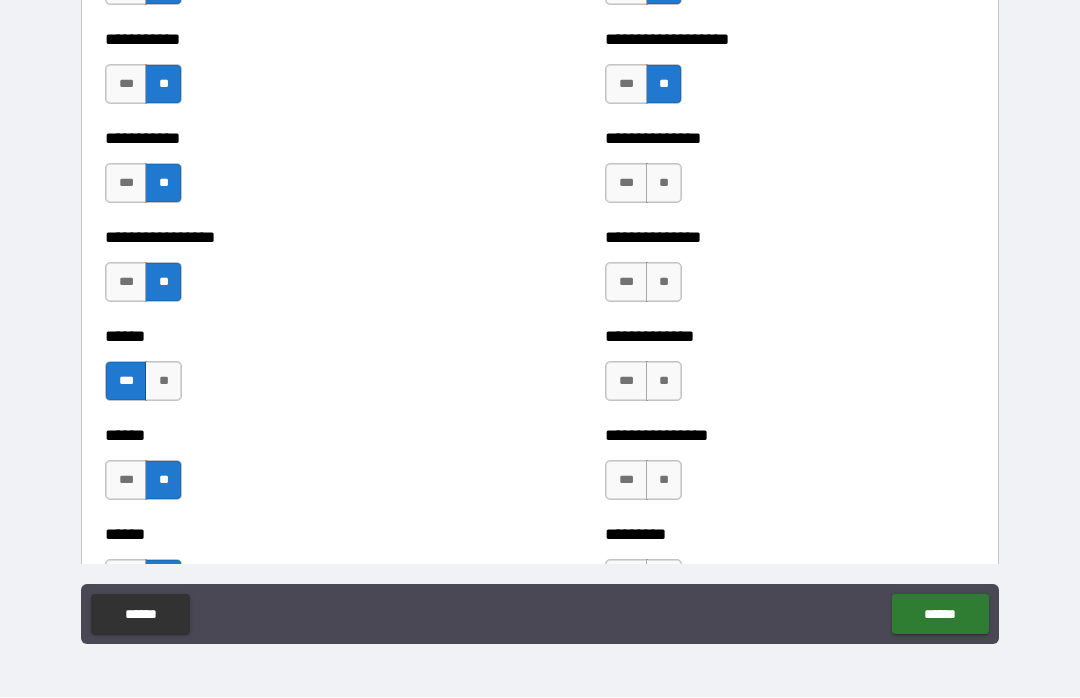 scroll, scrollTop: 2701, scrollLeft: 0, axis: vertical 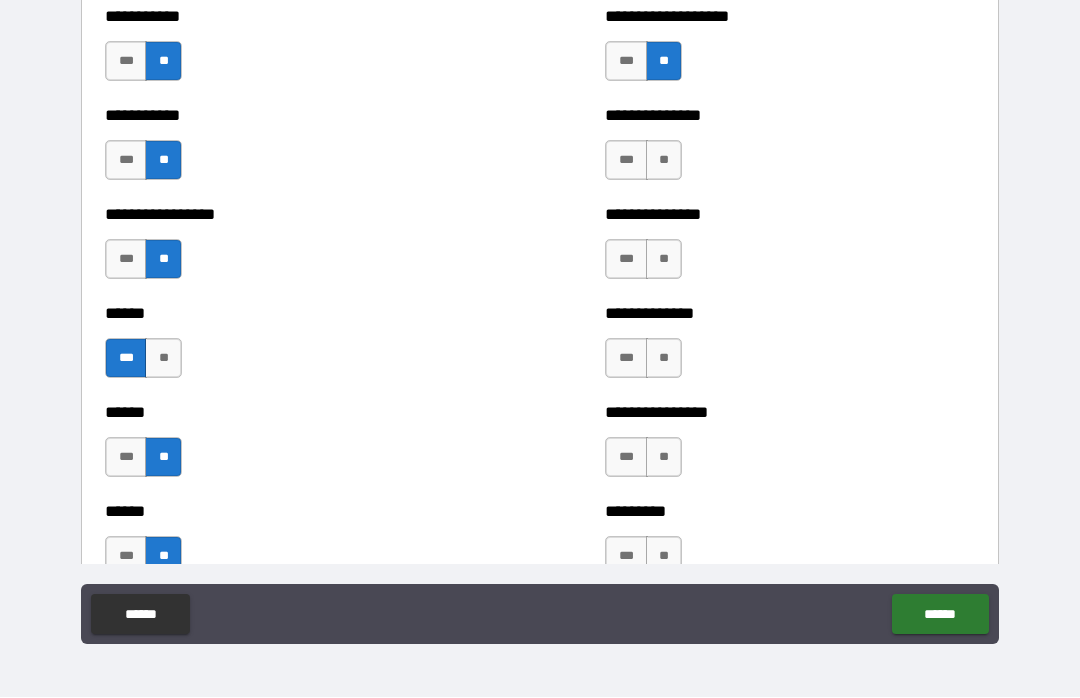 click on "**" at bounding box center (664, 161) 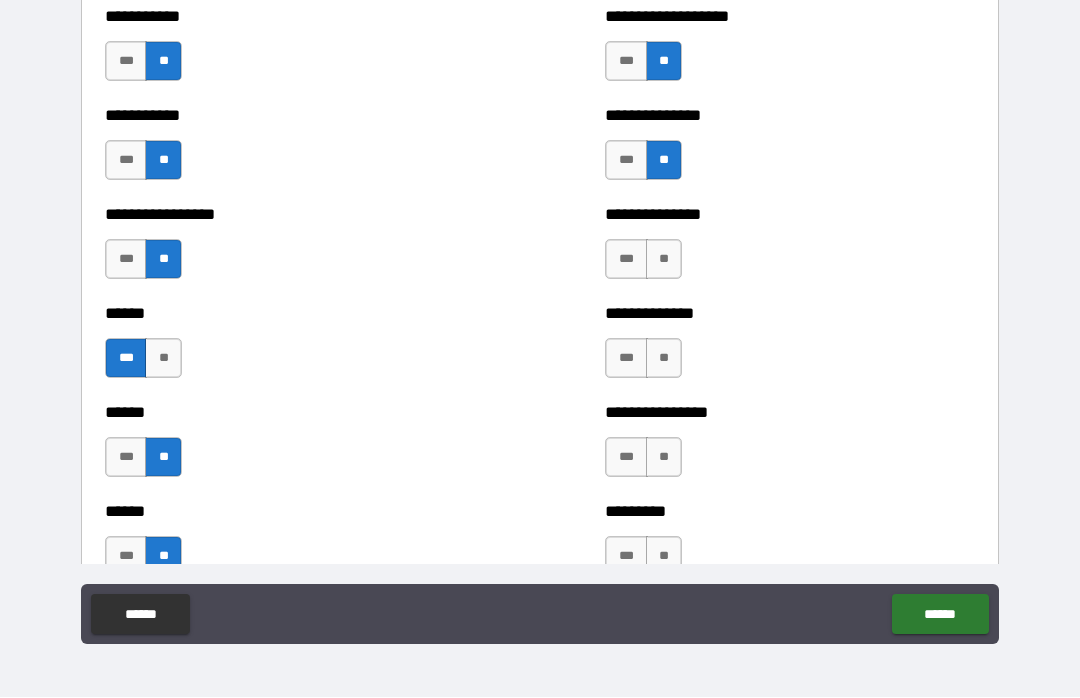 click on "**" at bounding box center (664, 260) 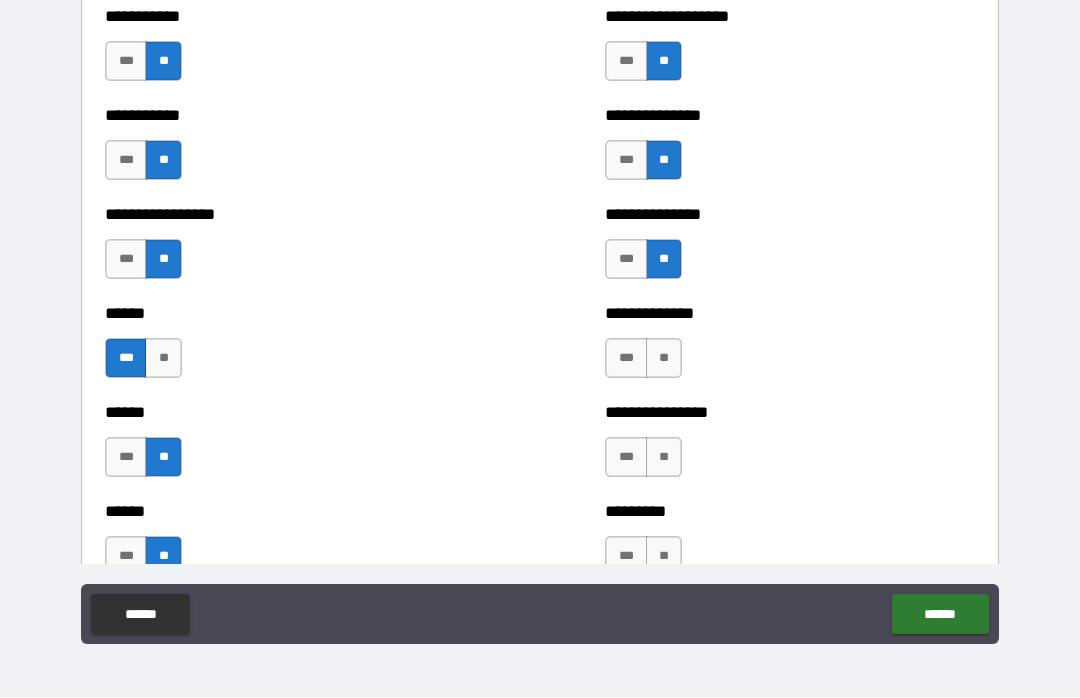 click on "**" at bounding box center (664, 359) 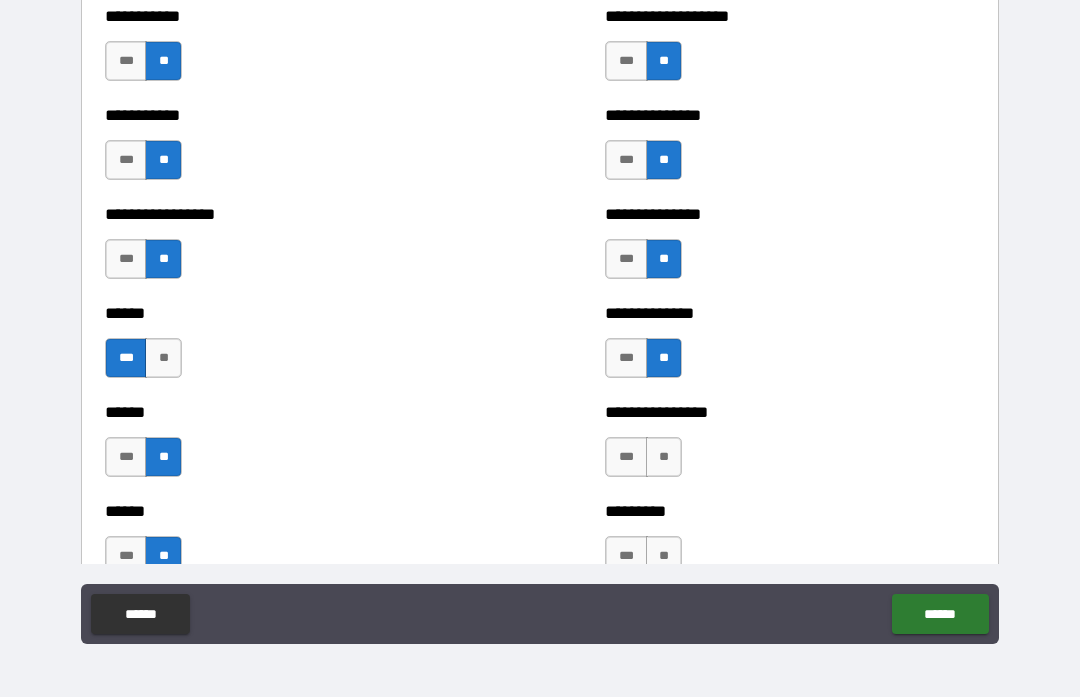 click on "**" at bounding box center [664, 458] 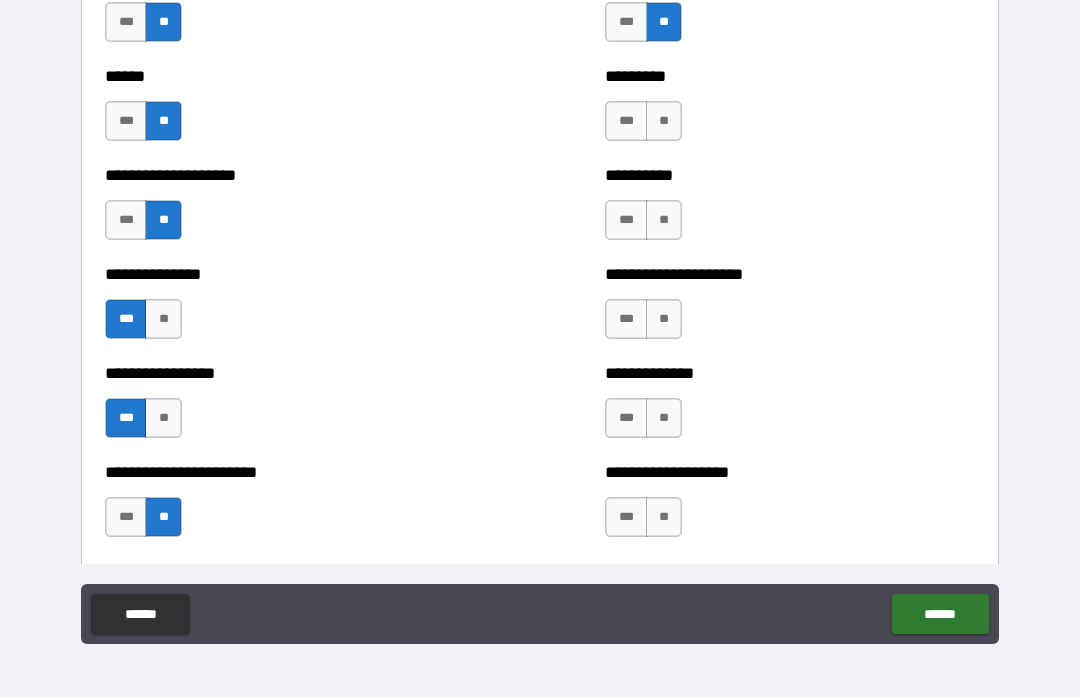 scroll, scrollTop: 3141, scrollLeft: 0, axis: vertical 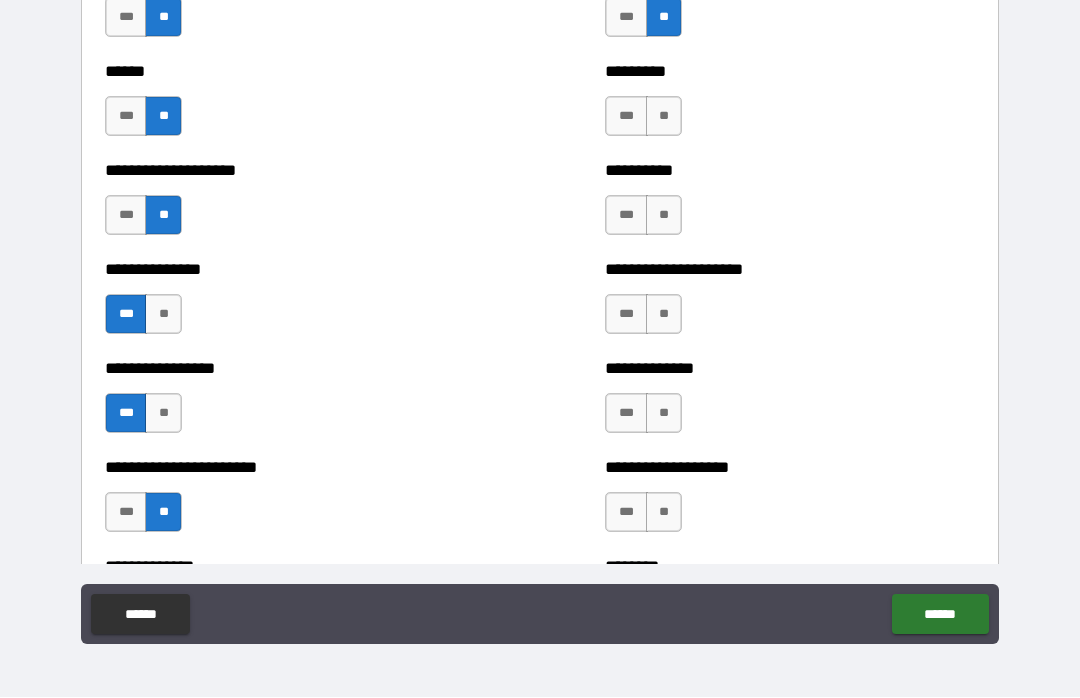 click on "**" at bounding box center [664, 117] 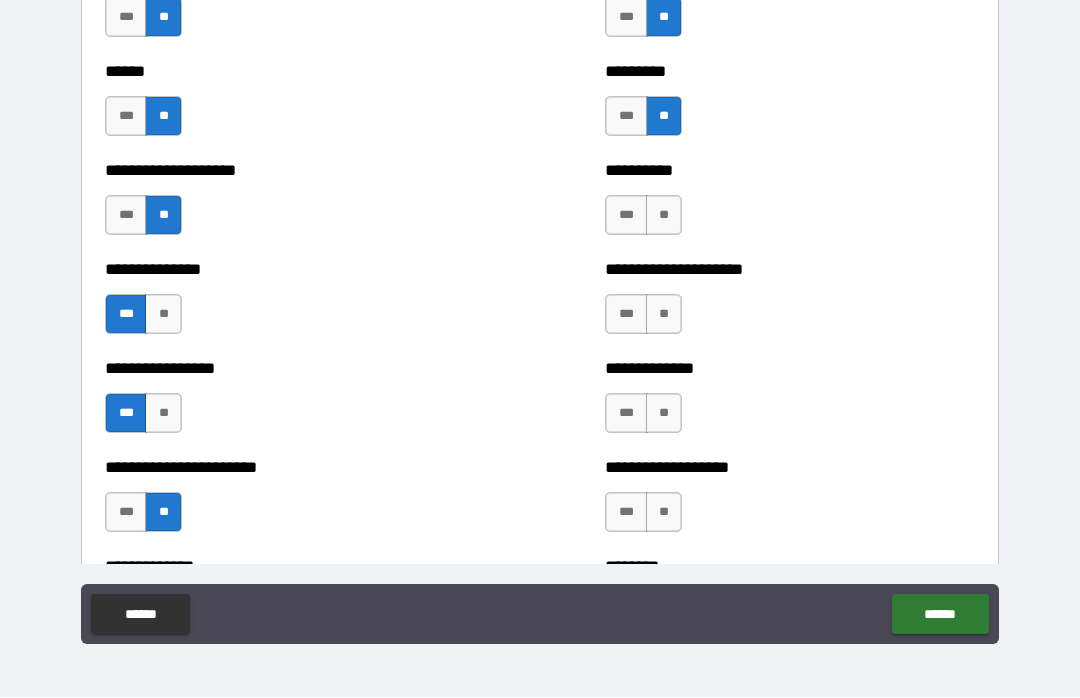 click on "**" at bounding box center (664, 216) 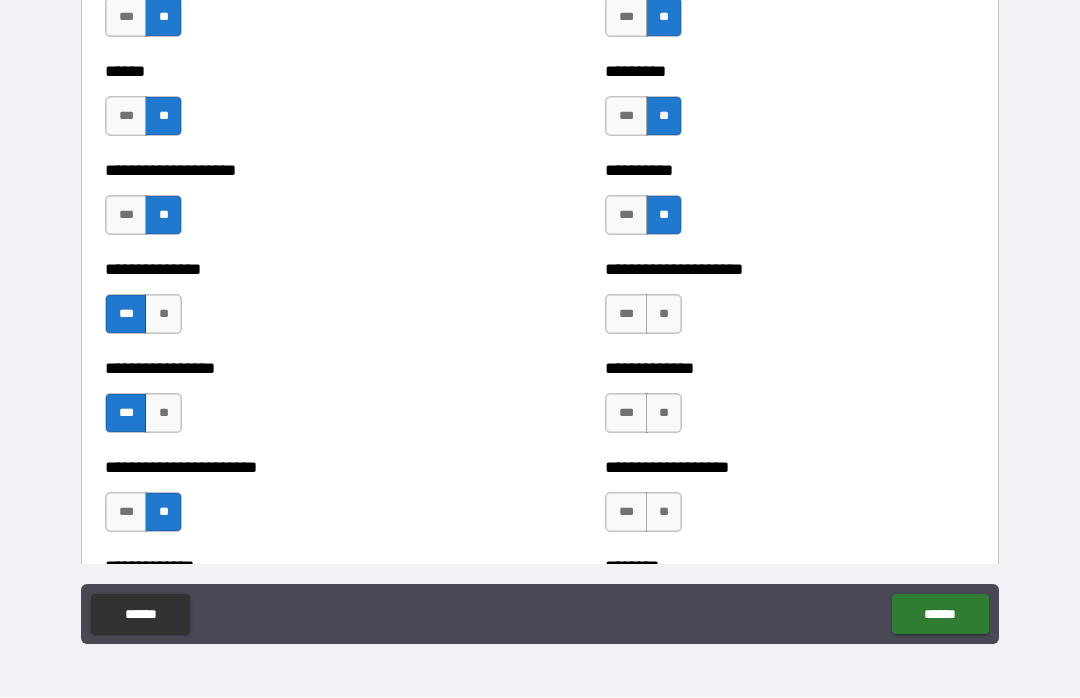 click on "**" at bounding box center (664, 315) 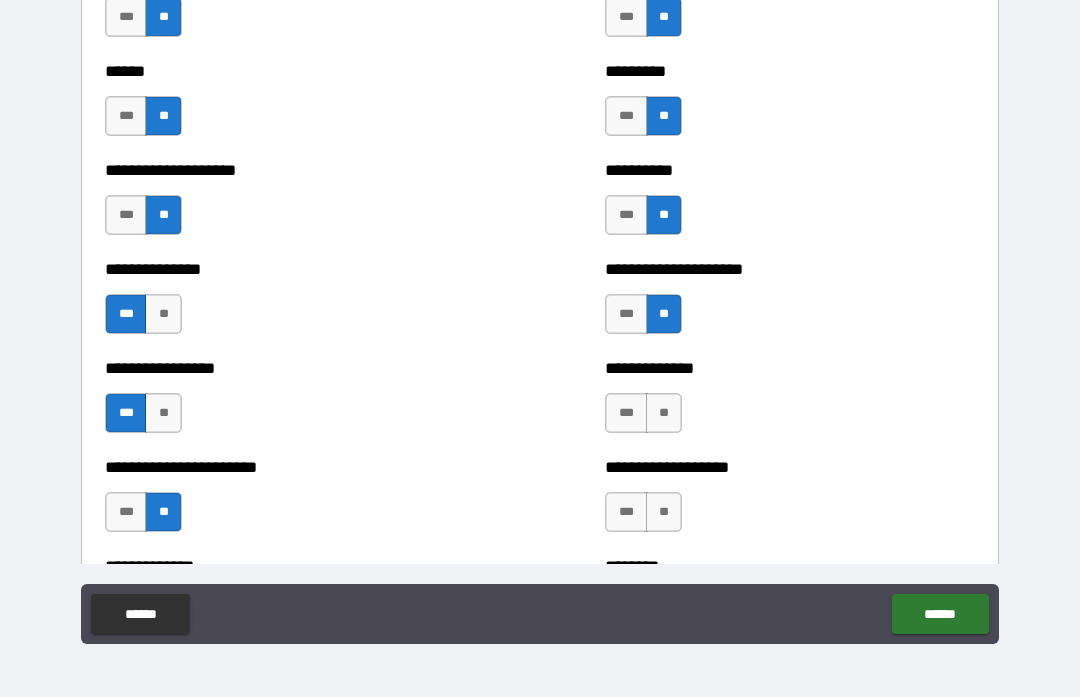 click on "**" at bounding box center (664, 414) 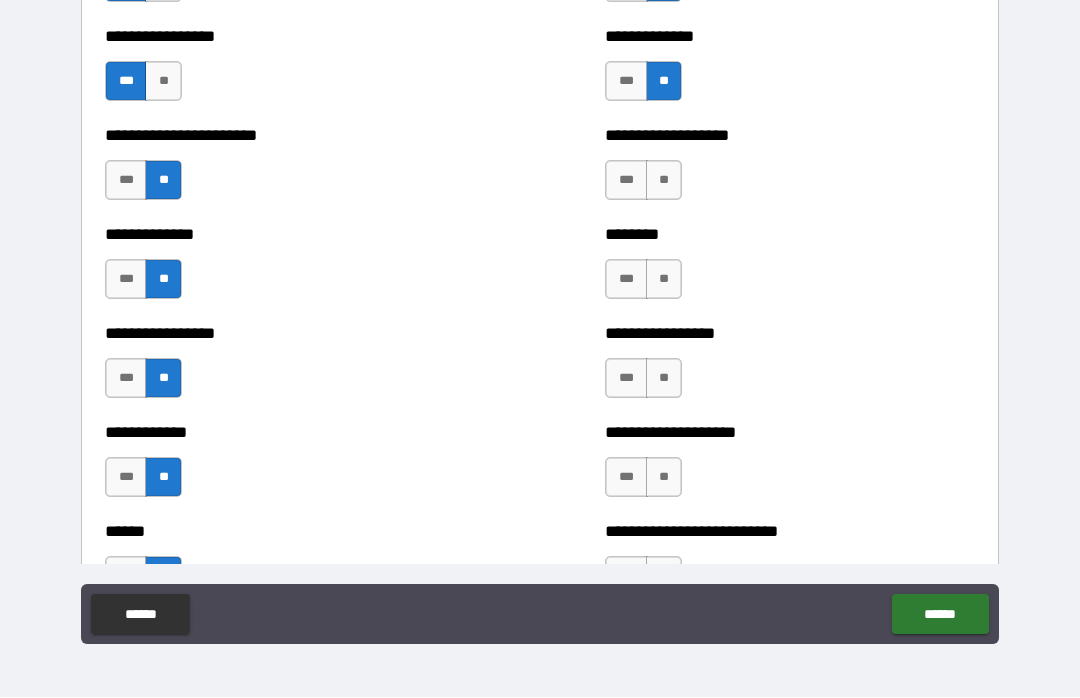 scroll, scrollTop: 3485, scrollLeft: 0, axis: vertical 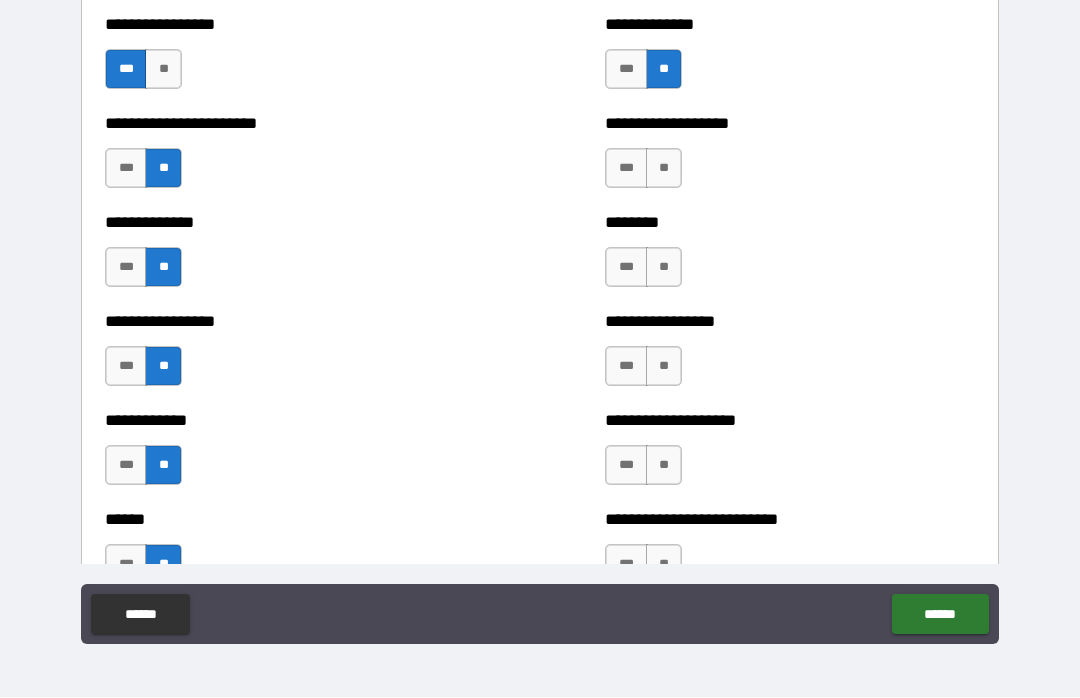 click on "**" at bounding box center (664, 169) 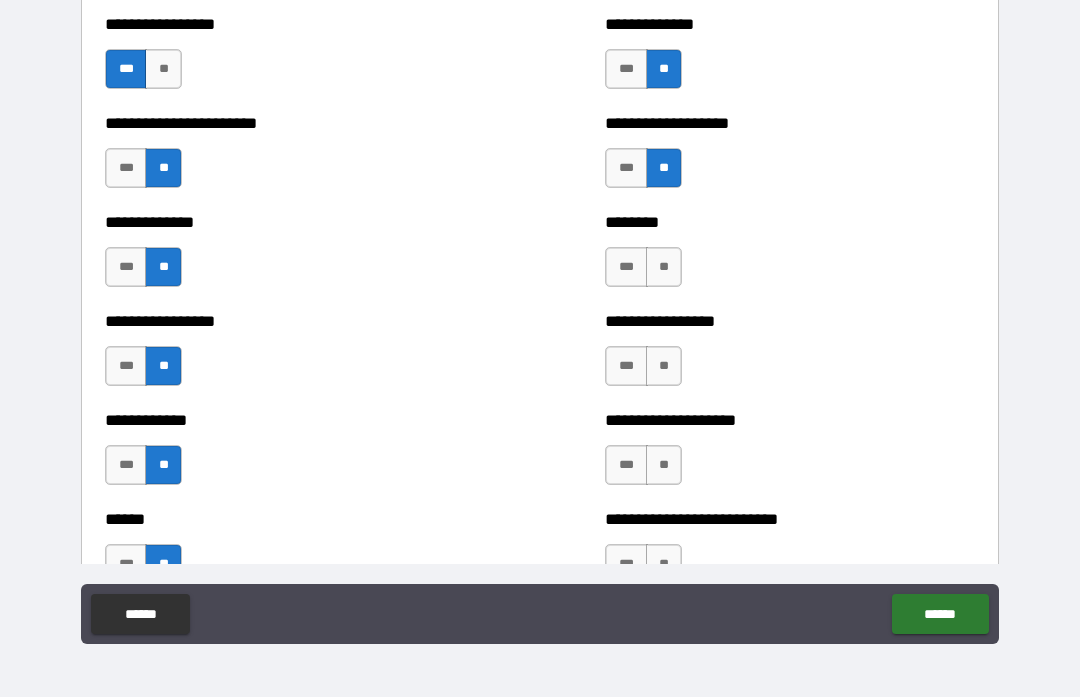 click on "**" at bounding box center [664, 268] 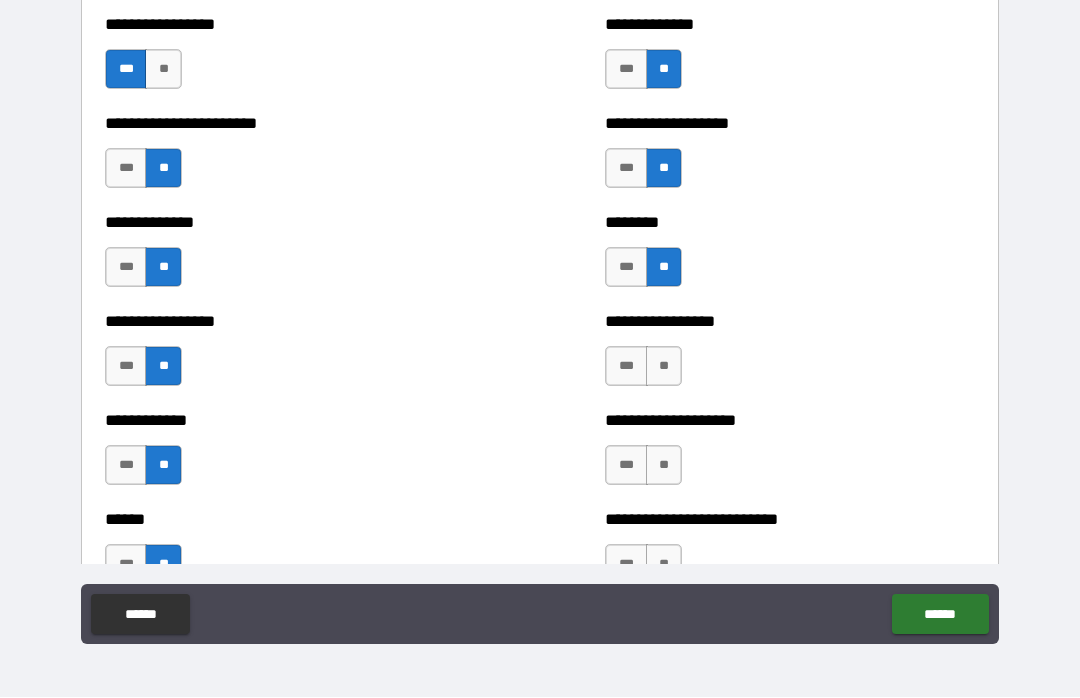 click on "**" at bounding box center [664, 367] 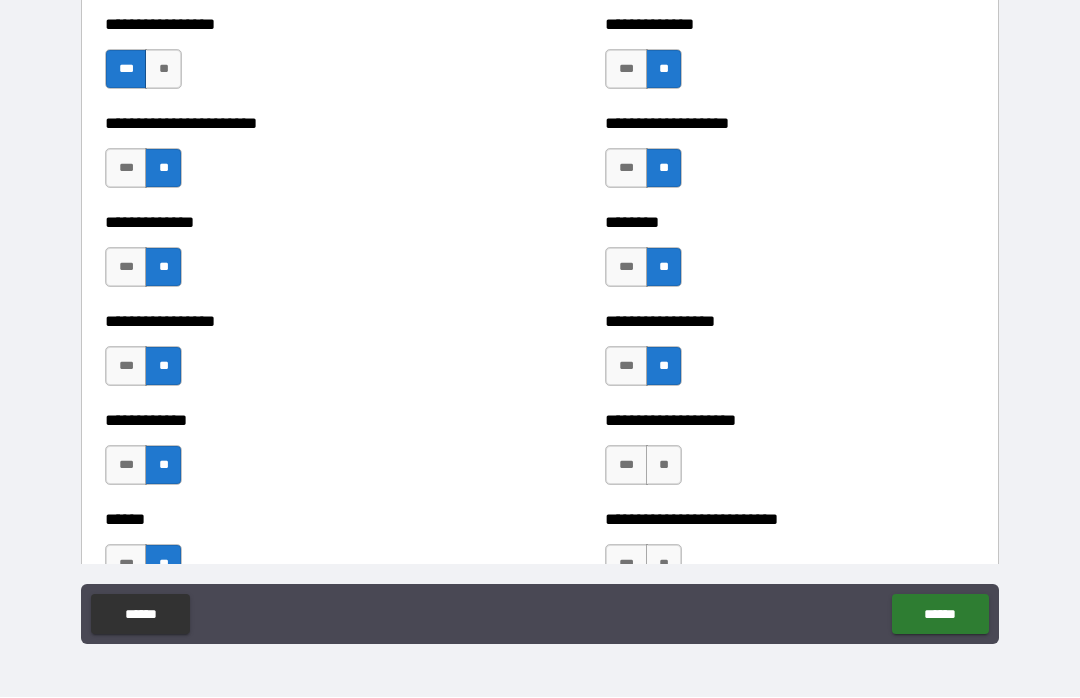click on "**" at bounding box center [664, 466] 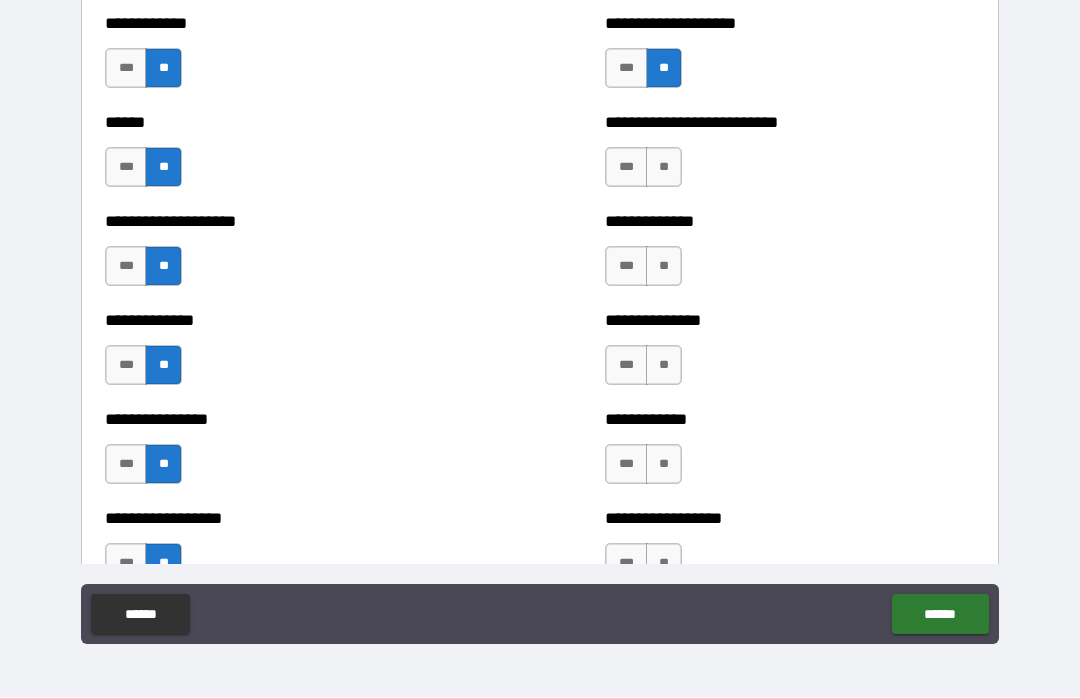 scroll, scrollTop: 3881, scrollLeft: 0, axis: vertical 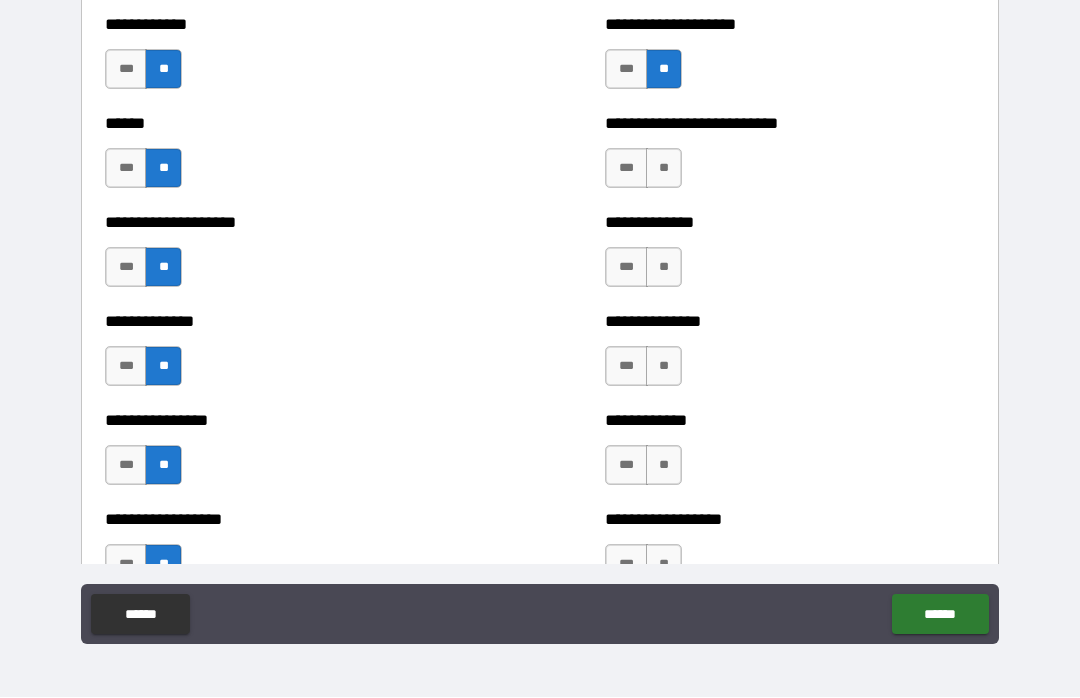 click on "**" at bounding box center [664, 169] 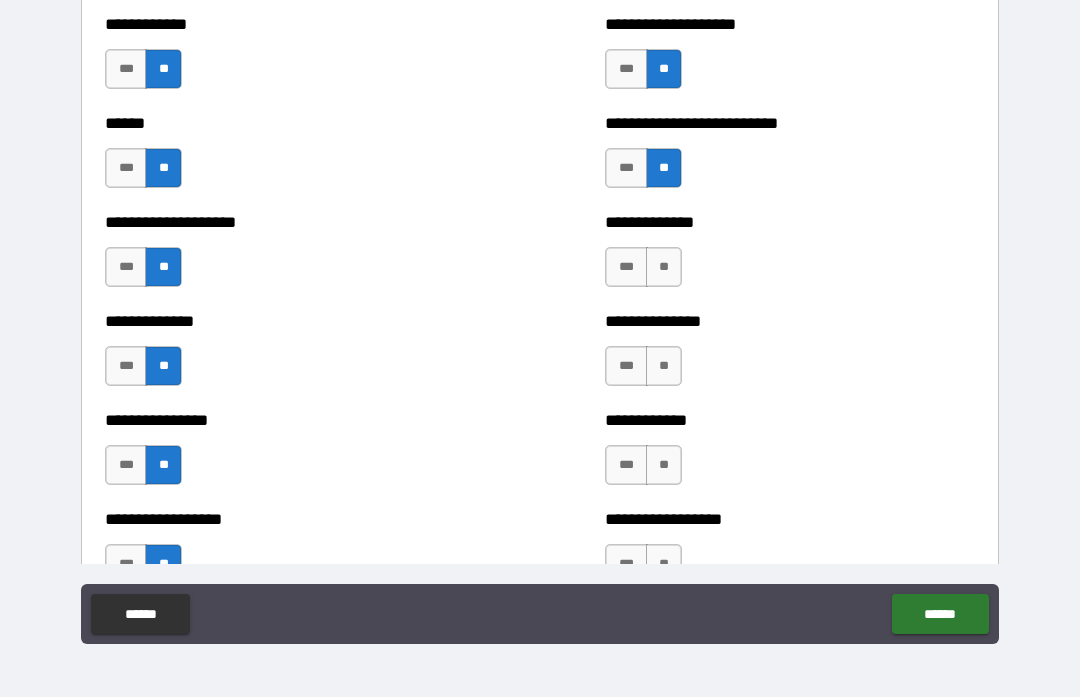 click on "***" at bounding box center (626, 268) 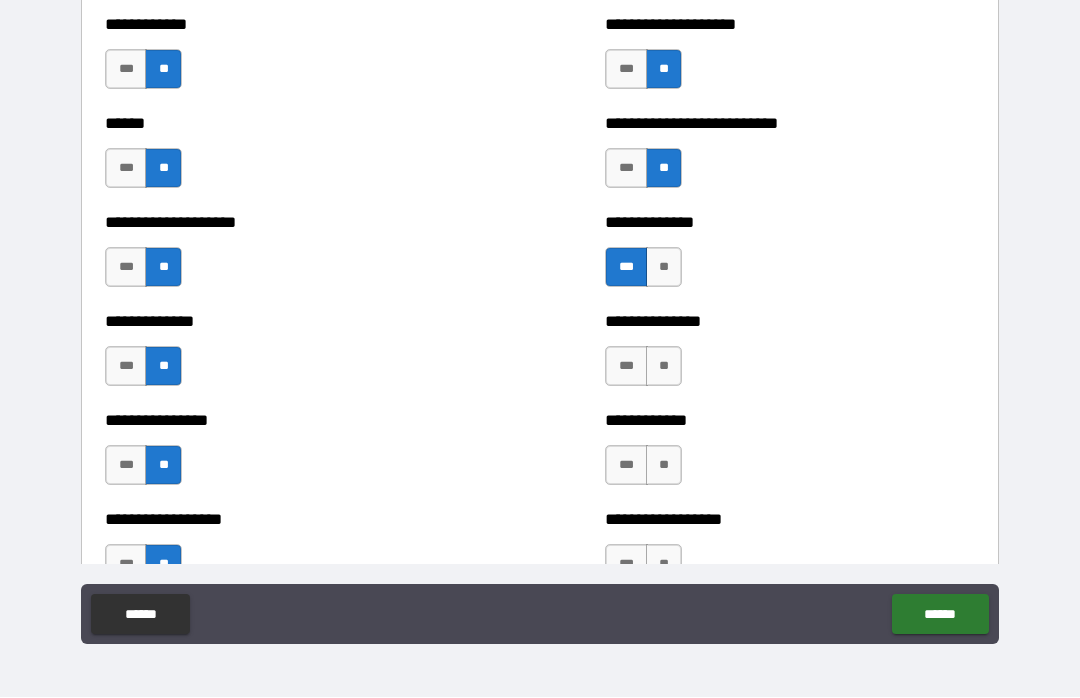 click on "**" at bounding box center [664, 367] 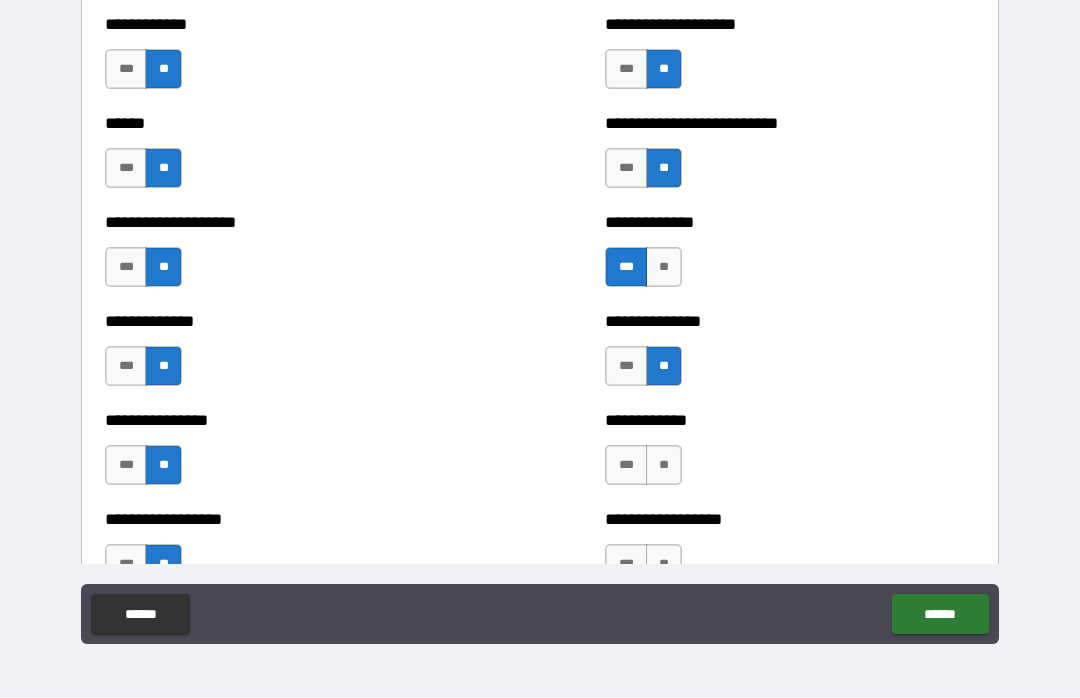 click on "**" at bounding box center [664, 466] 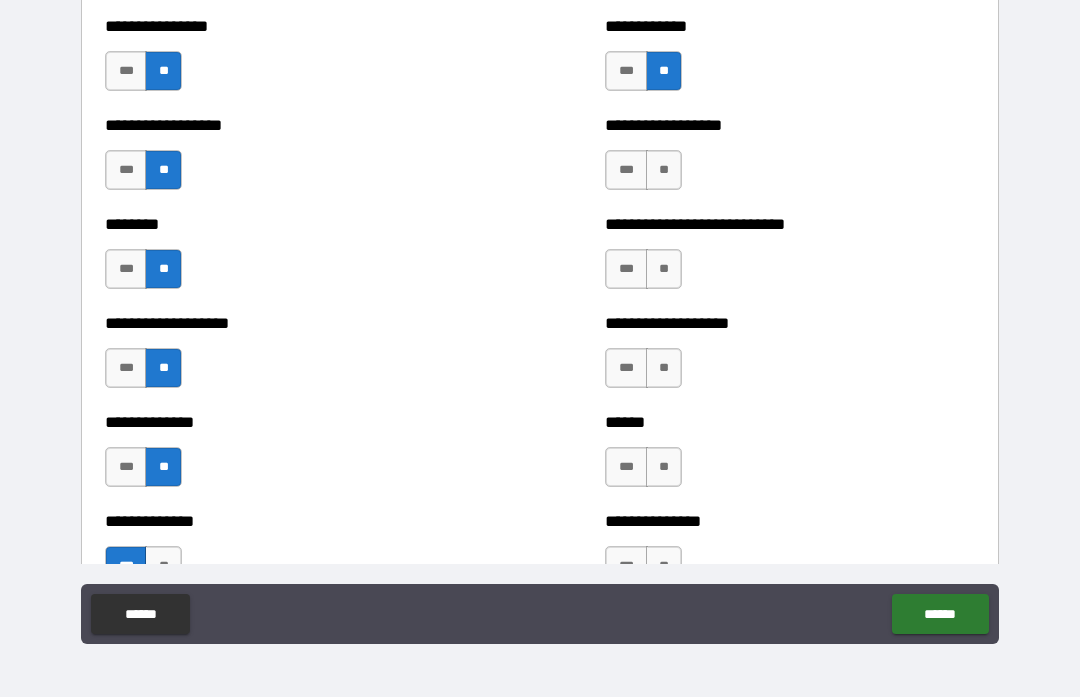 scroll, scrollTop: 4276, scrollLeft: 0, axis: vertical 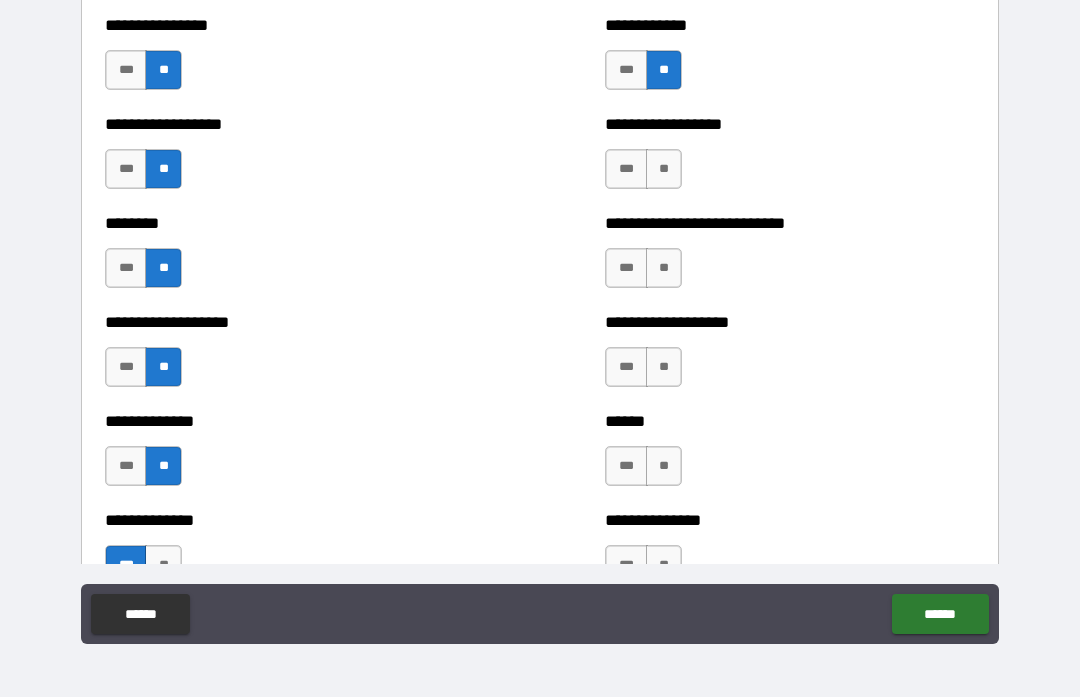 click on "**" at bounding box center (664, 170) 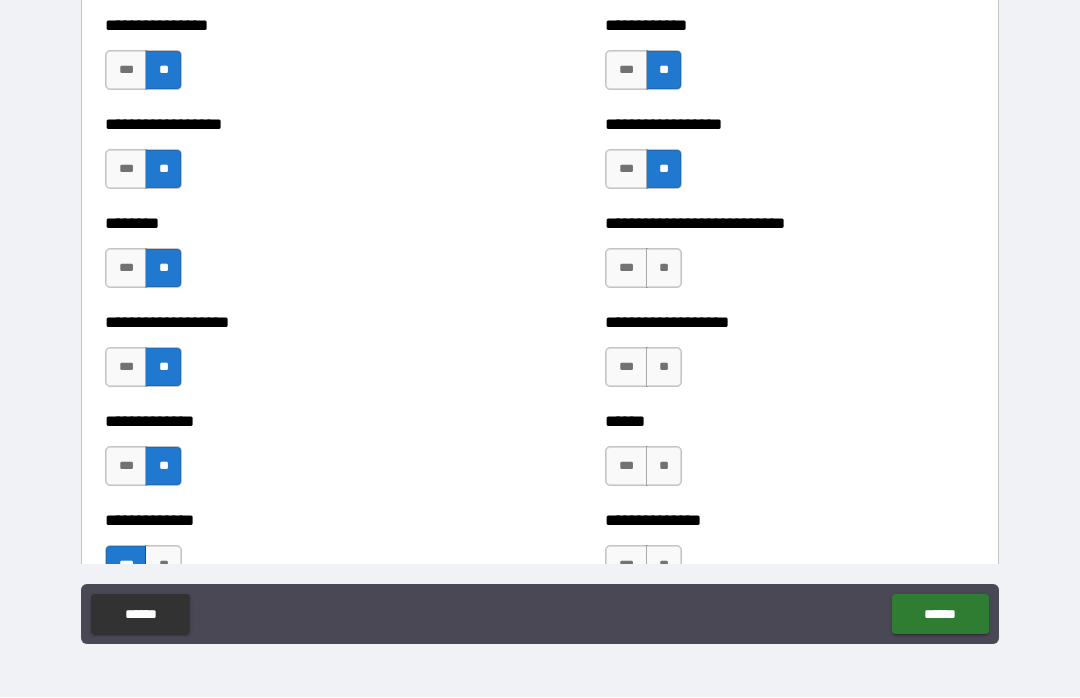 click on "**" at bounding box center [664, 269] 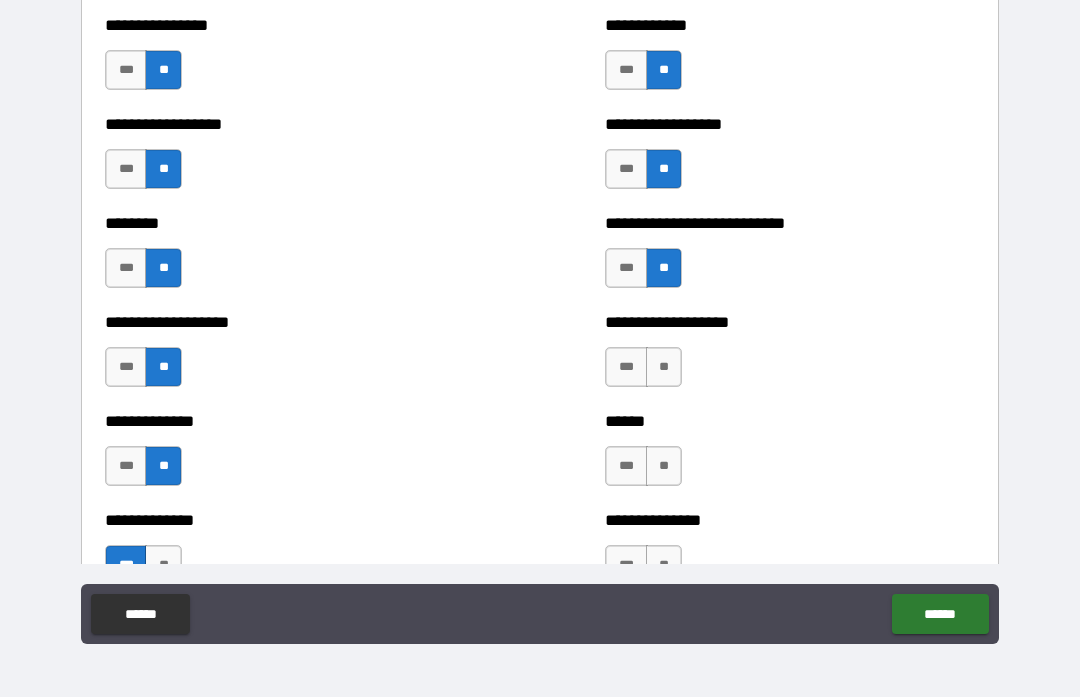 click on "**" at bounding box center (664, 368) 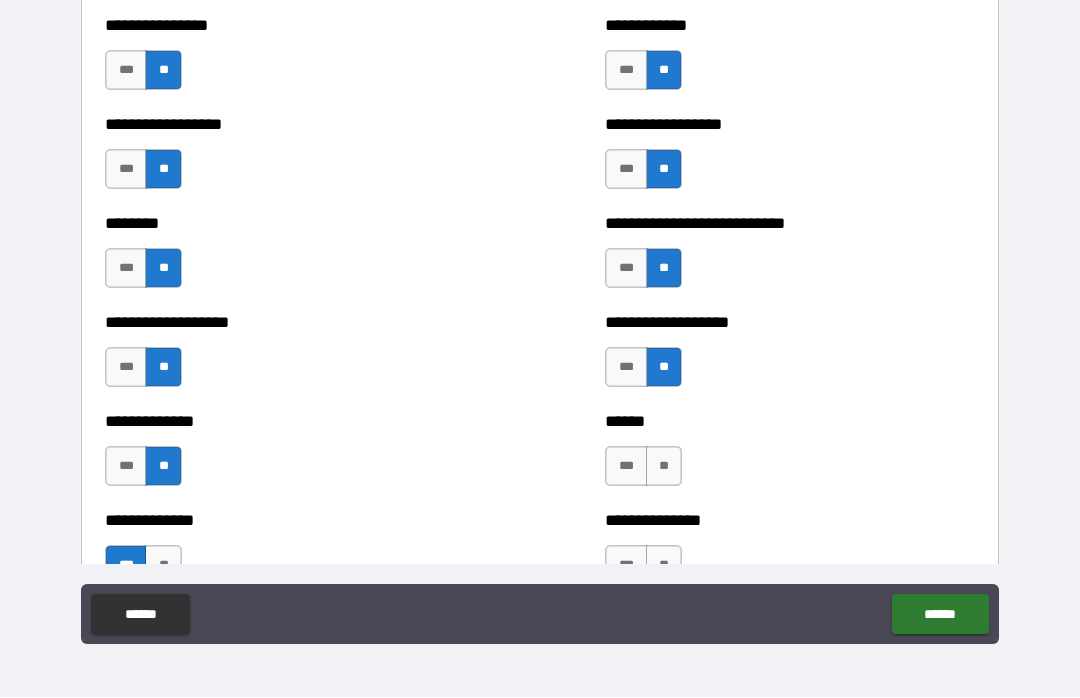 click on "**" at bounding box center (664, 467) 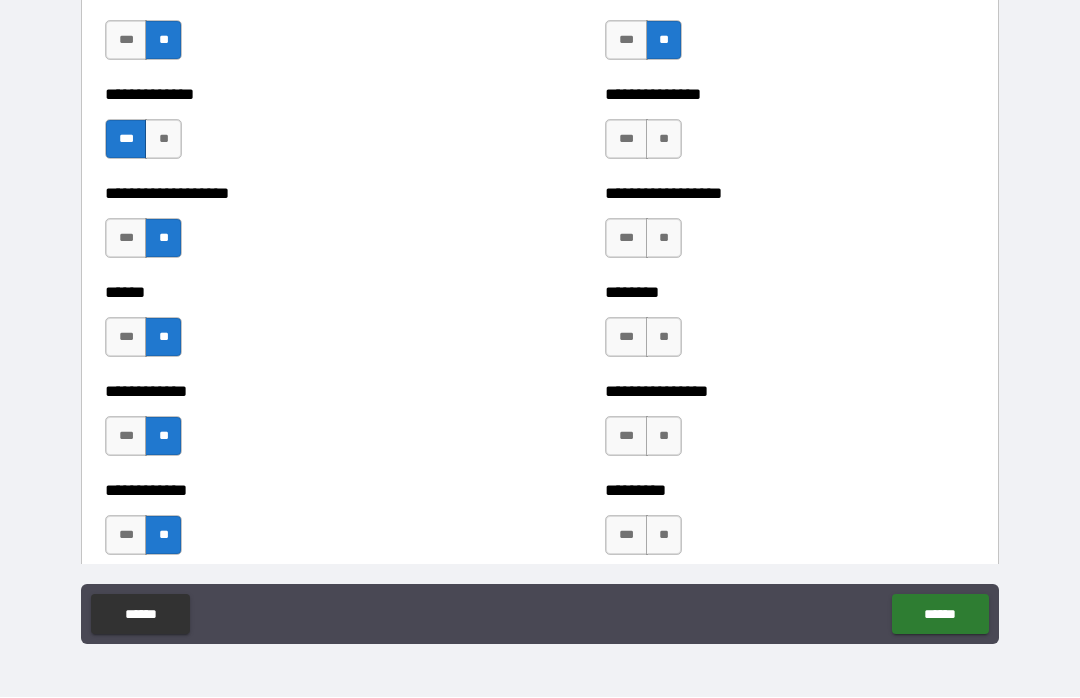 scroll, scrollTop: 4727, scrollLeft: 0, axis: vertical 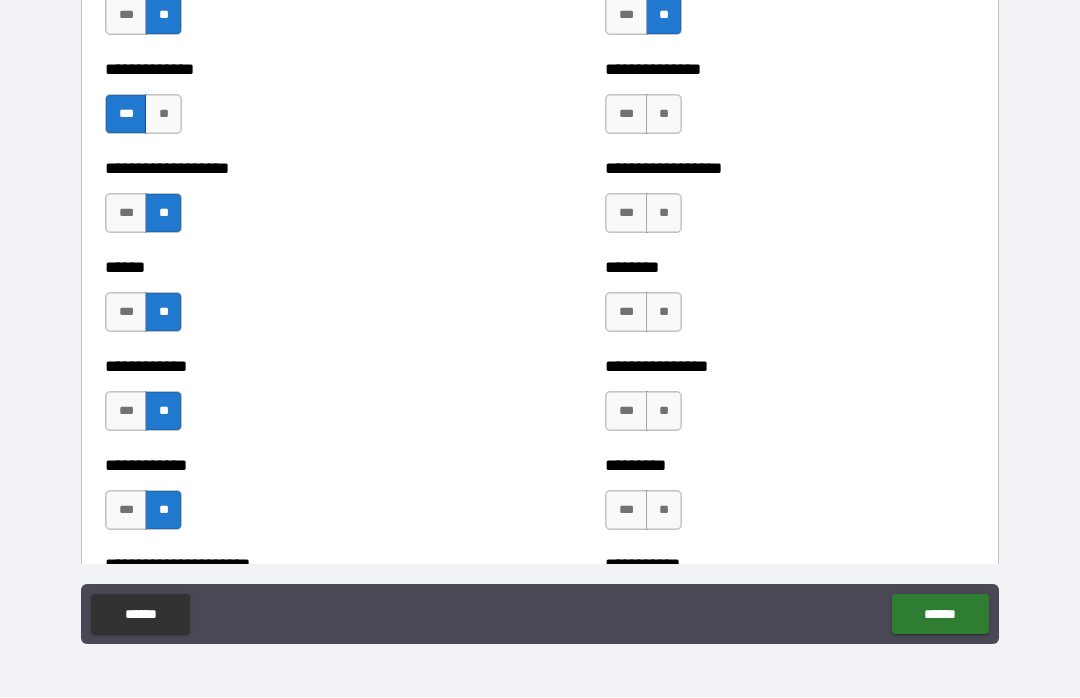 click on "**" at bounding box center (664, 115) 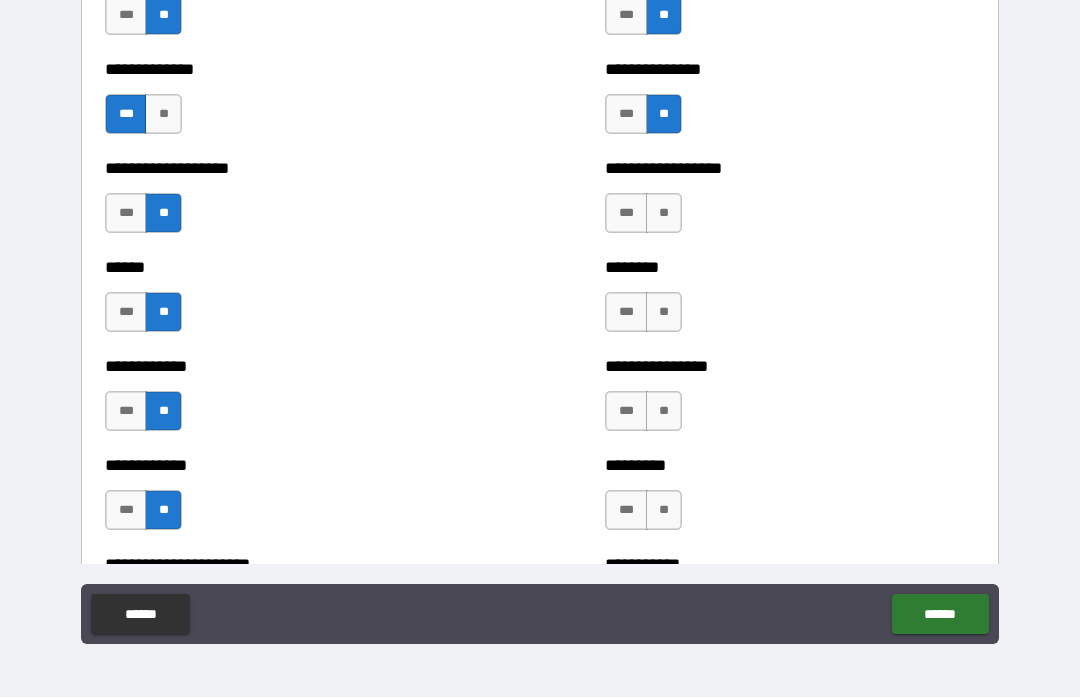 click on "**" at bounding box center [664, 214] 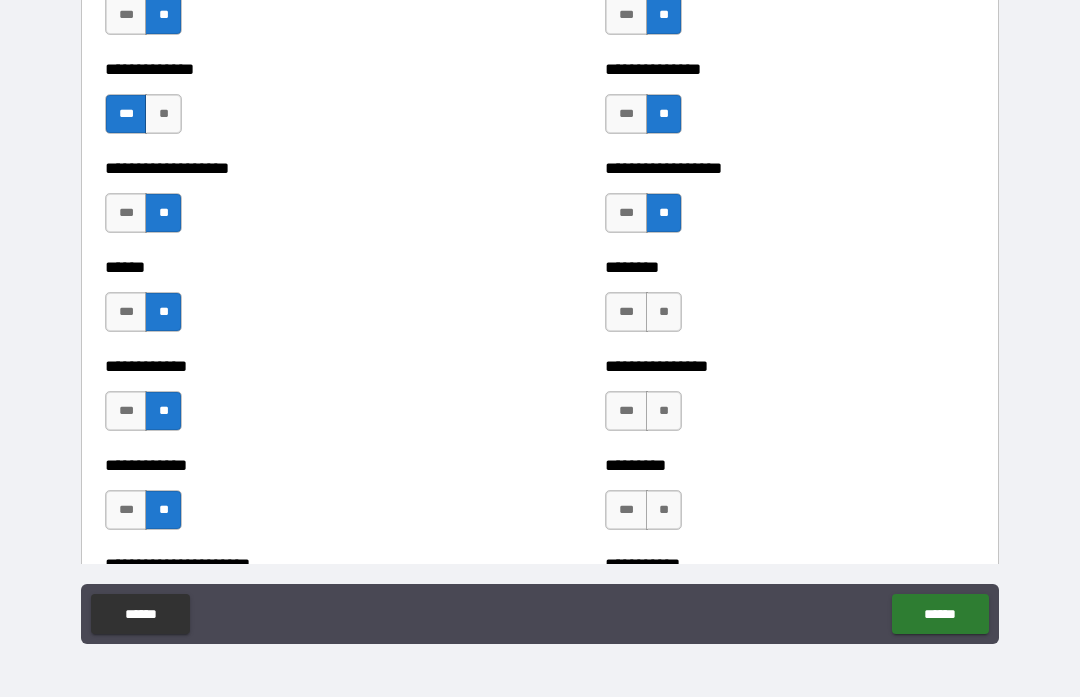 click on "**" at bounding box center [664, 313] 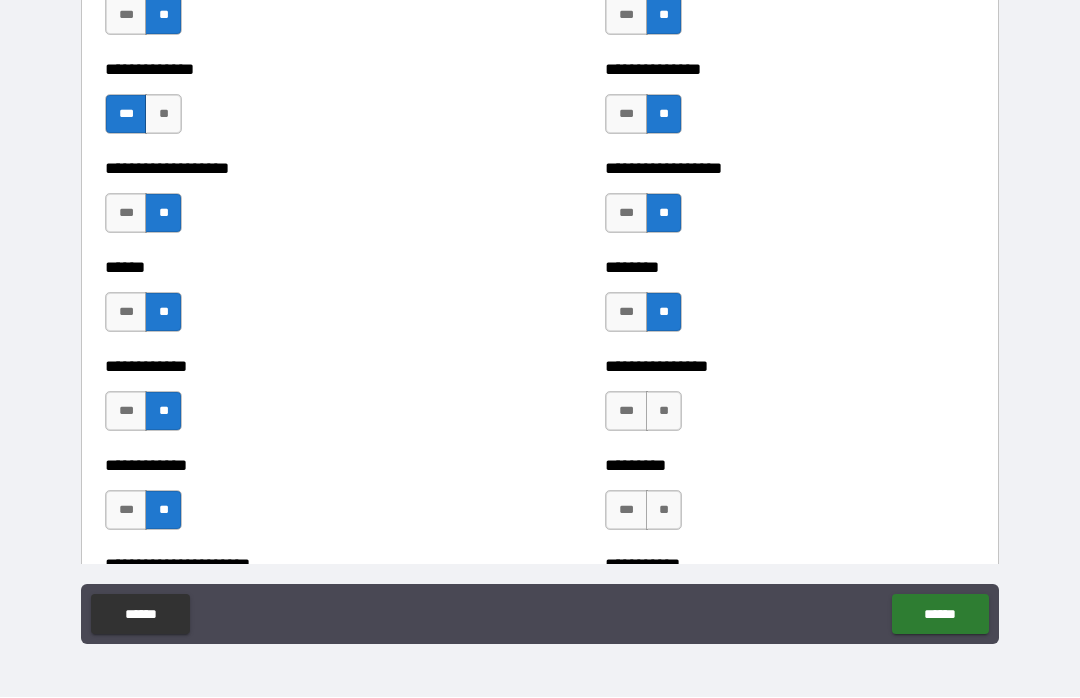 click on "**" at bounding box center (664, 412) 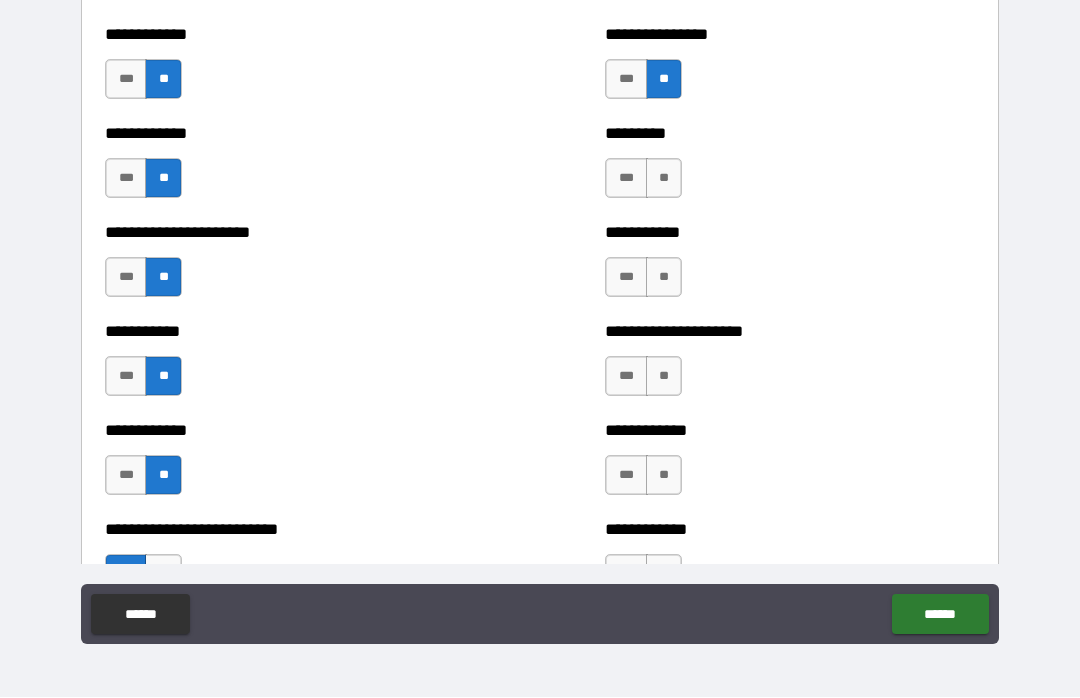 scroll, scrollTop: 5077, scrollLeft: 0, axis: vertical 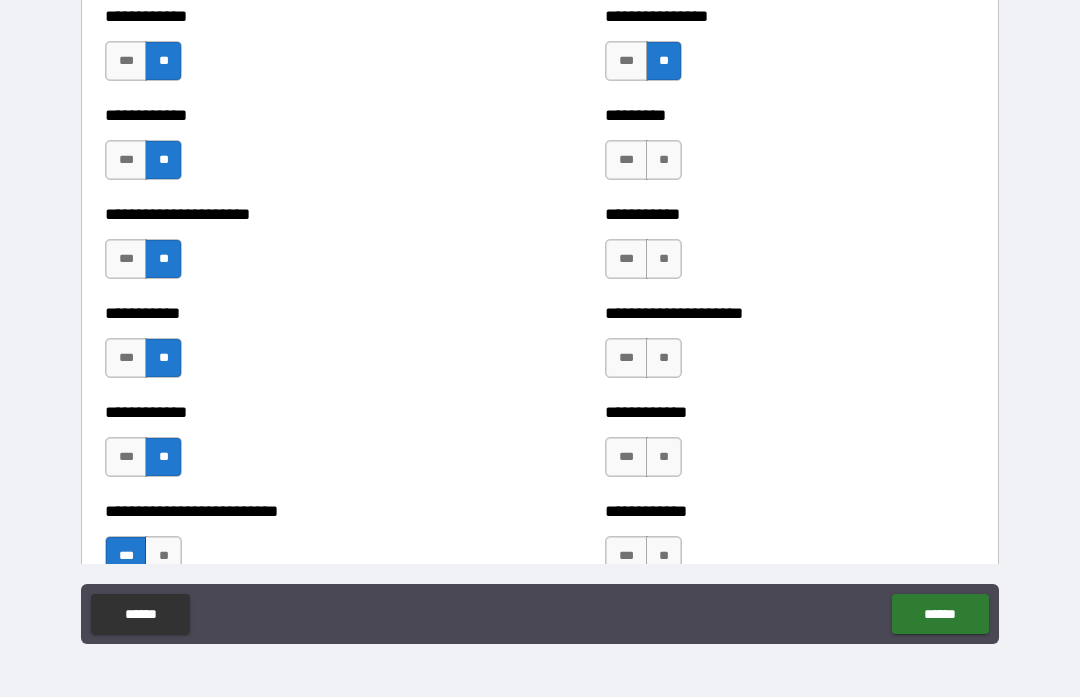 click on "**" at bounding box center (664, 161) 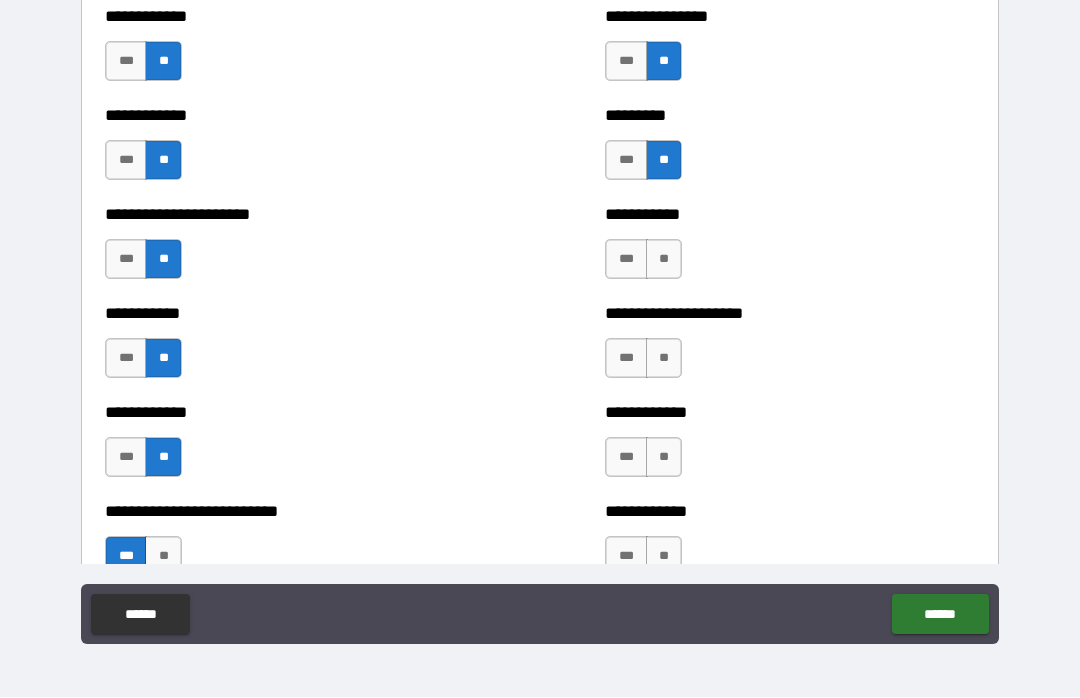 click on "***" at bounding box center (626, 260) 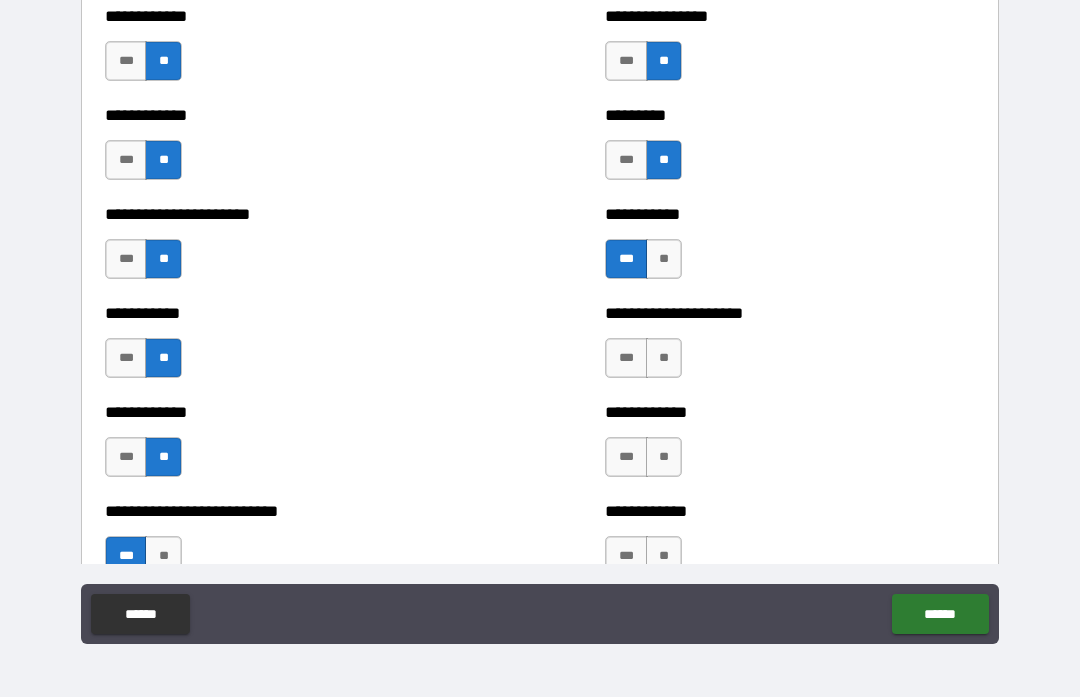 click on "**" at bounding box center [664, 359] 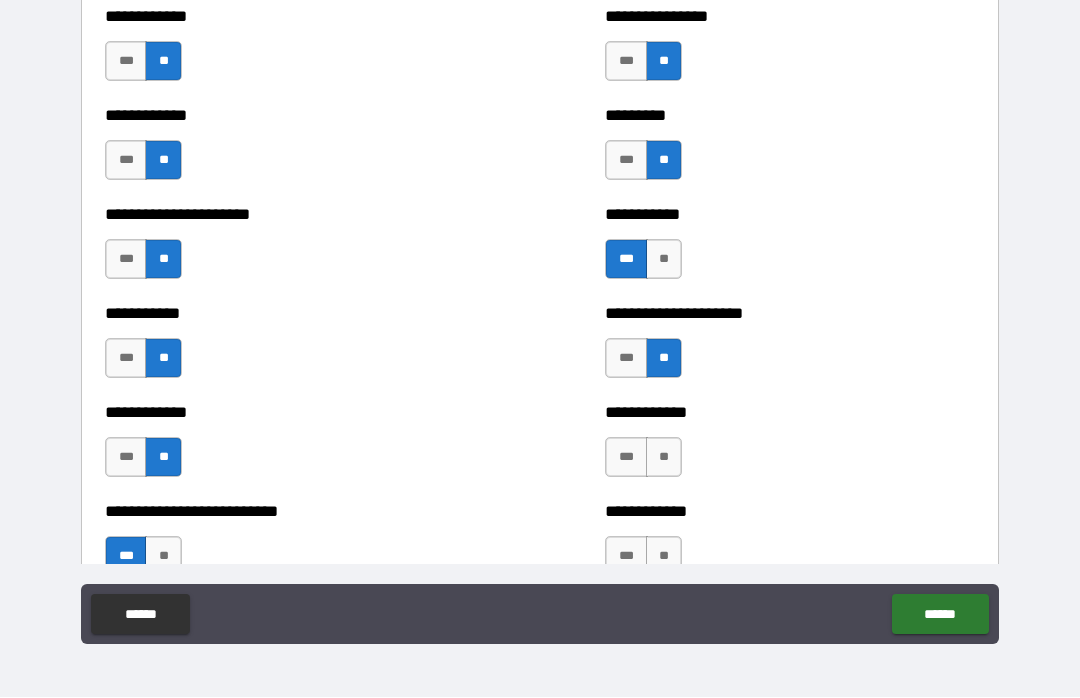 click on "**" at bounding box center (664, 458) 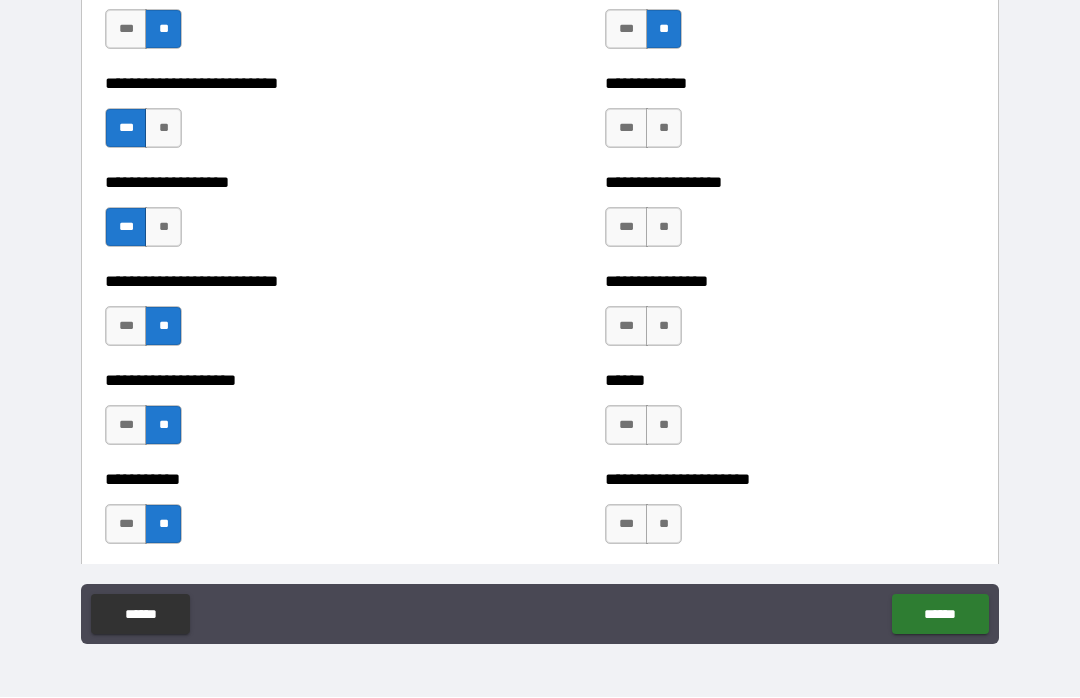 scroll, scrollTop: 5531, scrollLeft: 0, axis: vertical 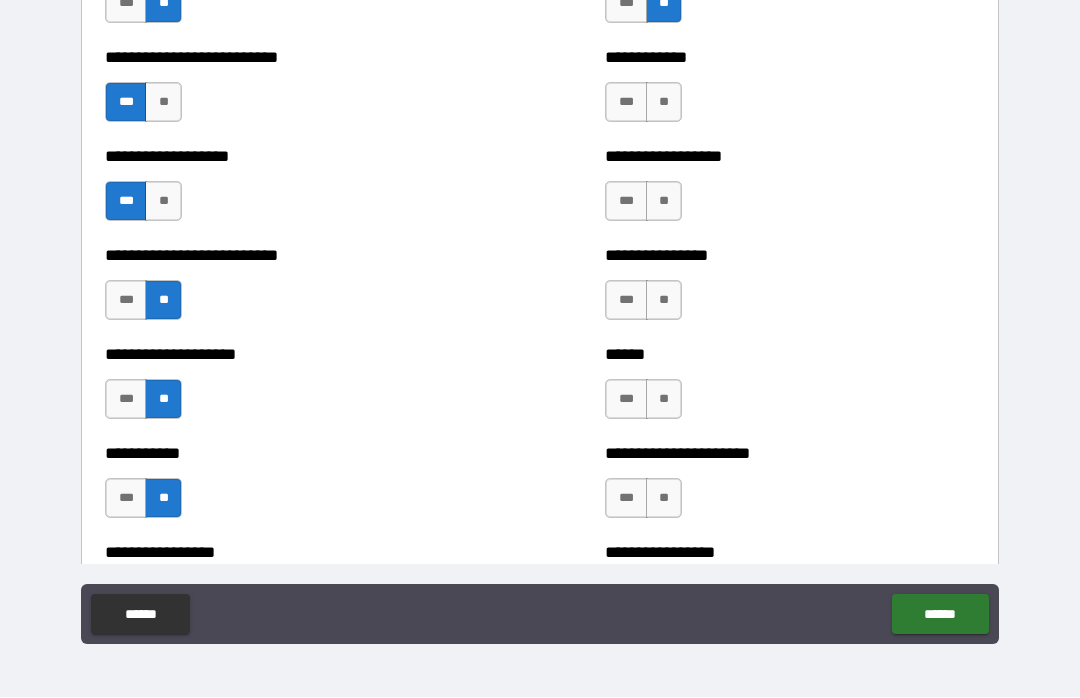 click on "**" at bounding box center [664, 103] 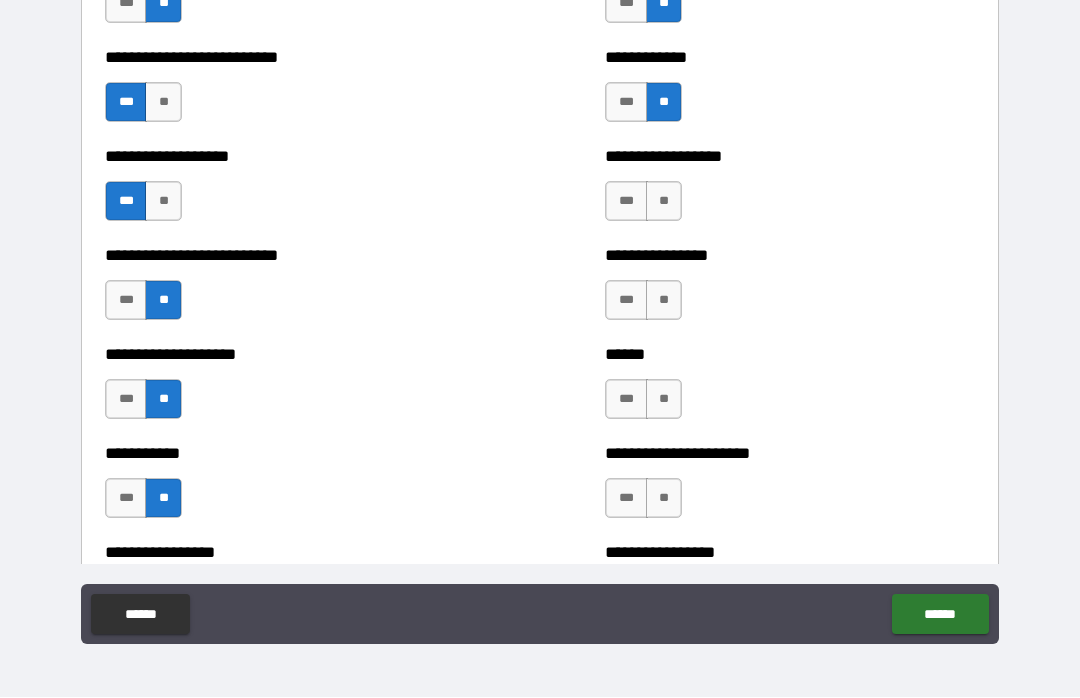 click on "***" at bounding box center (626, 202) 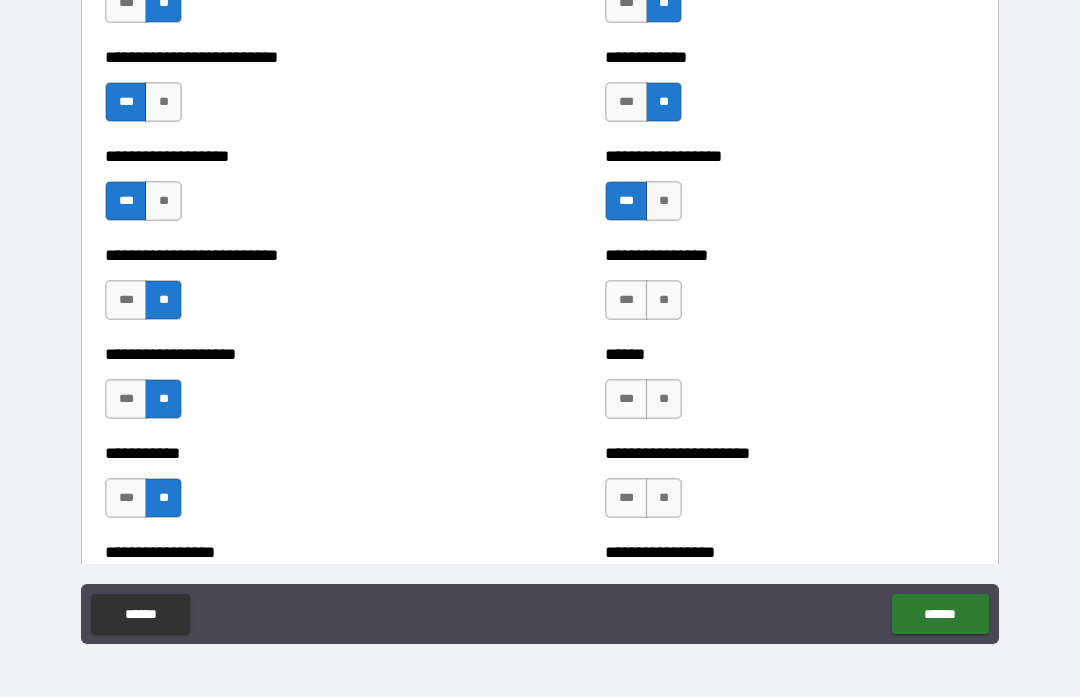 click on "**" at bounding box center [664, 301] 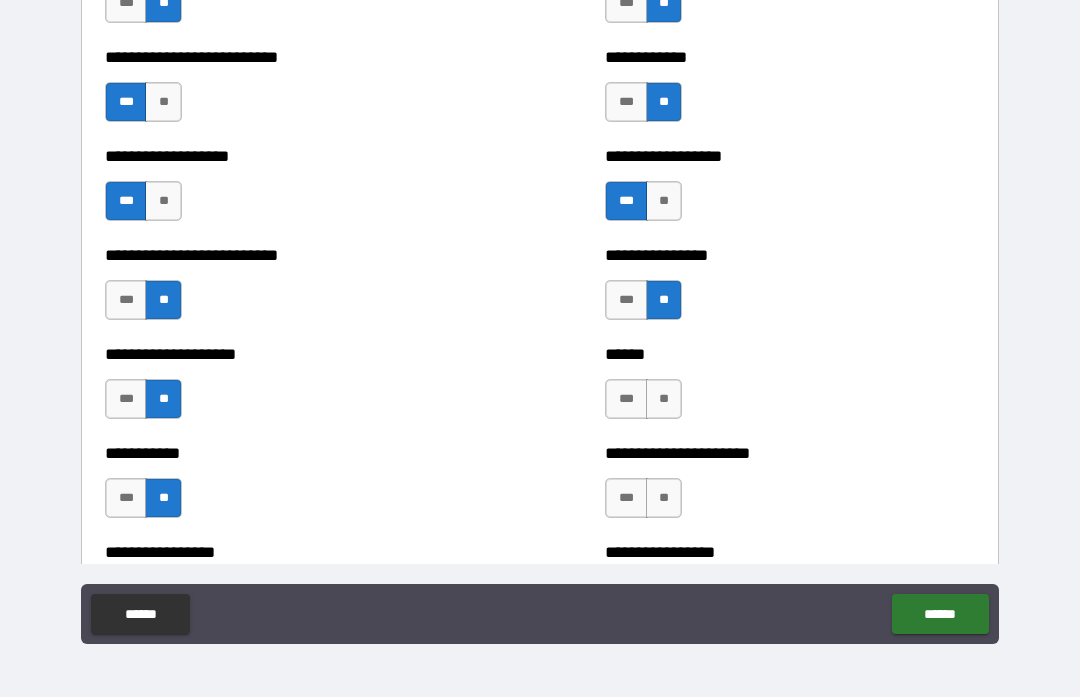 click on "**" at bounding box center [664, 400] 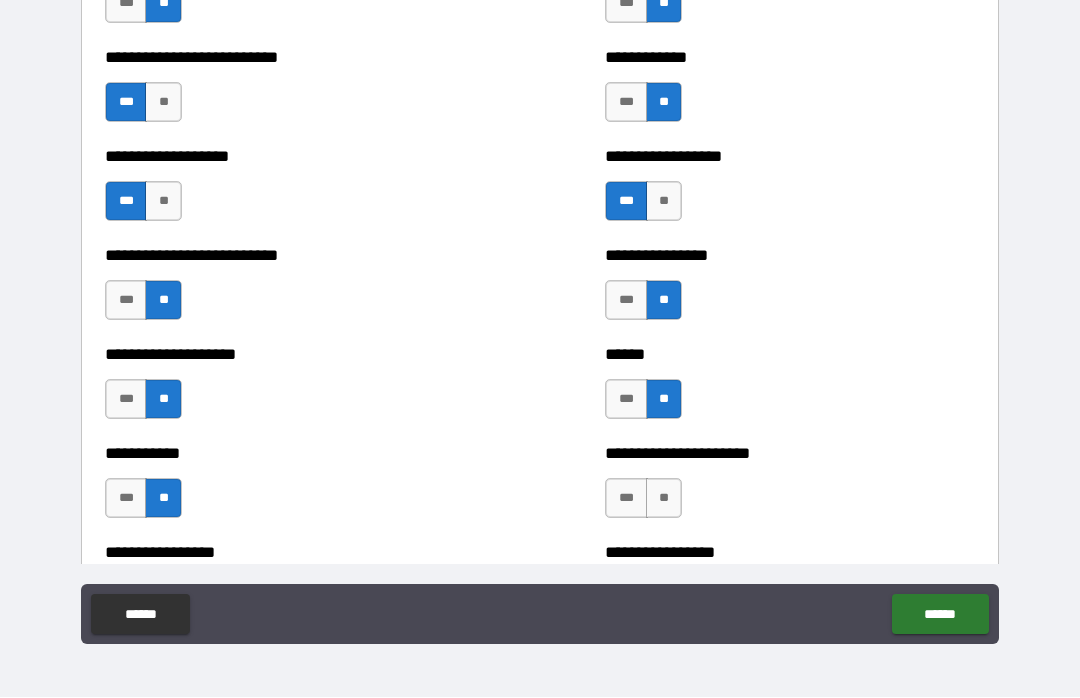 click on "**" at bounding box center [664, 499] 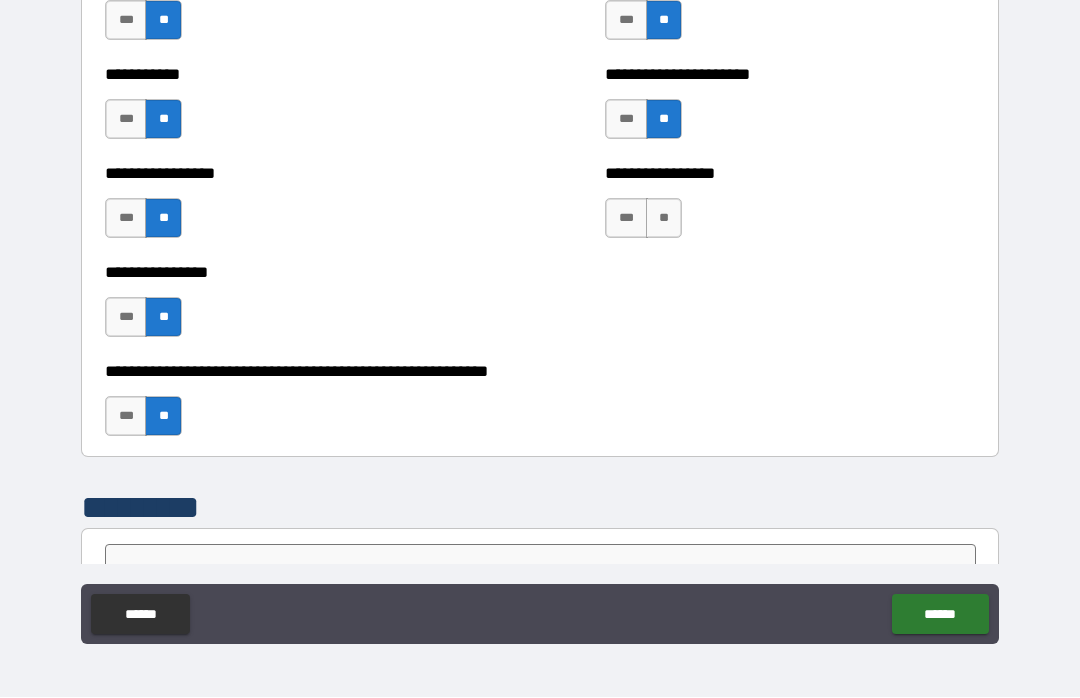 scroll, scrollTop: 5915, scrollLeft: 0, axis: vertical 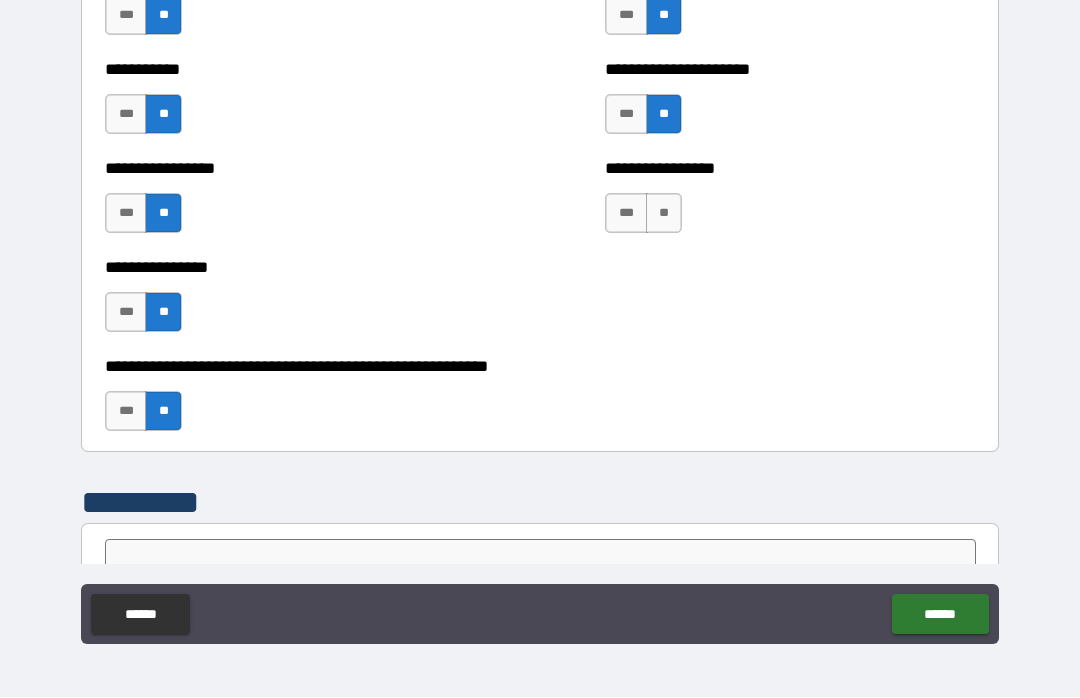 click on "**" at bounding box center [664, 214] 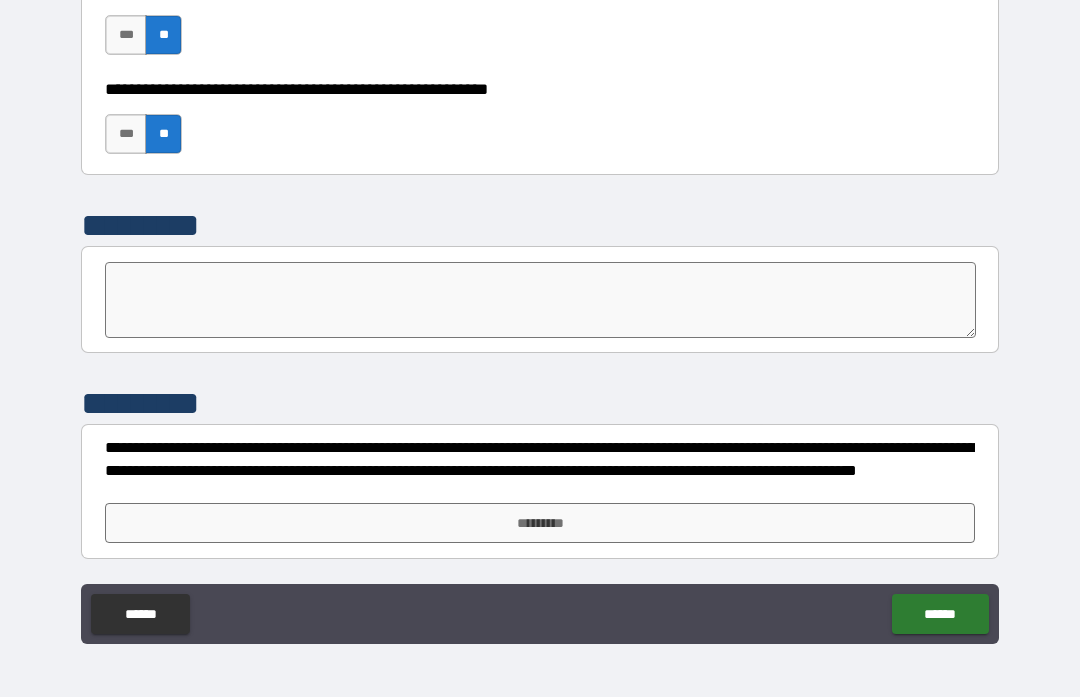 scroll, scrollTop: 6192, scrollLeft: 0, axis: vertical 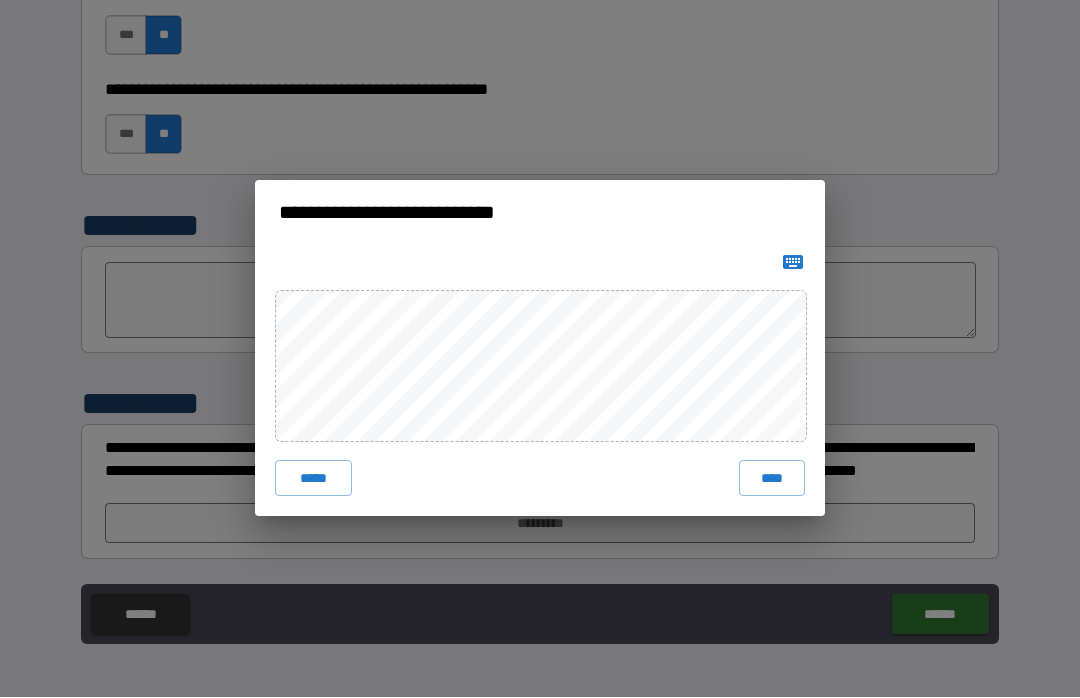 click on "****" at bounding box center (772, 479) 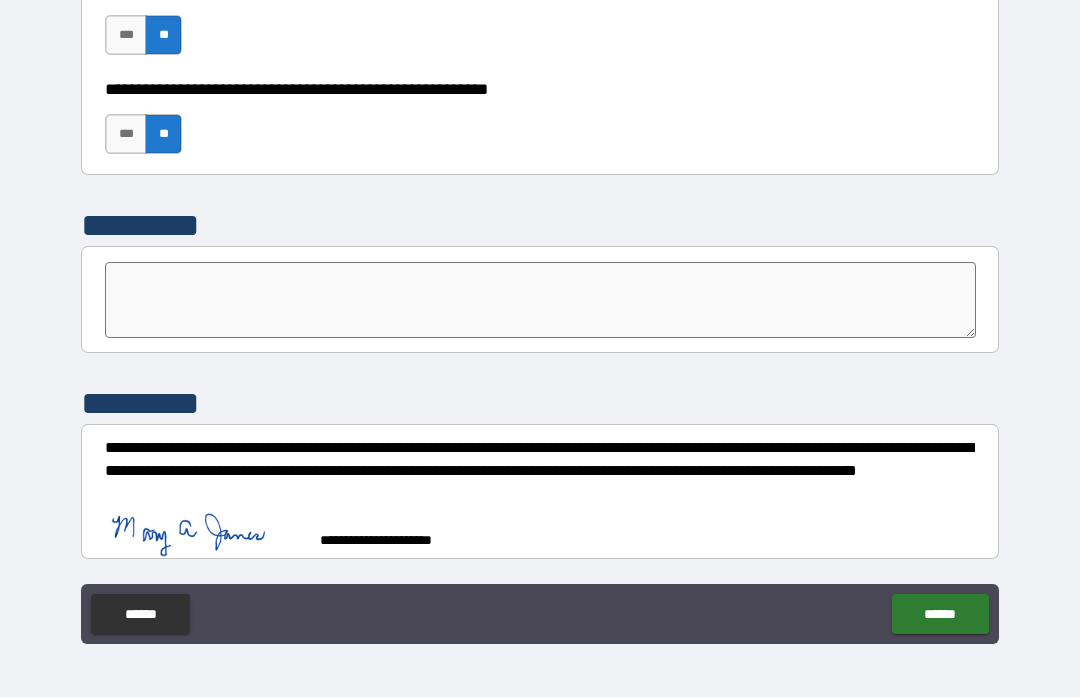 scroll, scrollTop: 6182, scrollLeft: 0, axis: vertical 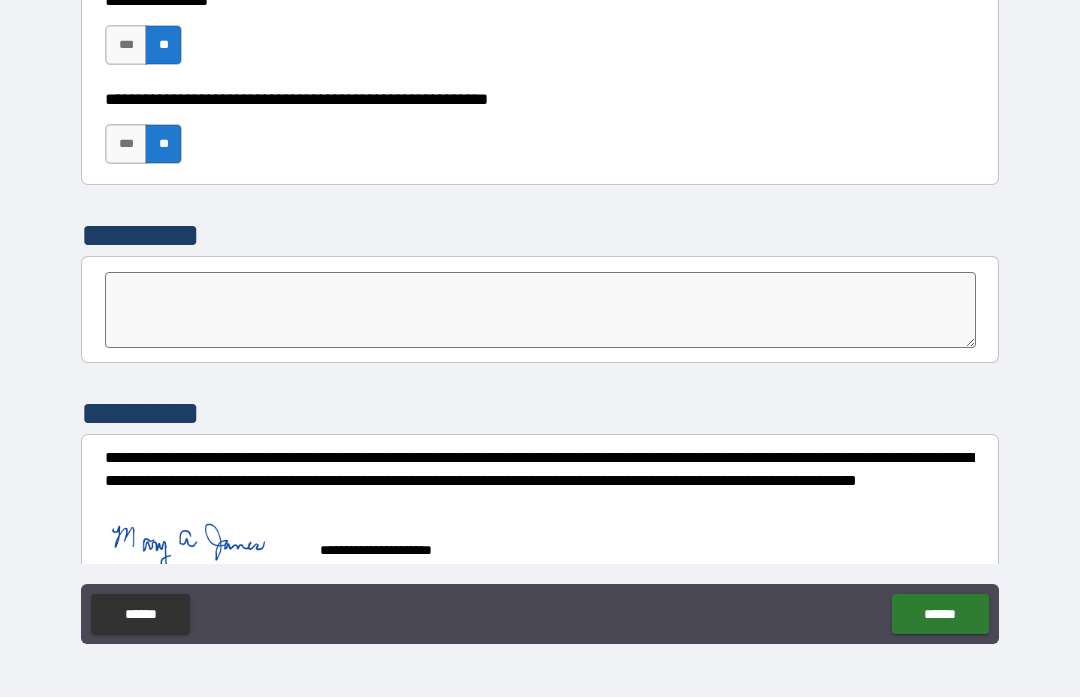 click on "******" at bounding box center [940, 615] 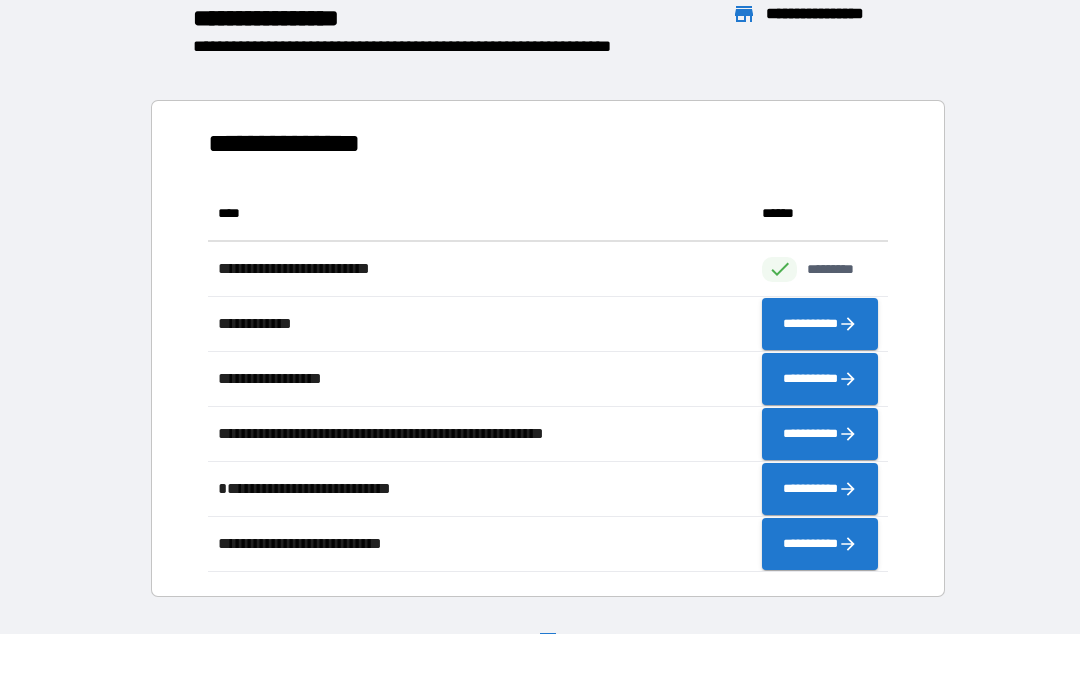 scroll, scrollTop: 1, scrollLeft: 1, axis: both 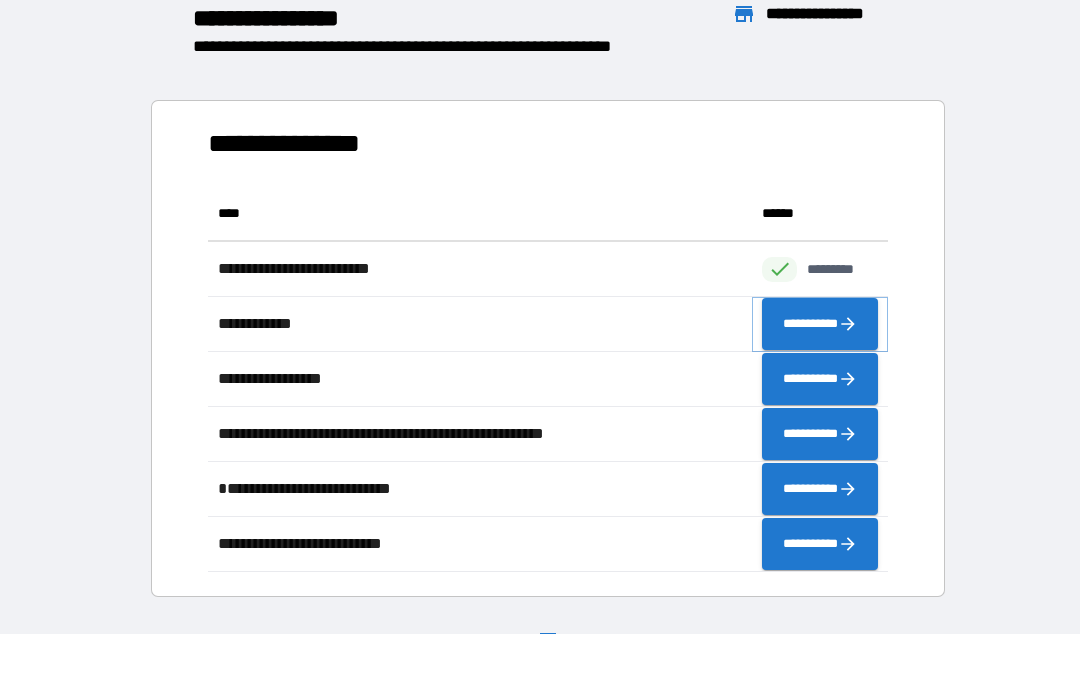 click 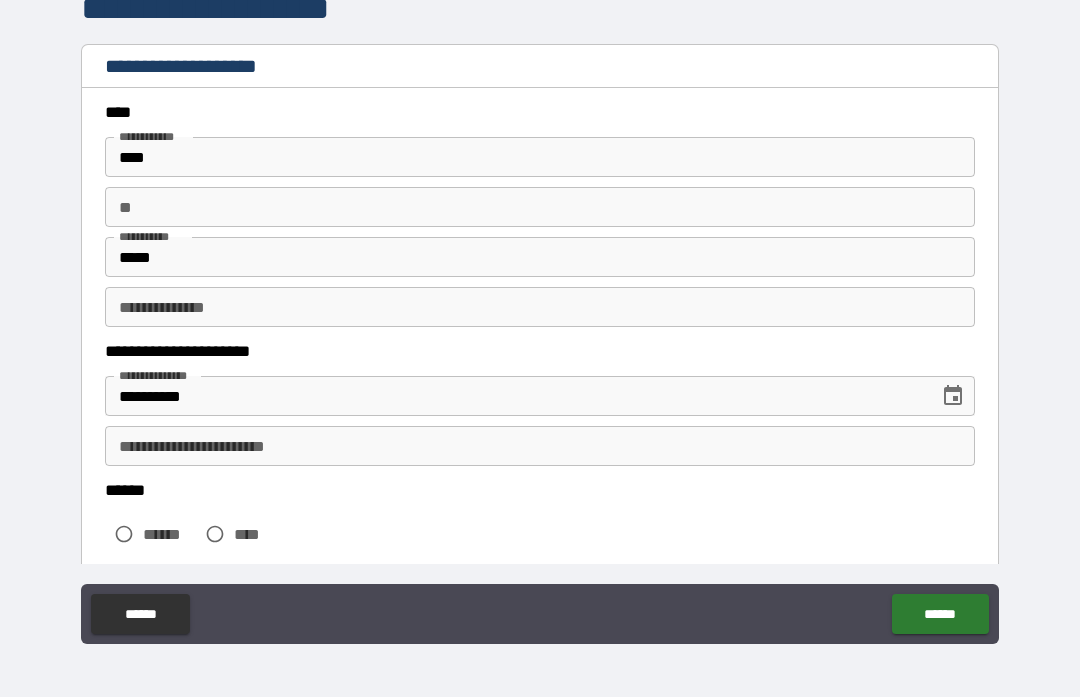 click on "**" at bounding box center [540, 208] 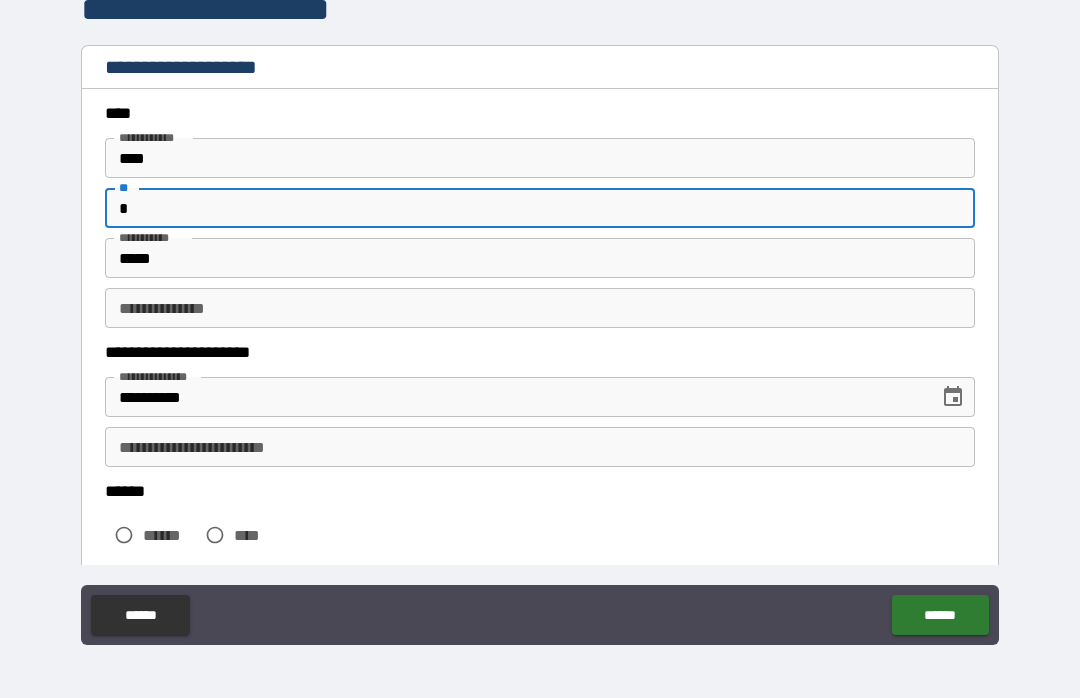 type on "*" 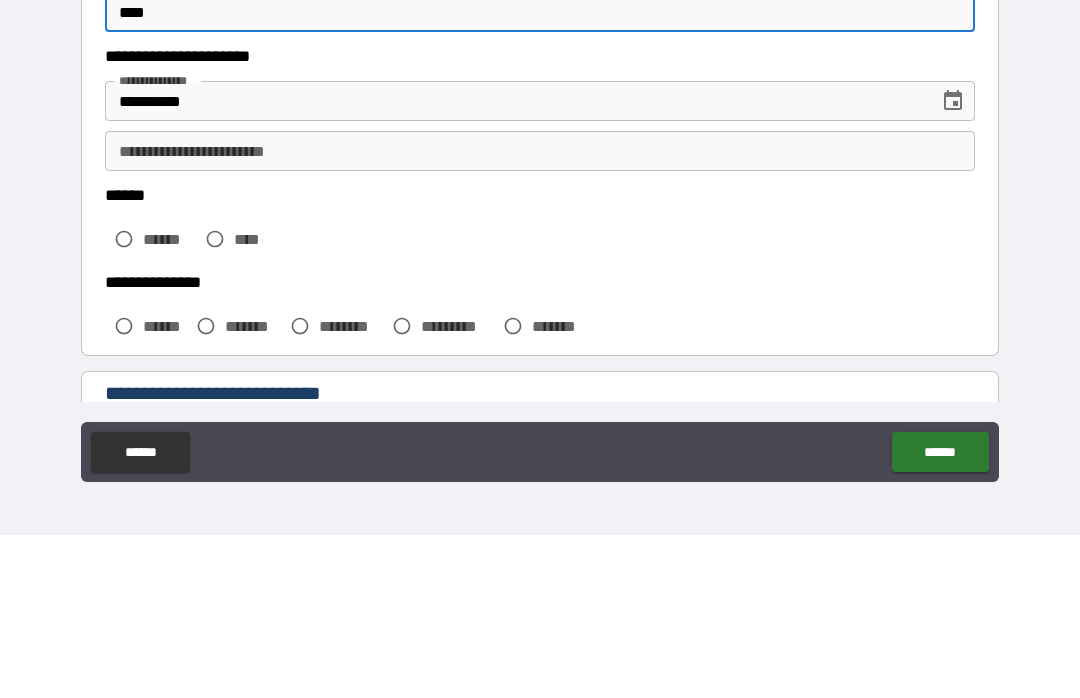 scroll, scrollTop: 138, scrollLeft: 0, axis: vertical 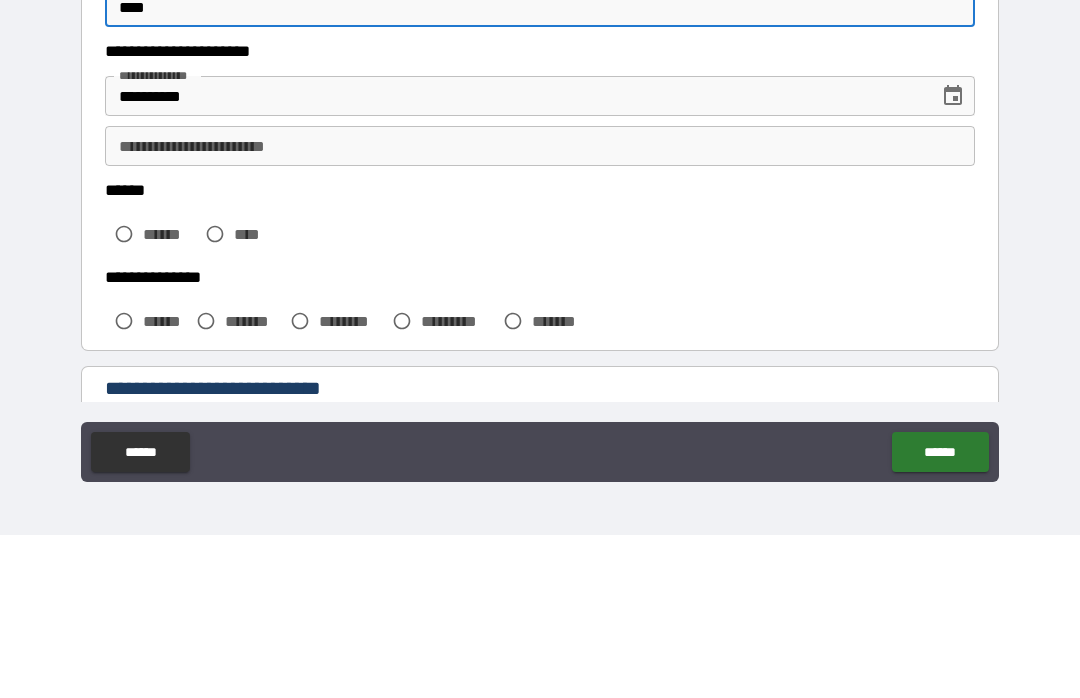 type on "****" 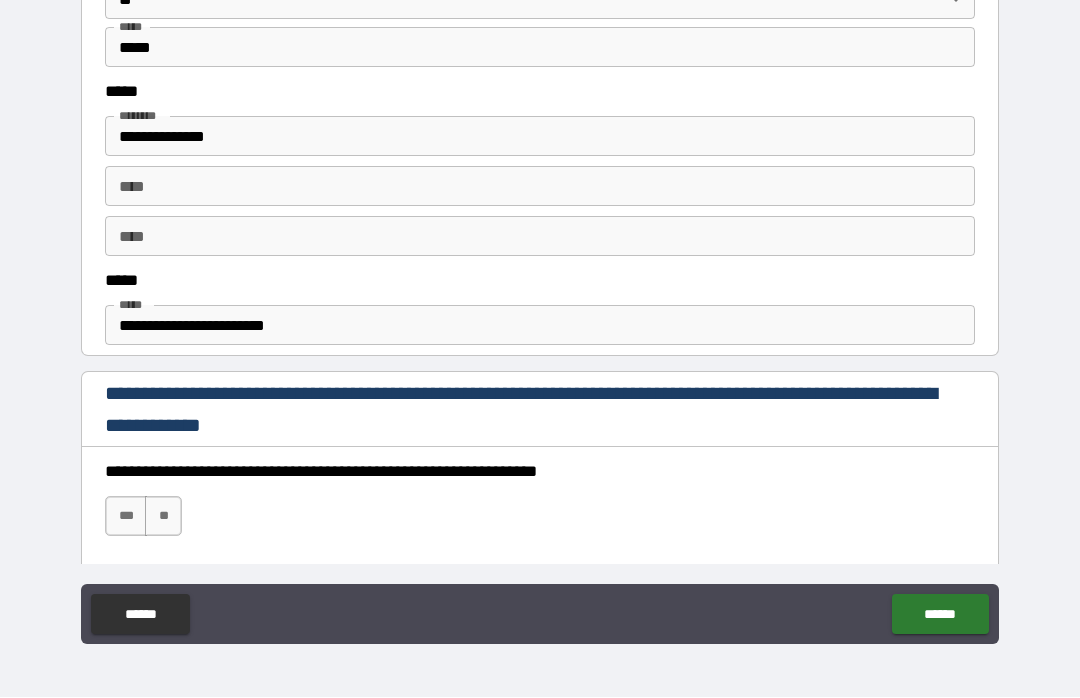 scroll, scrollTop: 940, scrollLeft: 0, axis: vertical 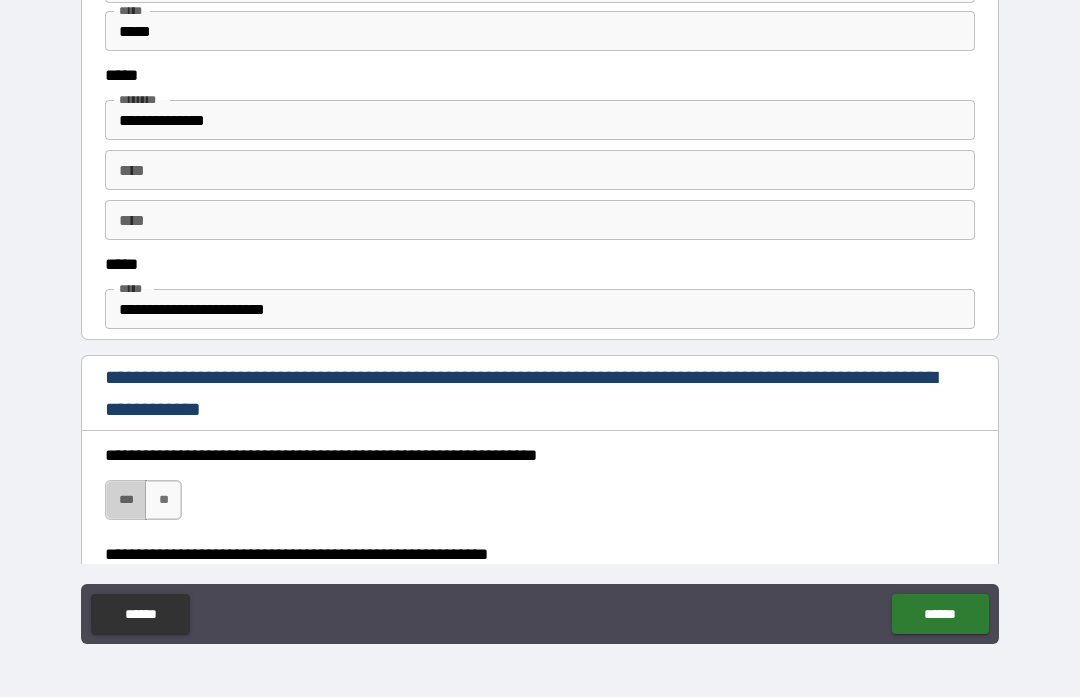 click on "***" at bounding box center [126, 501] 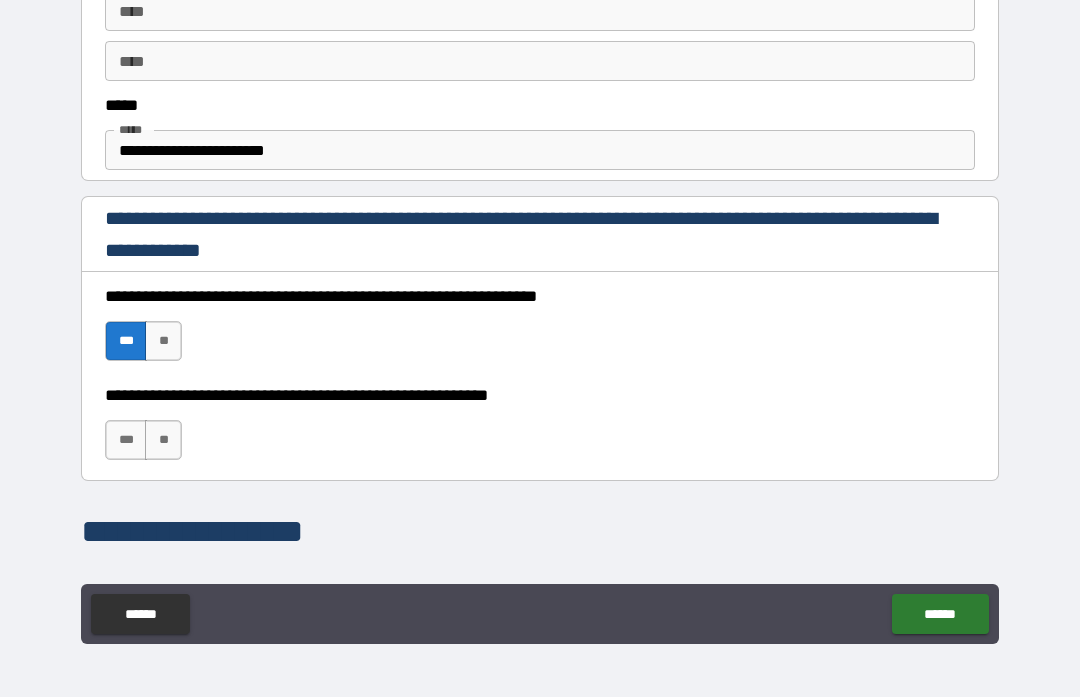 scroll, scrollTop: 1173, scrollLeft: 0, axis: vertical 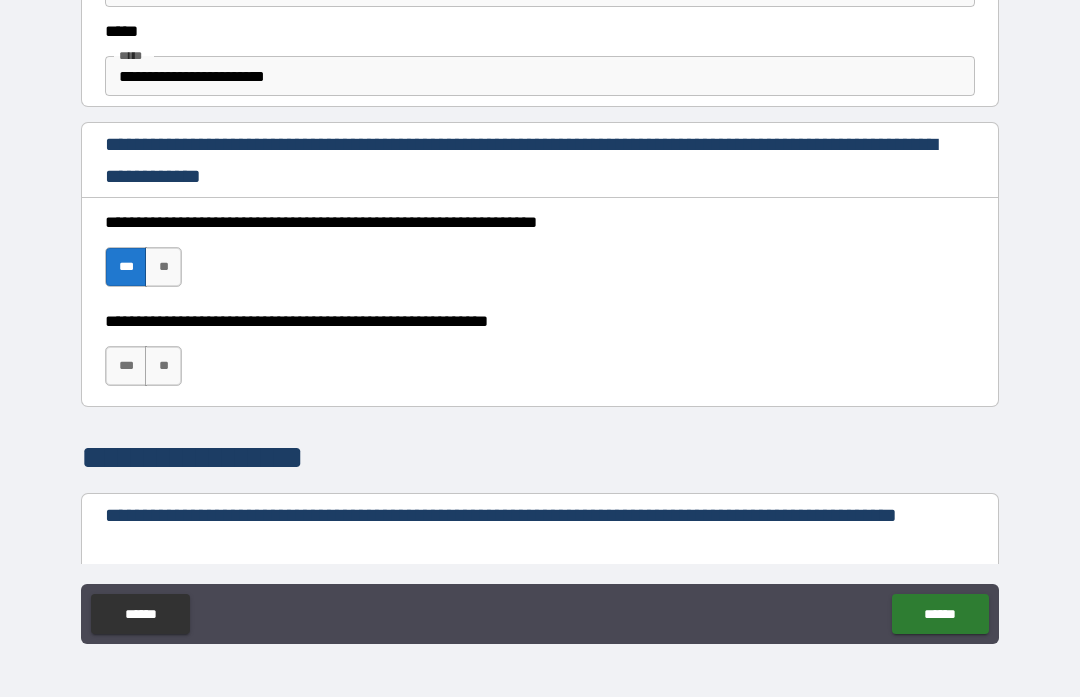 click on "***" at bounding box center (126, 367) 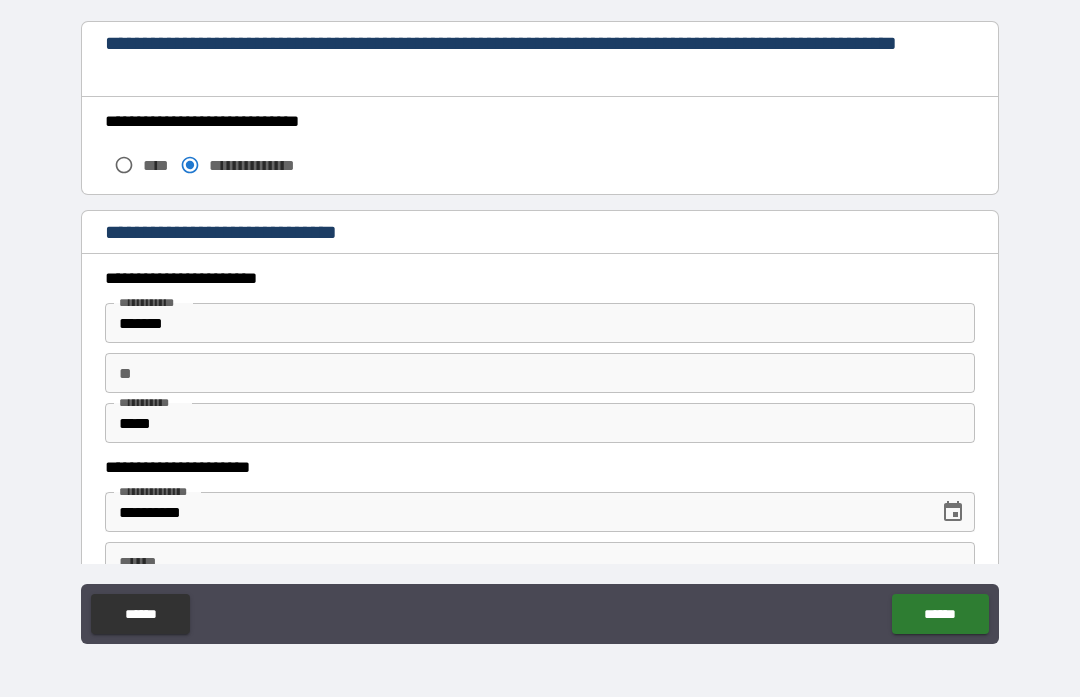 scroll, scrollTop: 1646, scrollLeft: 0, axis: vertical 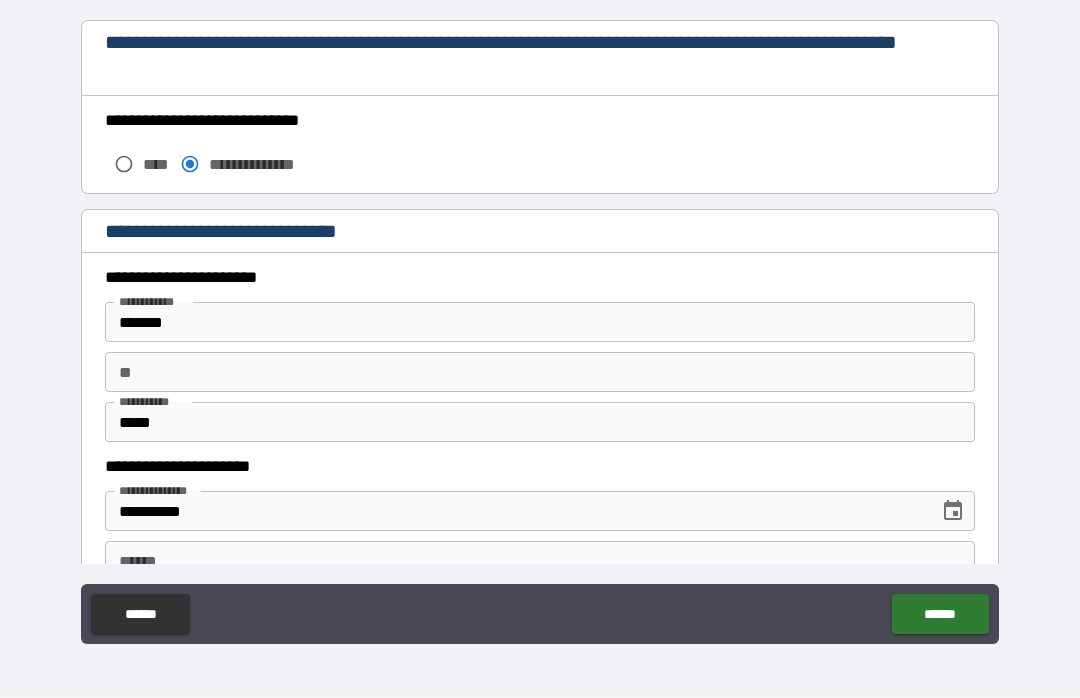 click on "**" at bounding box center [540, 373] 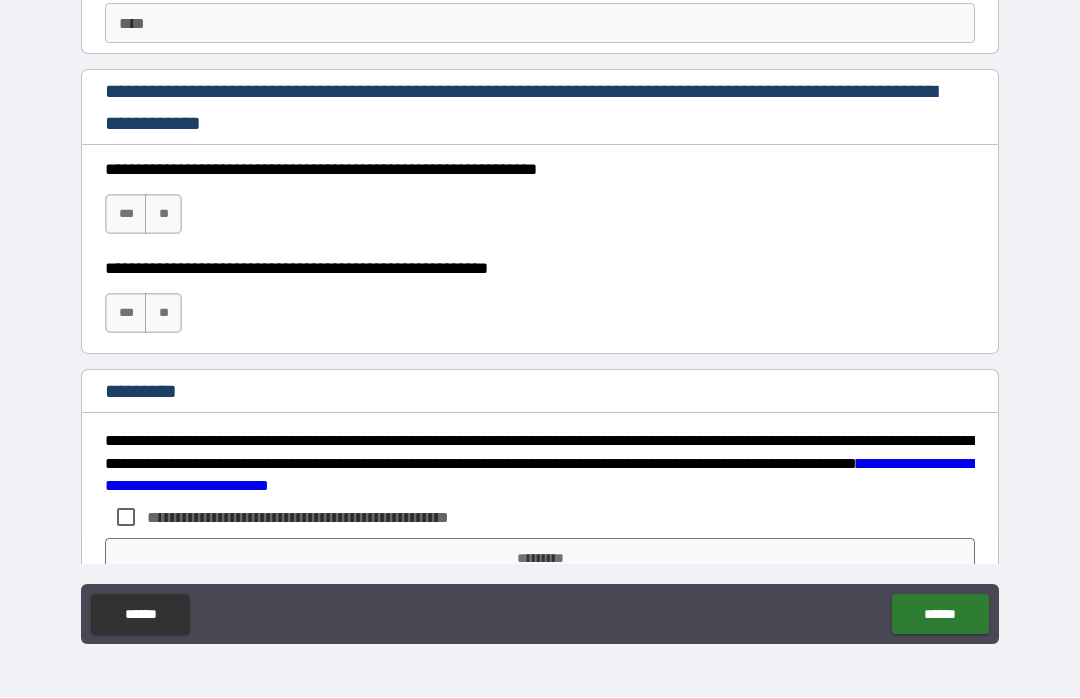 scroll, scrollTop: 2814, scrollLeft: 0, axis: vertical 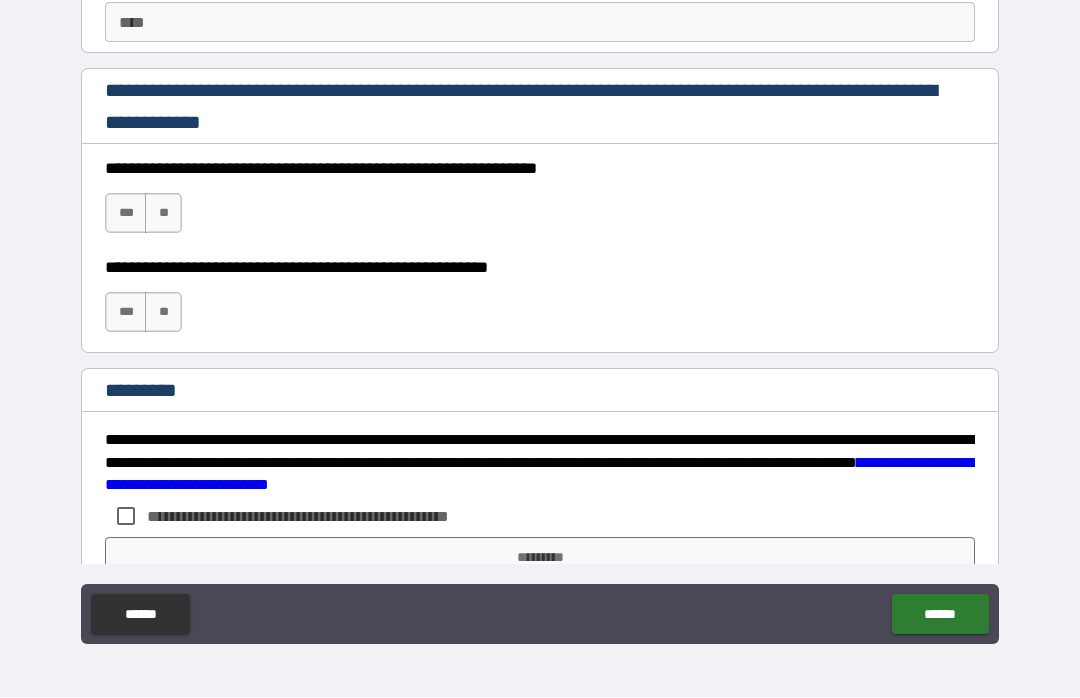 type on "*" 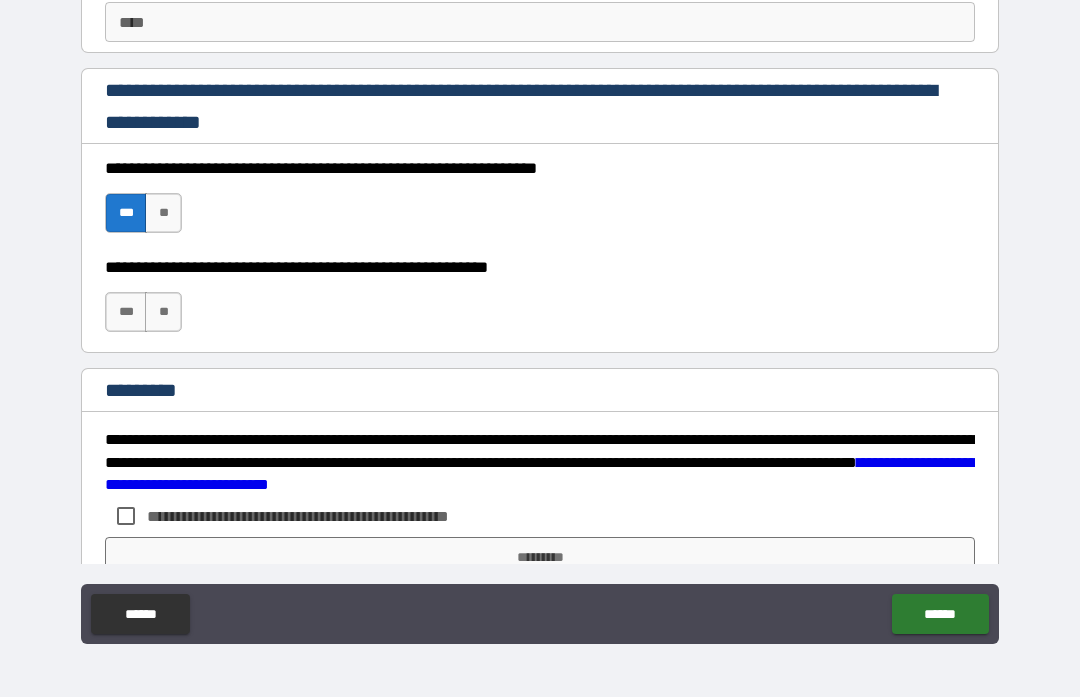 click on "***" at bounding box center (126, 313) 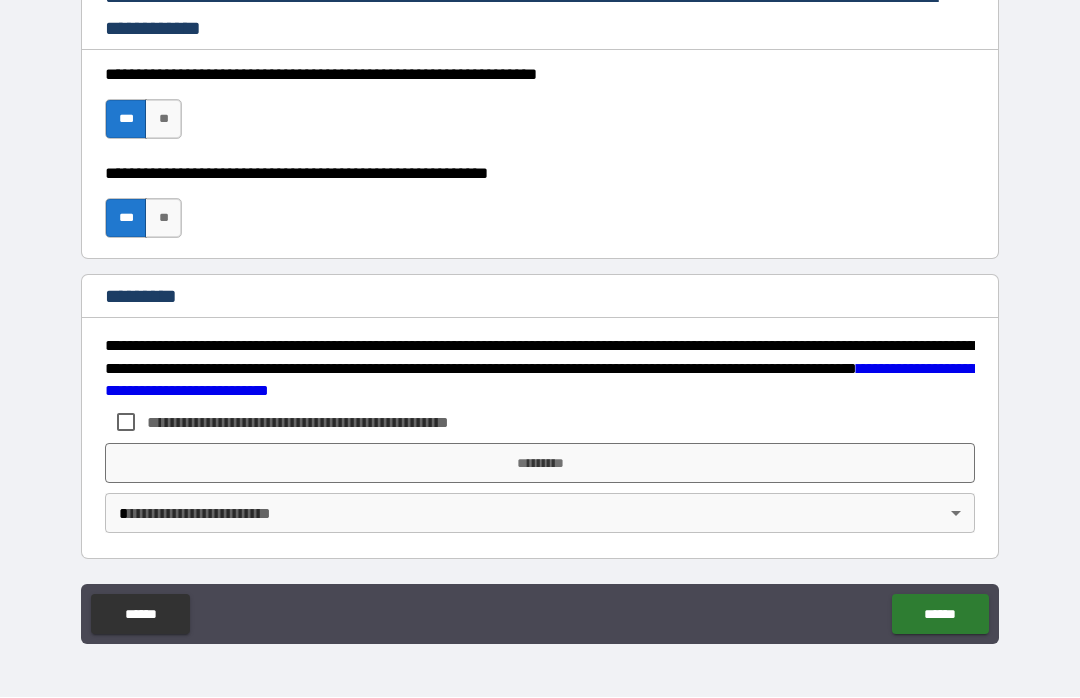 scroll, scrollTop: 2908, scrollLeft: 0, axis: vertical 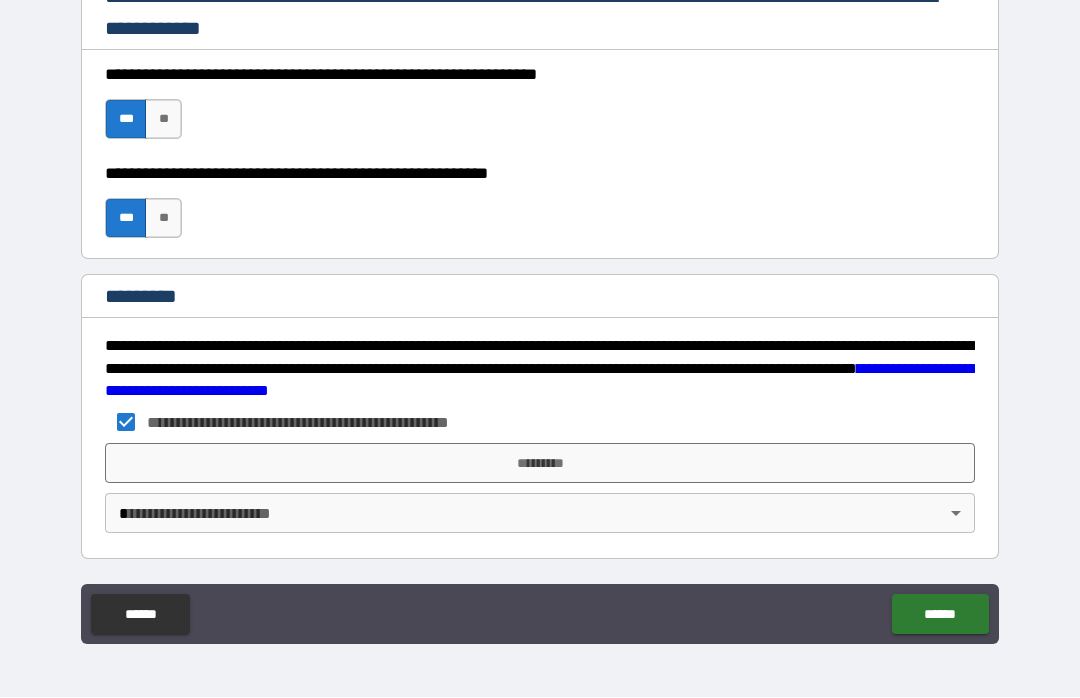 click on "*********" at bounding box center [540, 464] 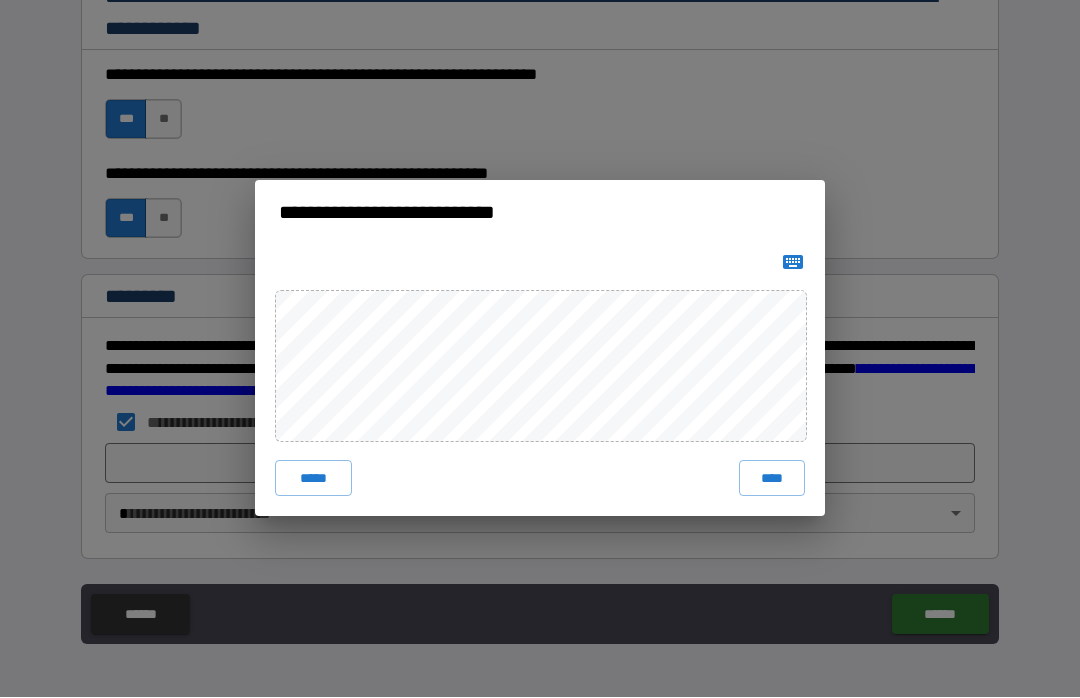 click on "****" at bounding box center (772, 479) 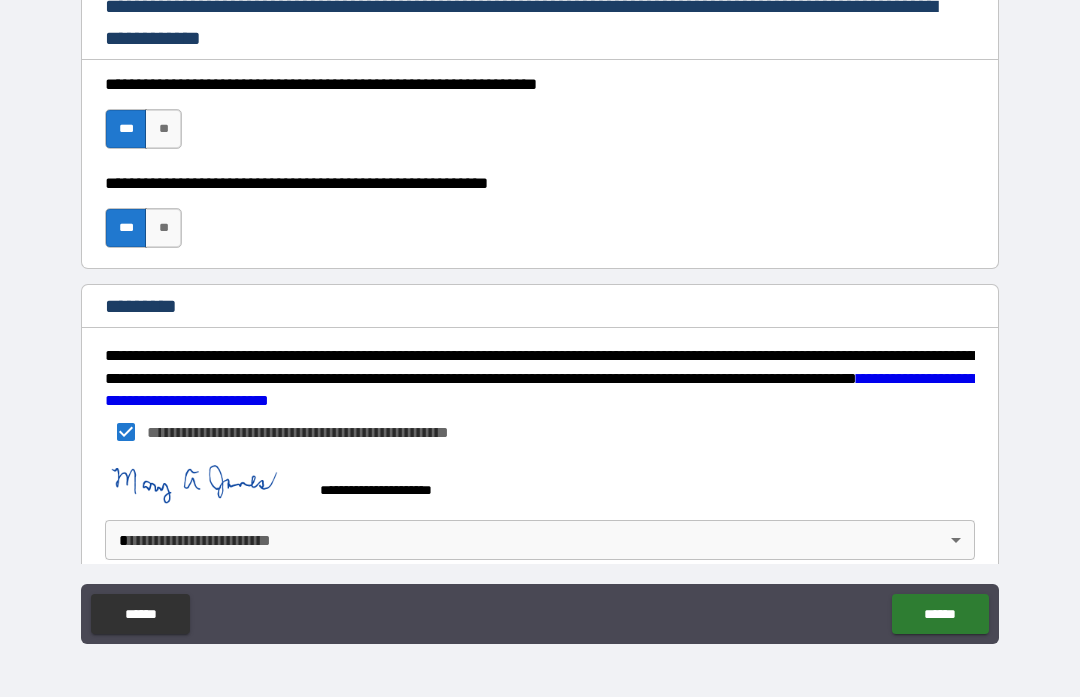 click on "**********" at bounding box center (540, 317) 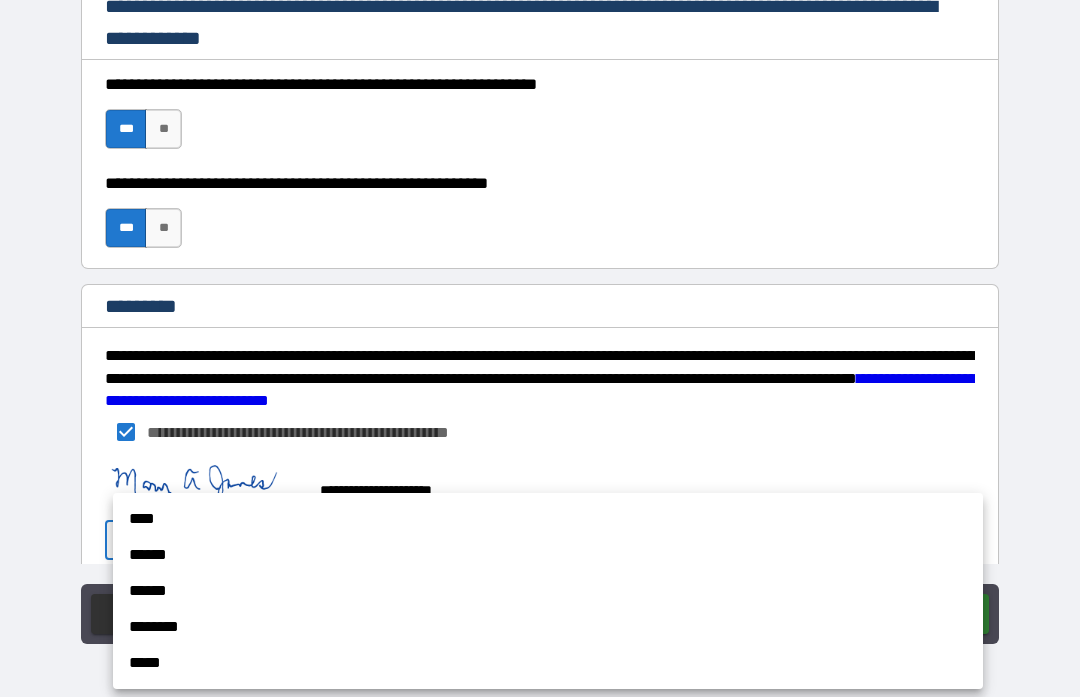 click on "****" at bounding box center (548, 520) 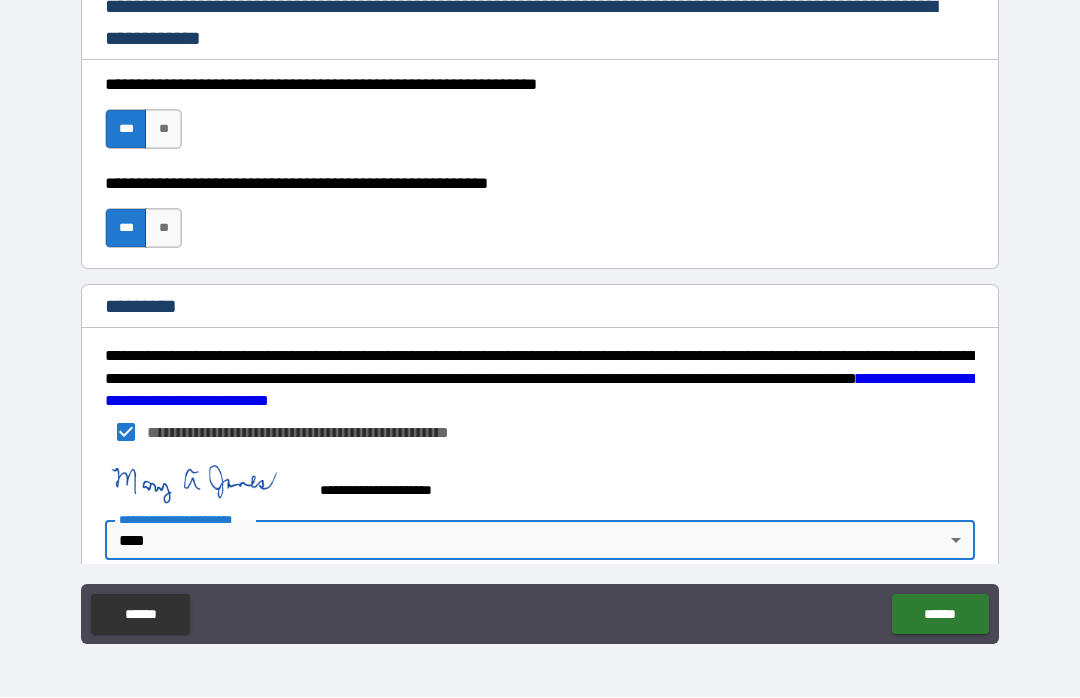type on "*" 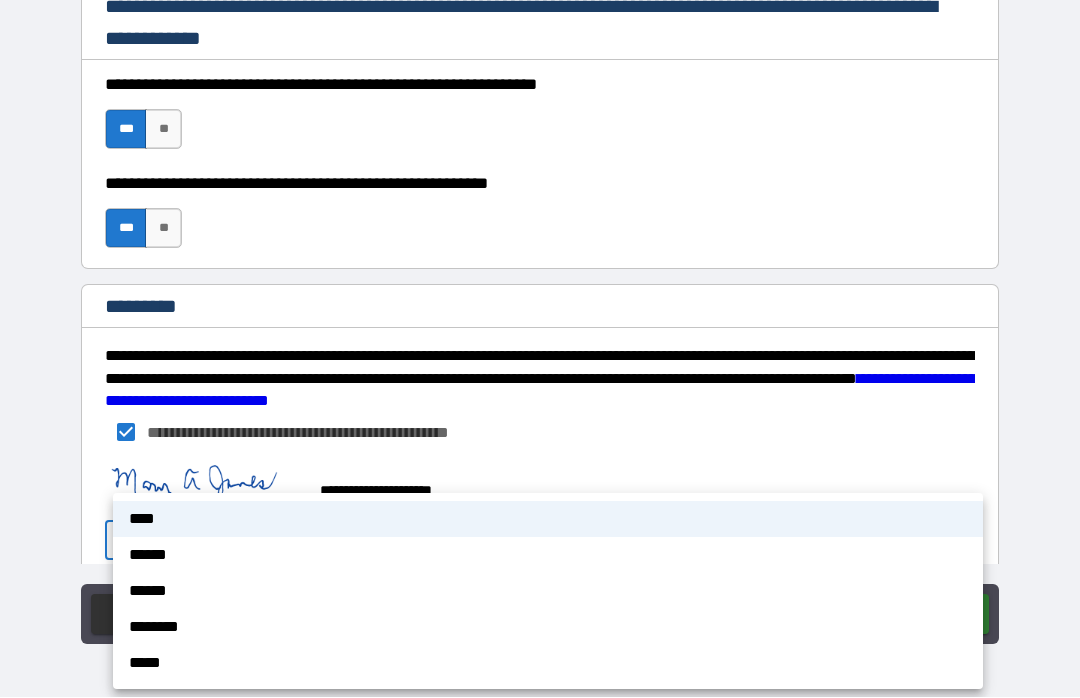 click on "****" at bounding box center (548, 520) 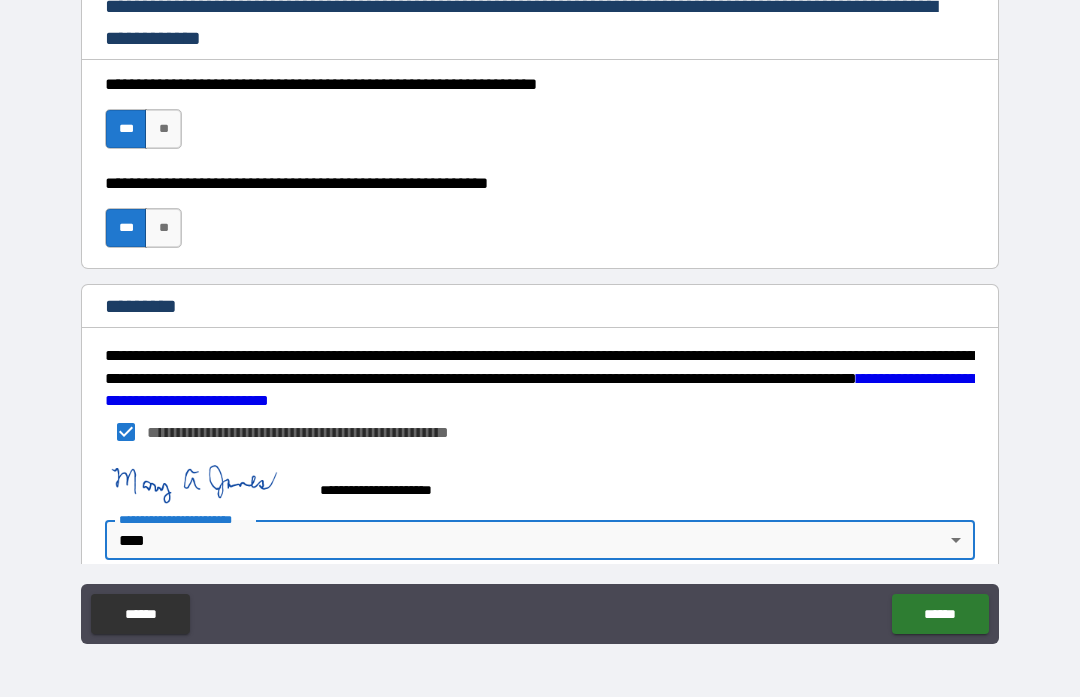 click on "******" at bounding box center (940, 615) 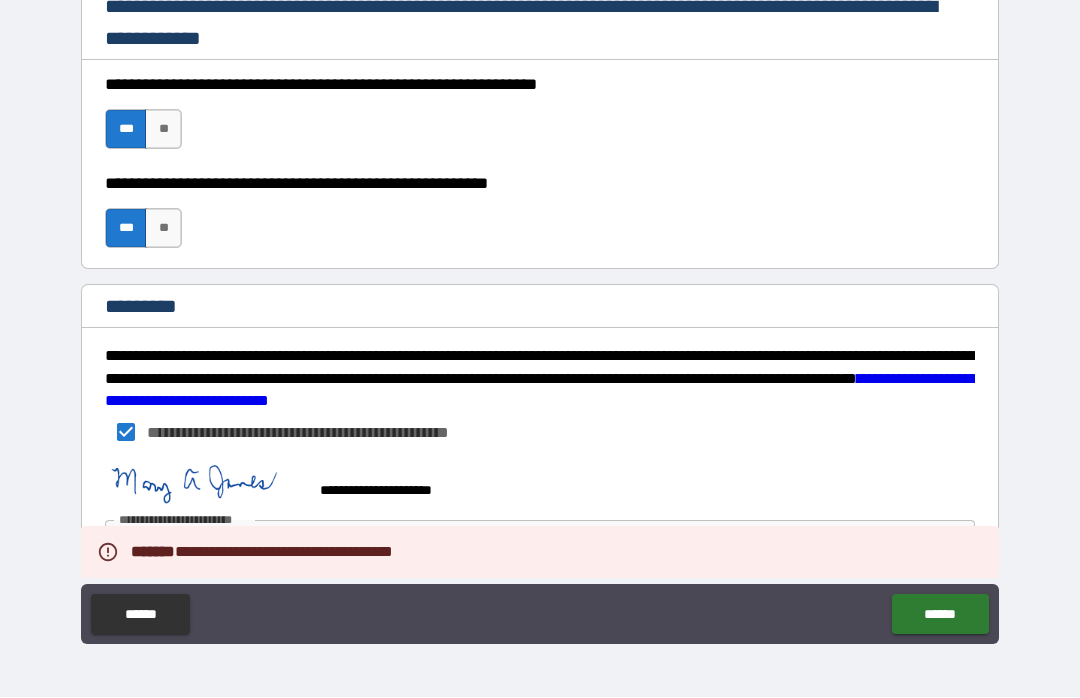 click on "******" at bounding box center (940, 615) 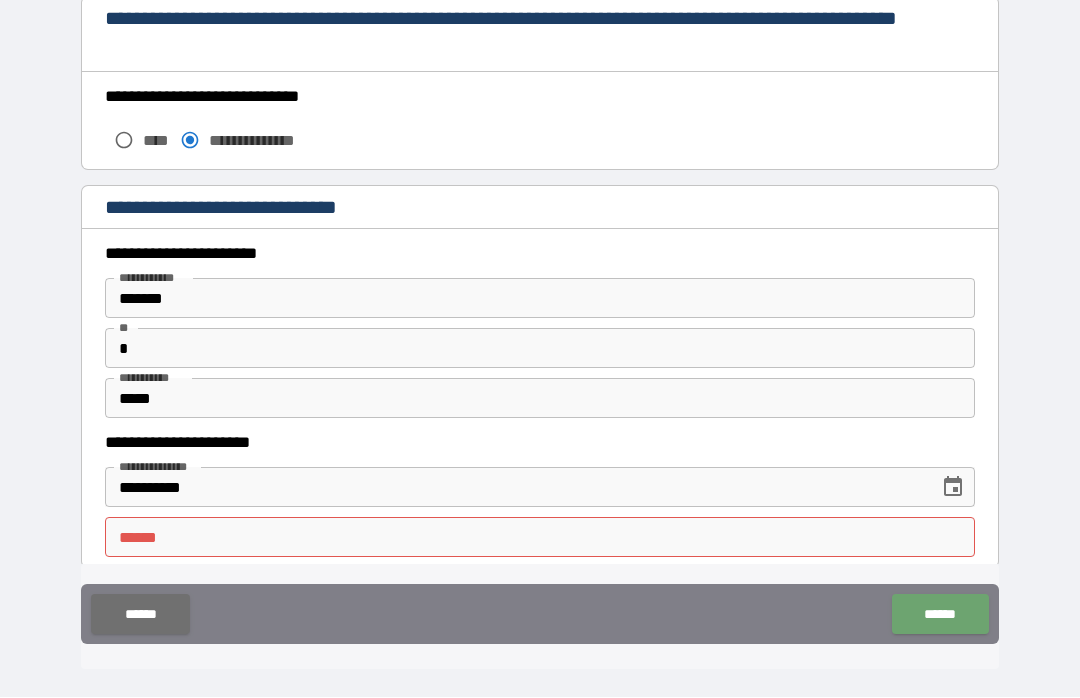 click on "******" at bounding box center (940, 615) 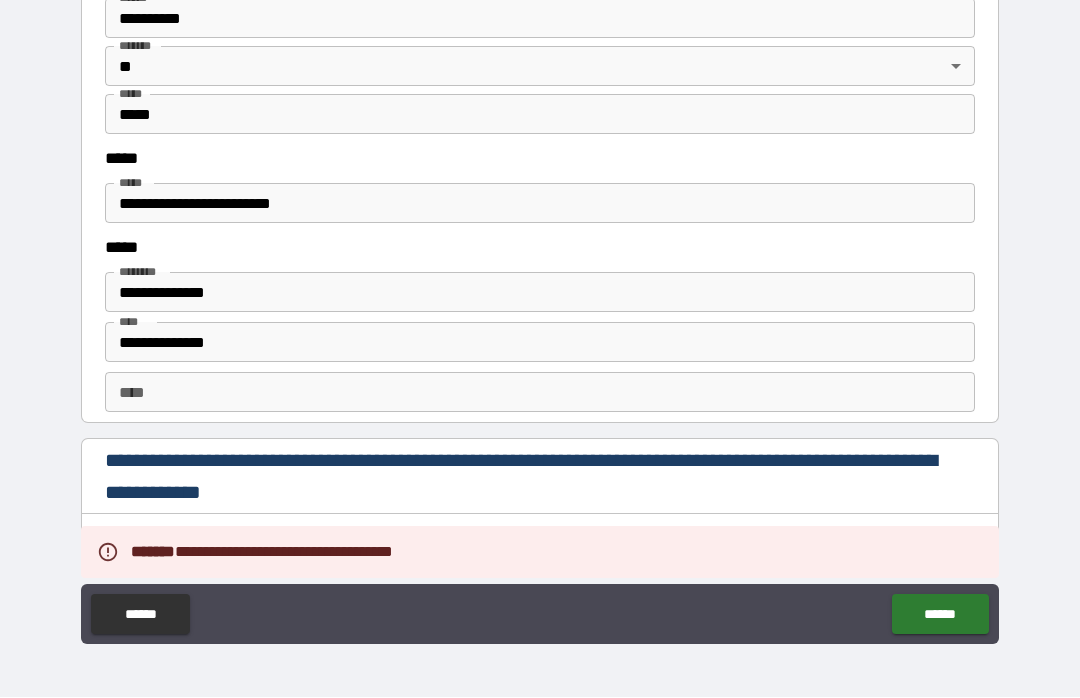 scroll, scrollTop: 2453, scrollLeft: 0, axis: vertical 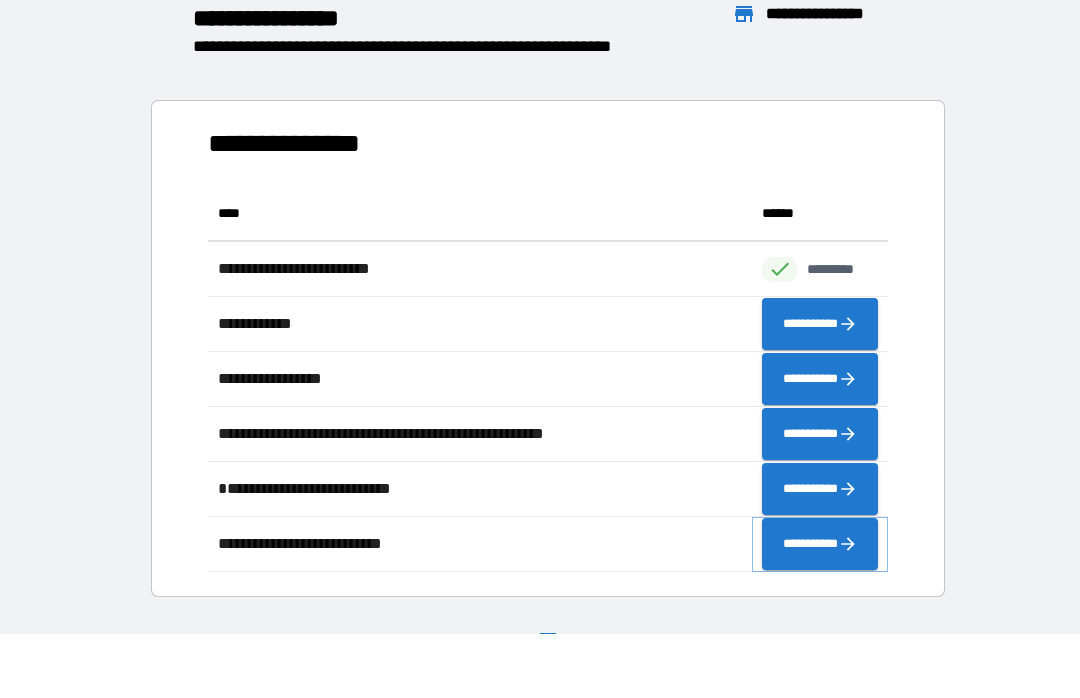 click on "**********" at bounding box center (820, 545) 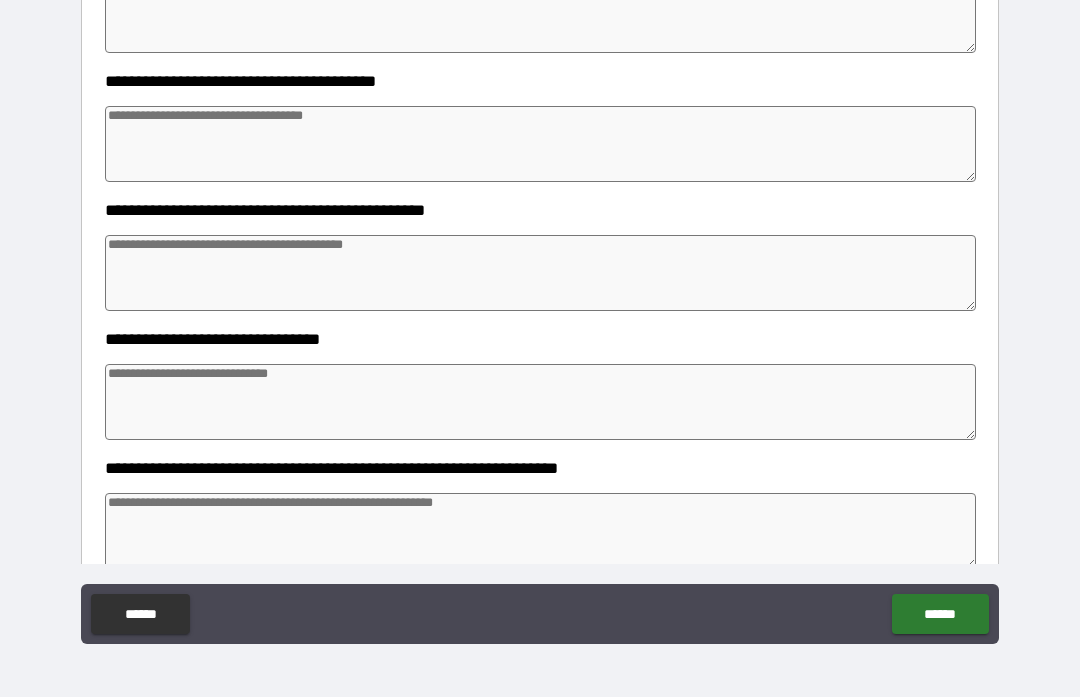 scroll, scrollTop: 2612, scrollLeft: 0, axis: vertical 